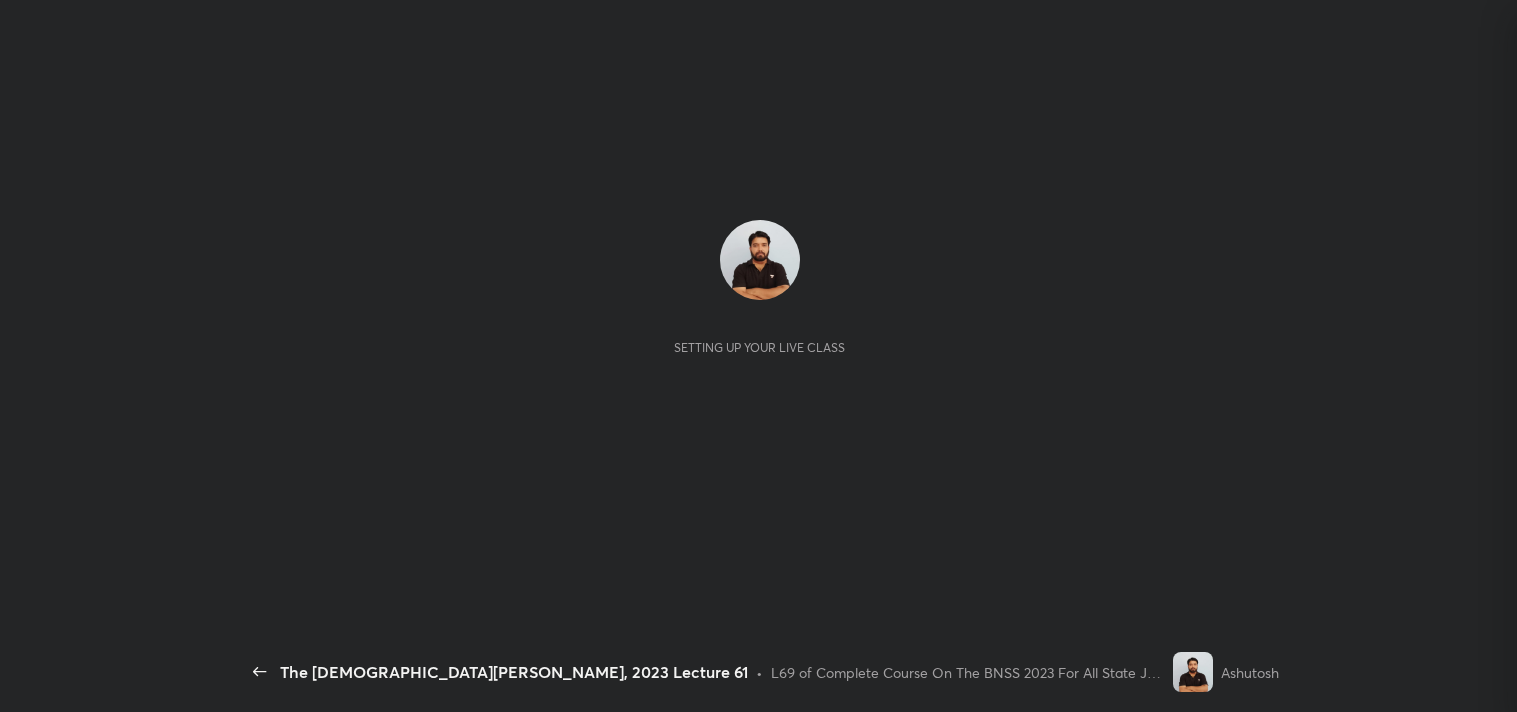 scroll, scrollTop: 0, scrollLeft: 0, axis: both 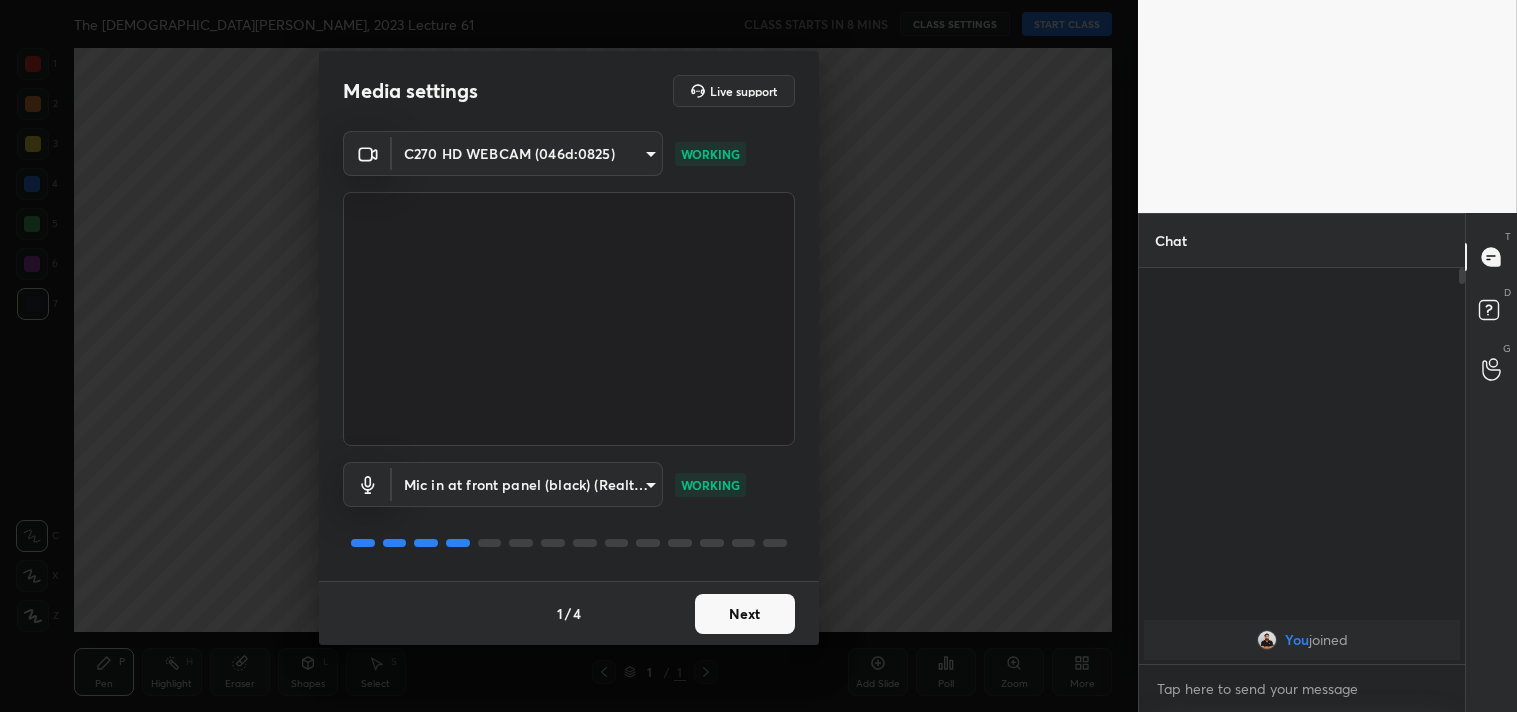 click on "Next" at bounding box center (745, 614) 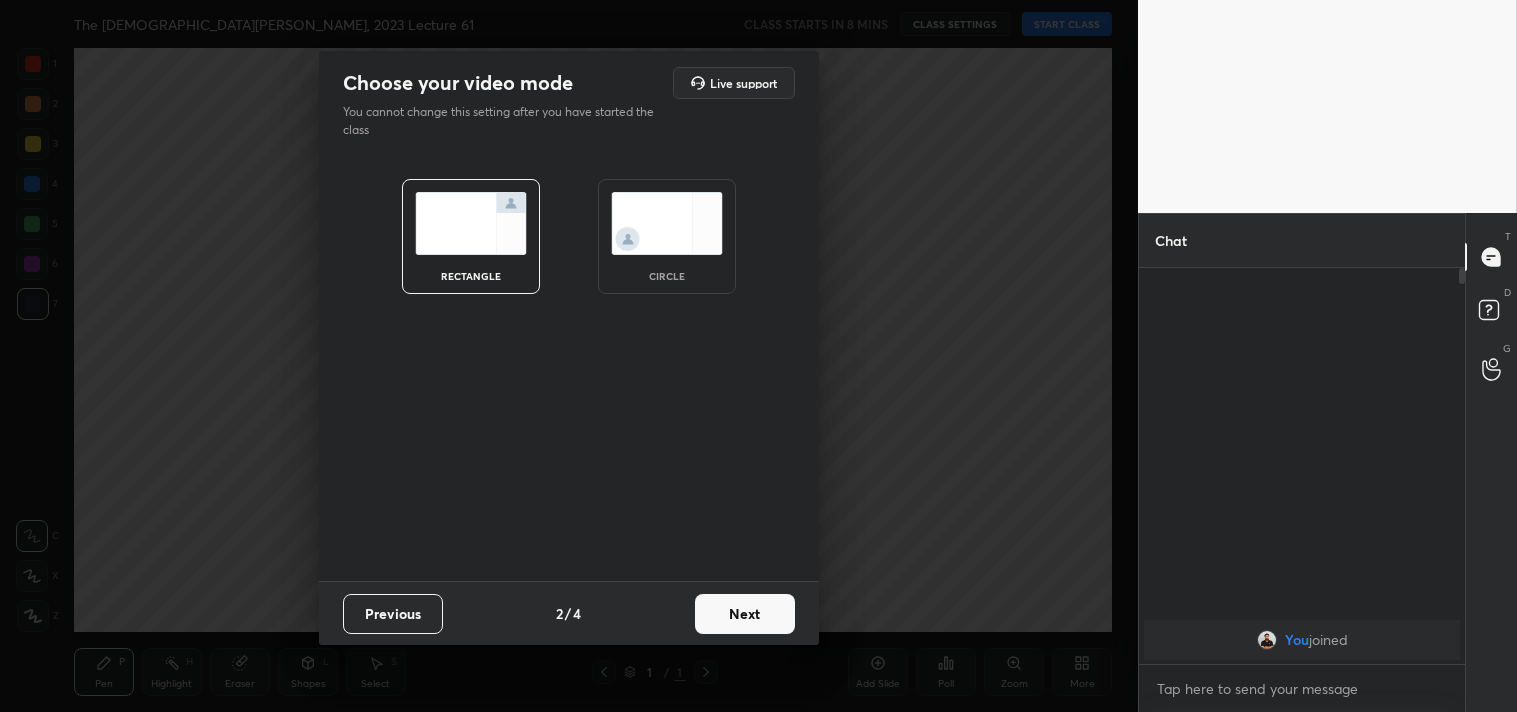 click on "Next" at bounding box center (745, 614) 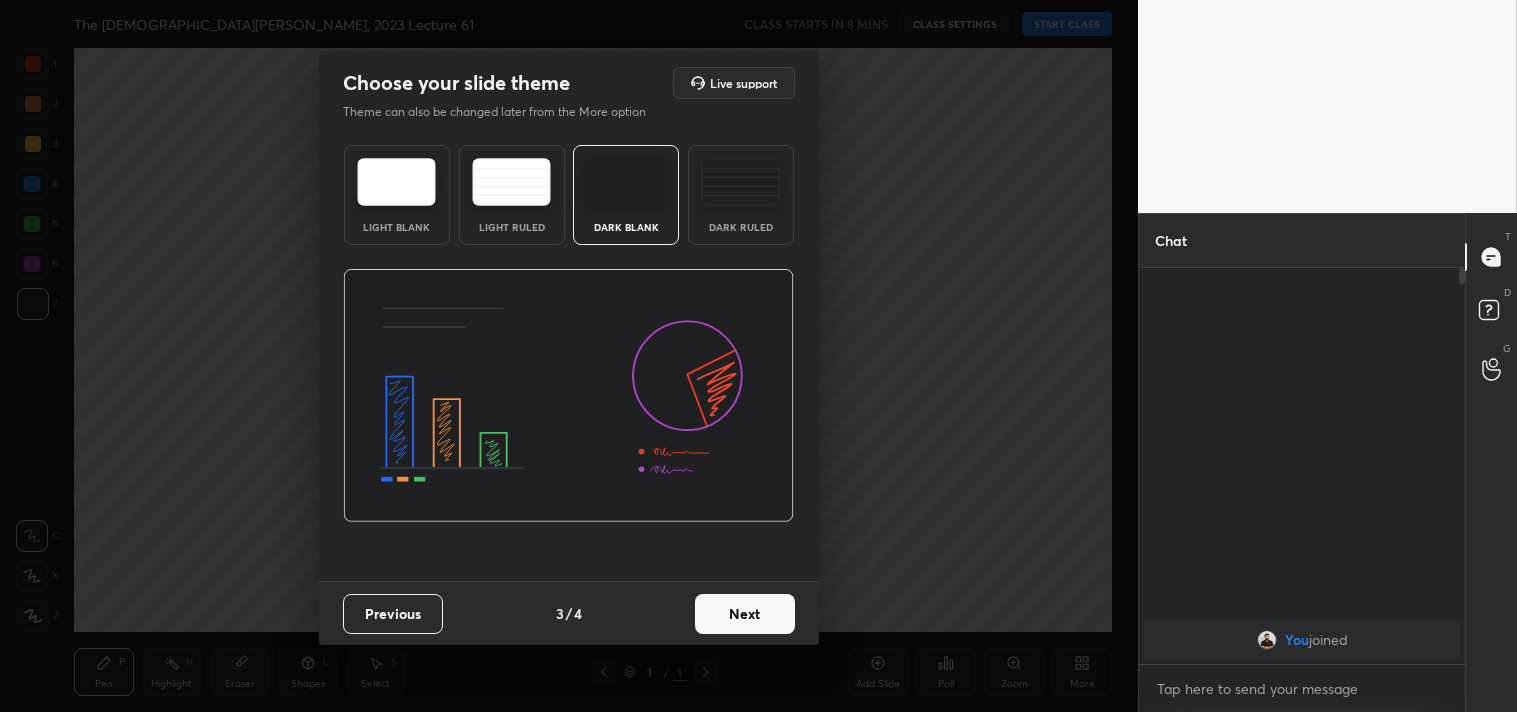 click on "Next" at bounding box center (745, 614) 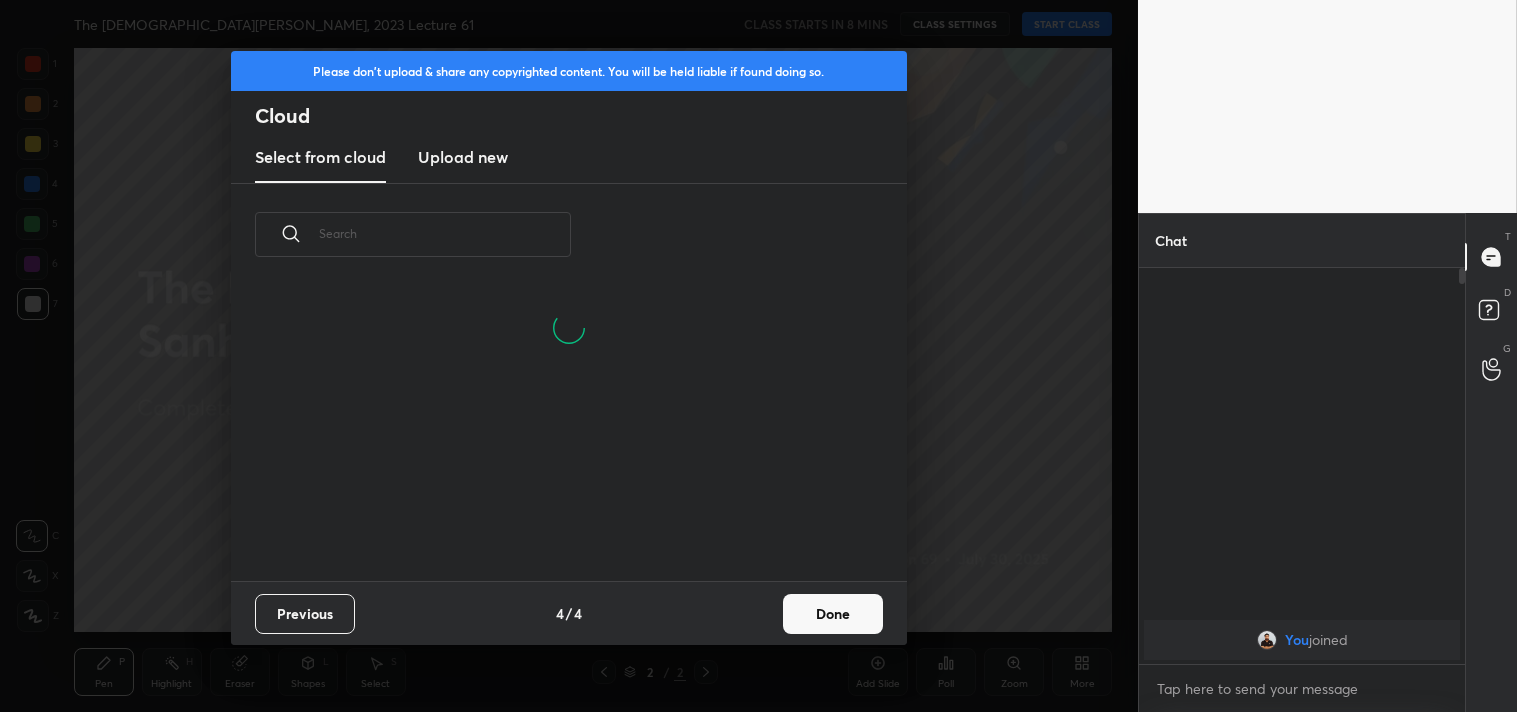 scroll, scrollTop: 6, scrollLeft: 11, axis: both 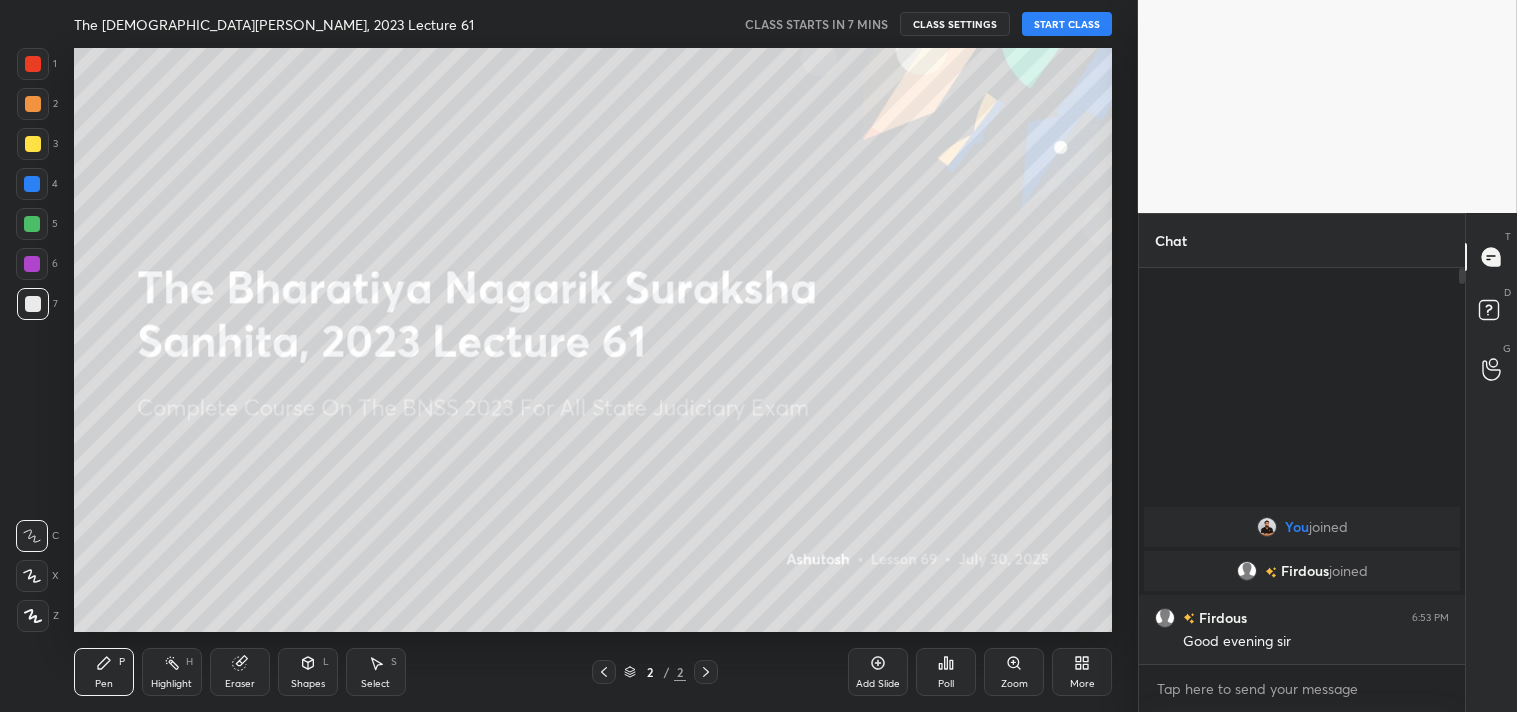 click 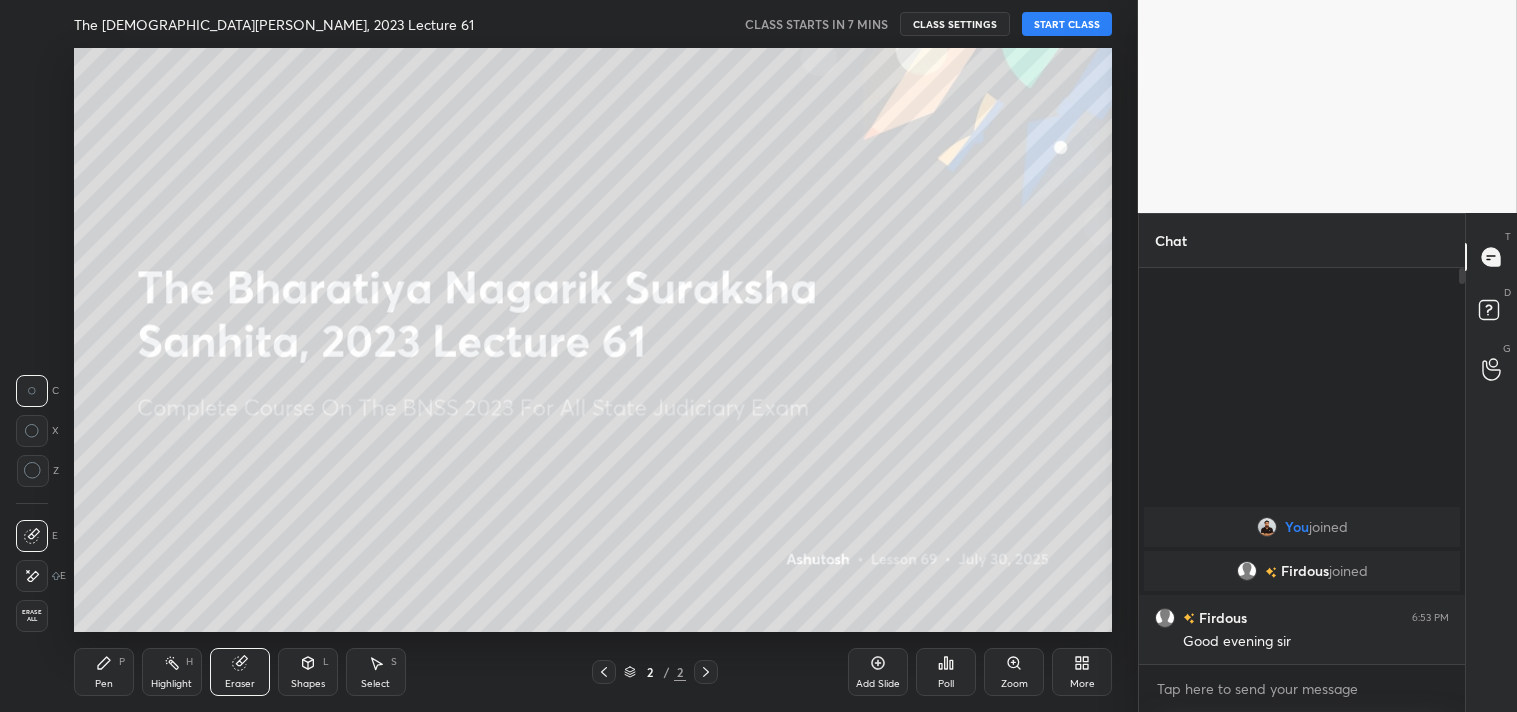 click on "Erase all" at bounding box center (32, 616) 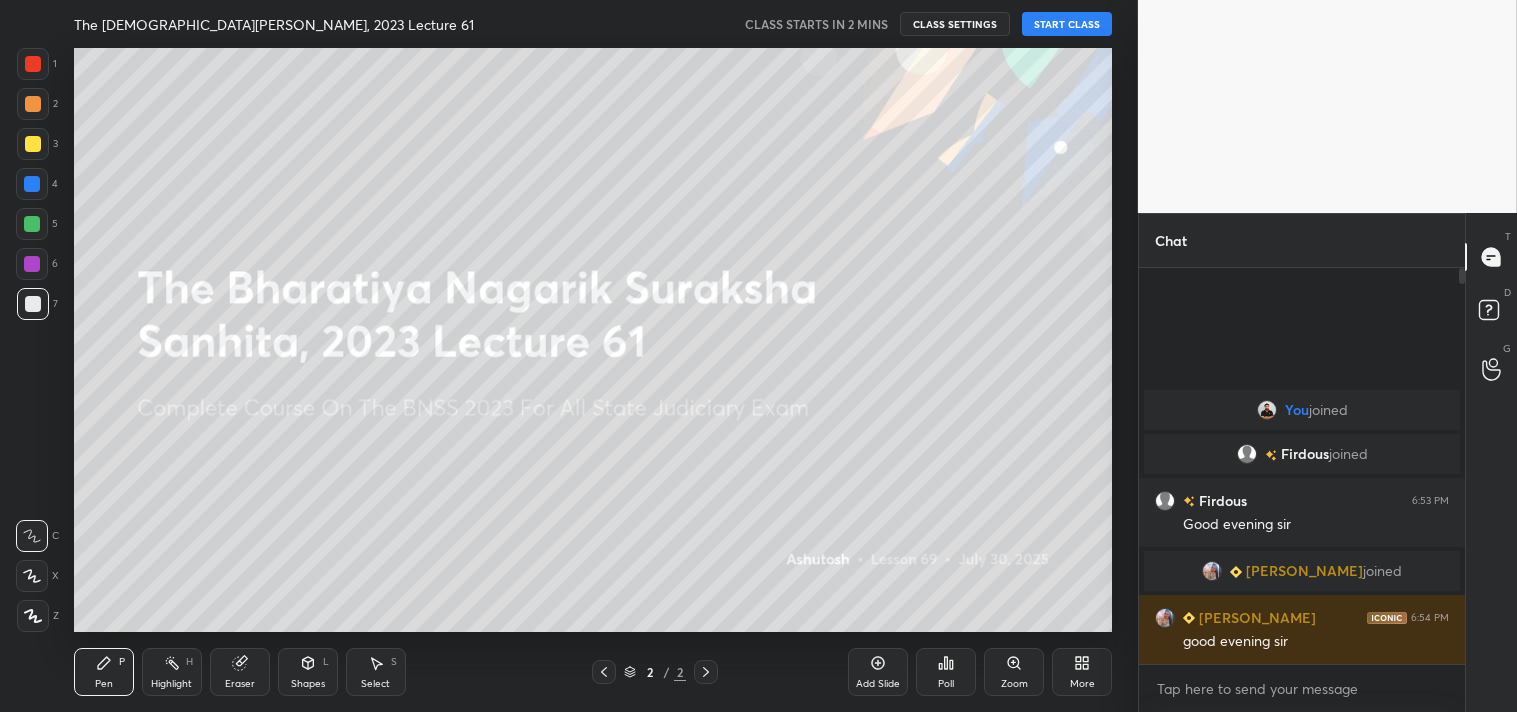 click 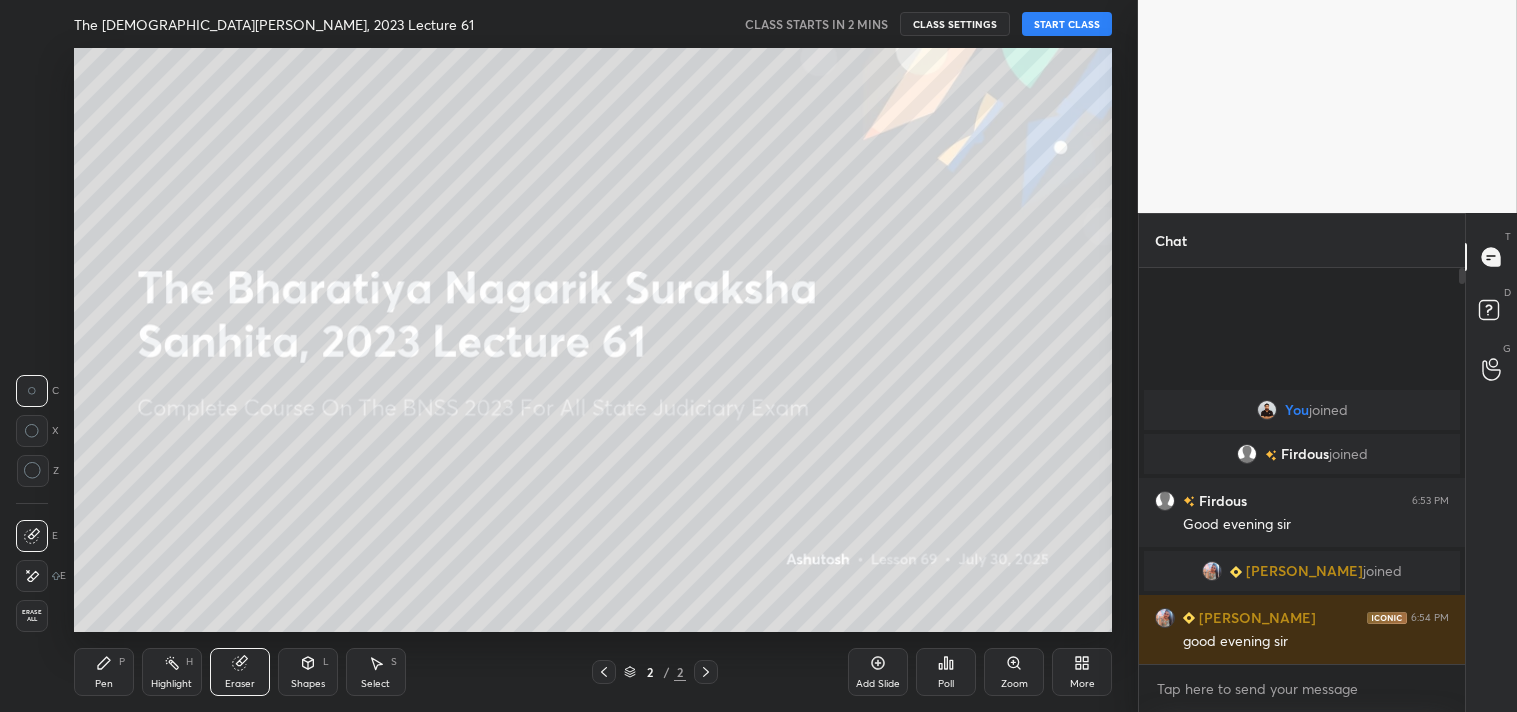 click on "CLASS SETTINGS" at bounding box center [955, 24] 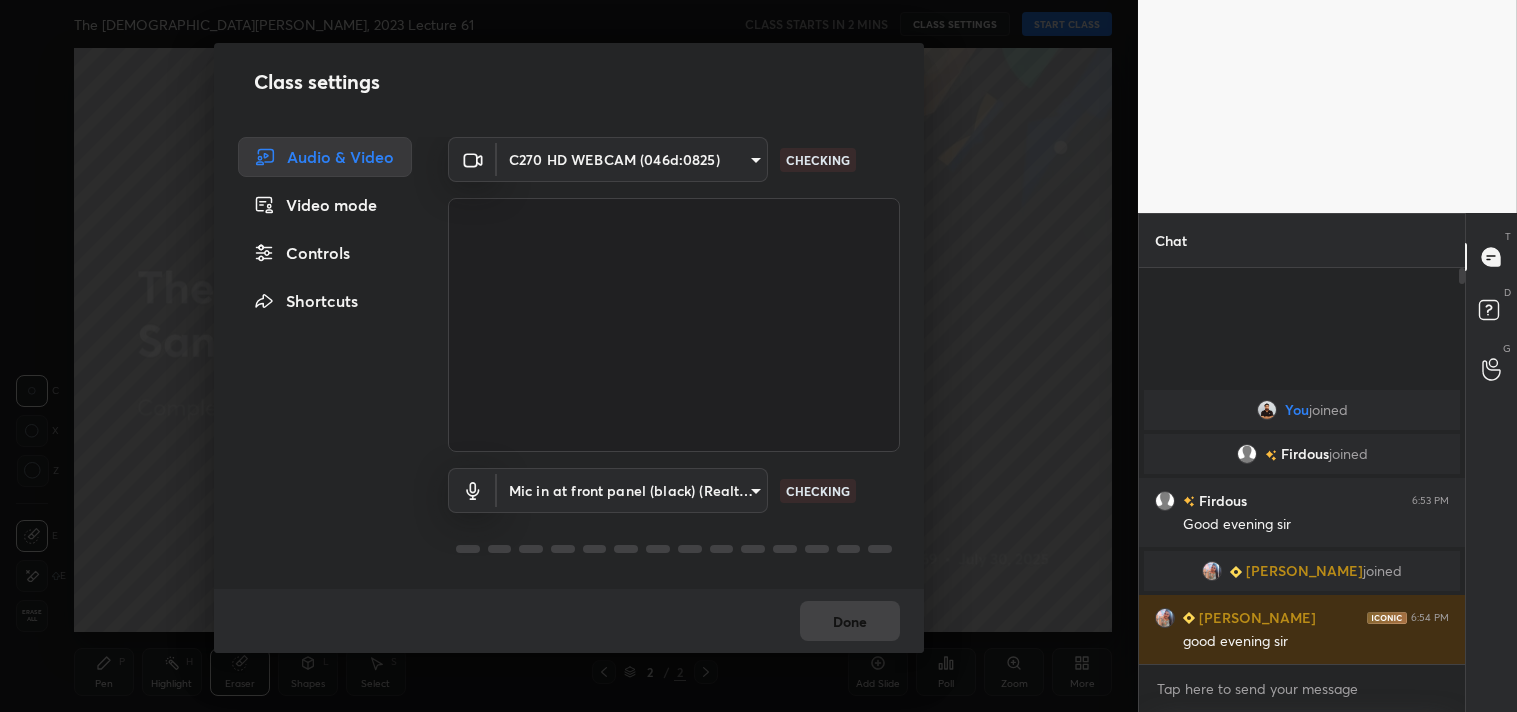 click on "1 2 3 4 5 6 7 C X Z C X Z E E Erase all   H H The Bharatiya Nagarik Suraksha Sanhita, 2023 Lecture 61 CLASS STARTS IN 2 MINS CLASS SETTINGS START CLASS Setting up your live class Back The Bharatiya Nagarik Suraksha Sanhita, 2023 Lecture 61 • L69 of Complete Course On The BNSS 2023 For All State Judiciary Exam Ashutosh Pen P Highlight H Eraser Shapes L Select S 2 / 2 Add Slide Poll Zoom More Chat You  joined Firdous  joined Firdous 6:53 PM Good evening sir Rupali  joined Rupali 6:54 PM good evening sir 5 NEW MESSAGES Enable hand raising Enable raise hand to speak to learners. Once enabled, chat will be turned off temporarily. Enable x   introducing Raise a hand with a doubt Now learners can raise their hand along with a doubt  How it works? Doubts asked by learners will show up here Raise hand disabled You have disabled Raise hand currently. Enable it to invite learners to speak Enable Can't raise hand Looks like educator just invited you to speak. Please wait before you can raise your hand again. Got it T D" at bounding box center (758, 356) 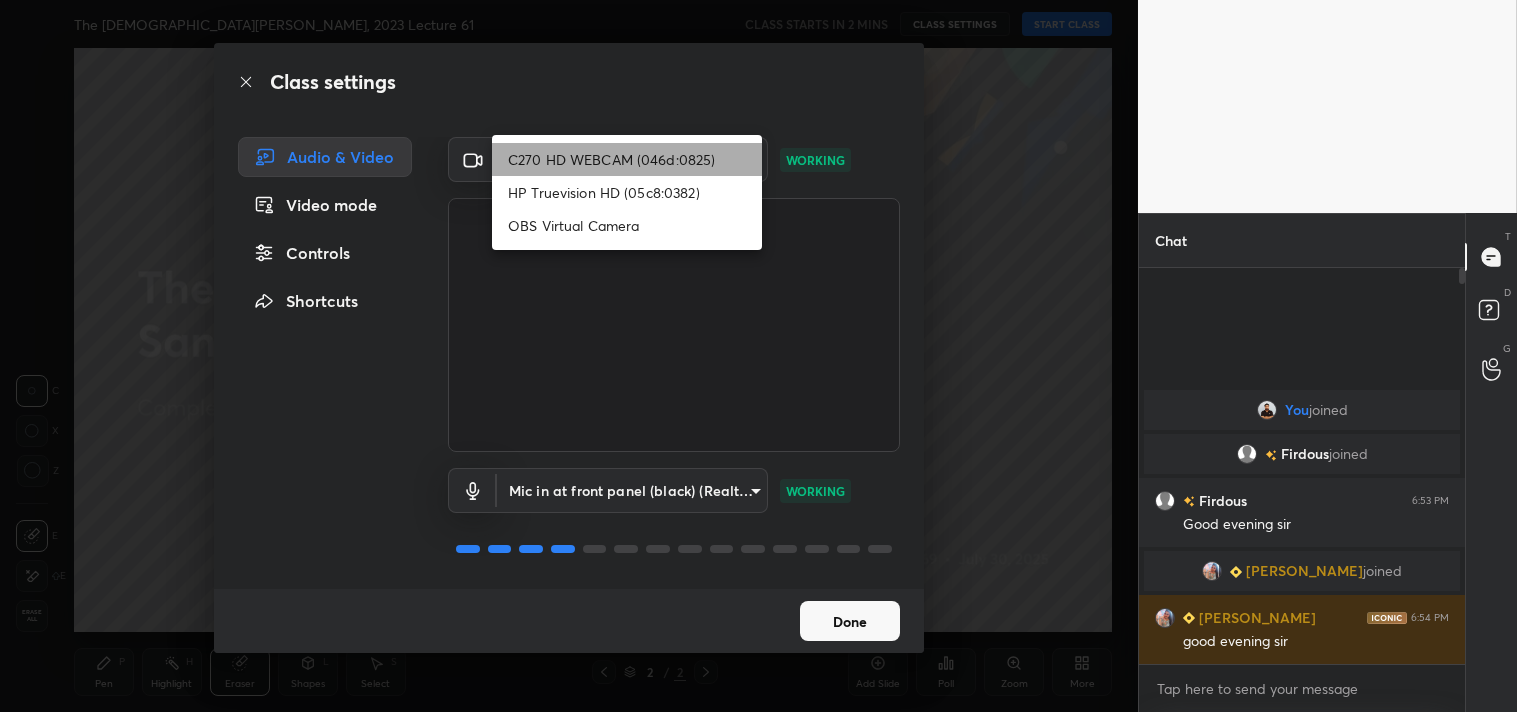 click on "C270 HD WEBCAM (046d:0825)" at bounding box center (627, 159) 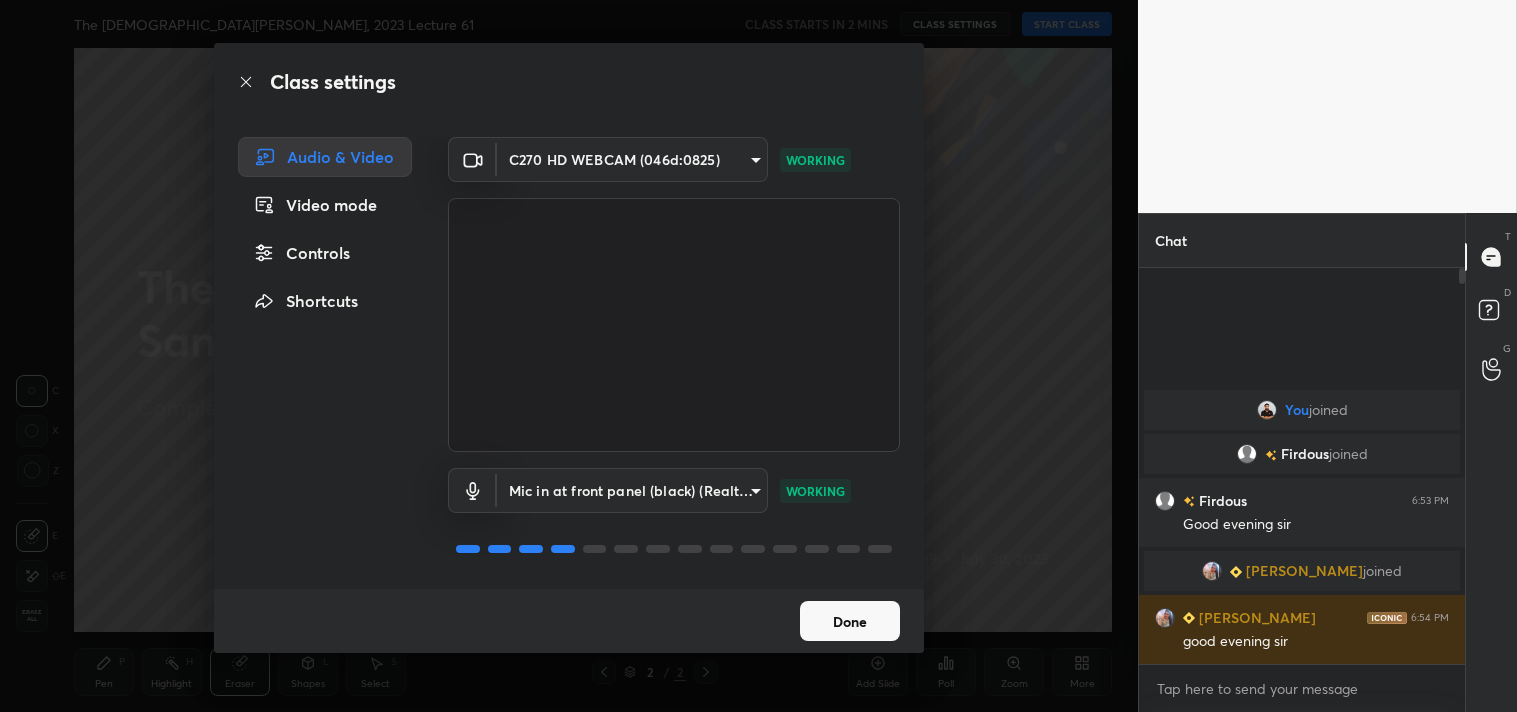 click on "Done" at bounding box center (850, 621) 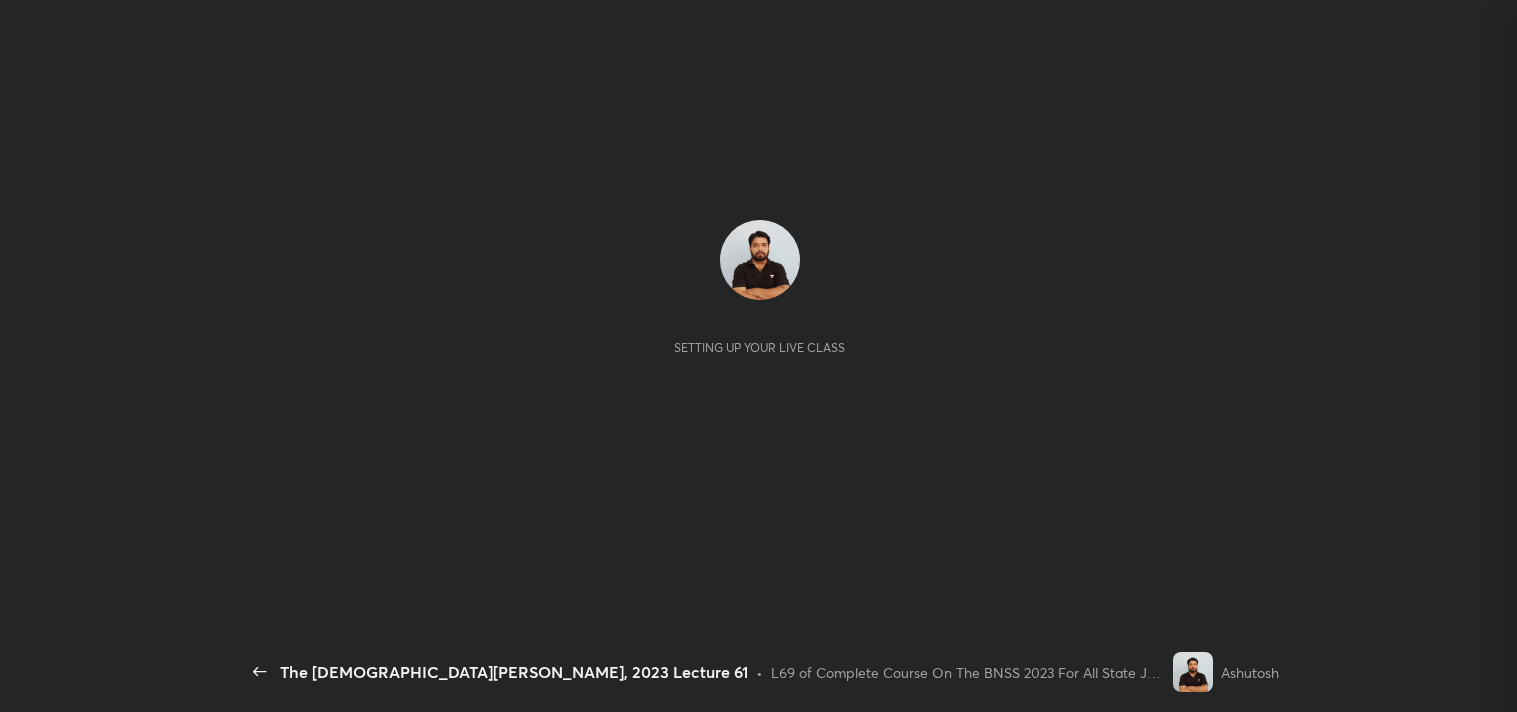 scroll, scrollTop: 0, scrollLeft: 0, axis: both 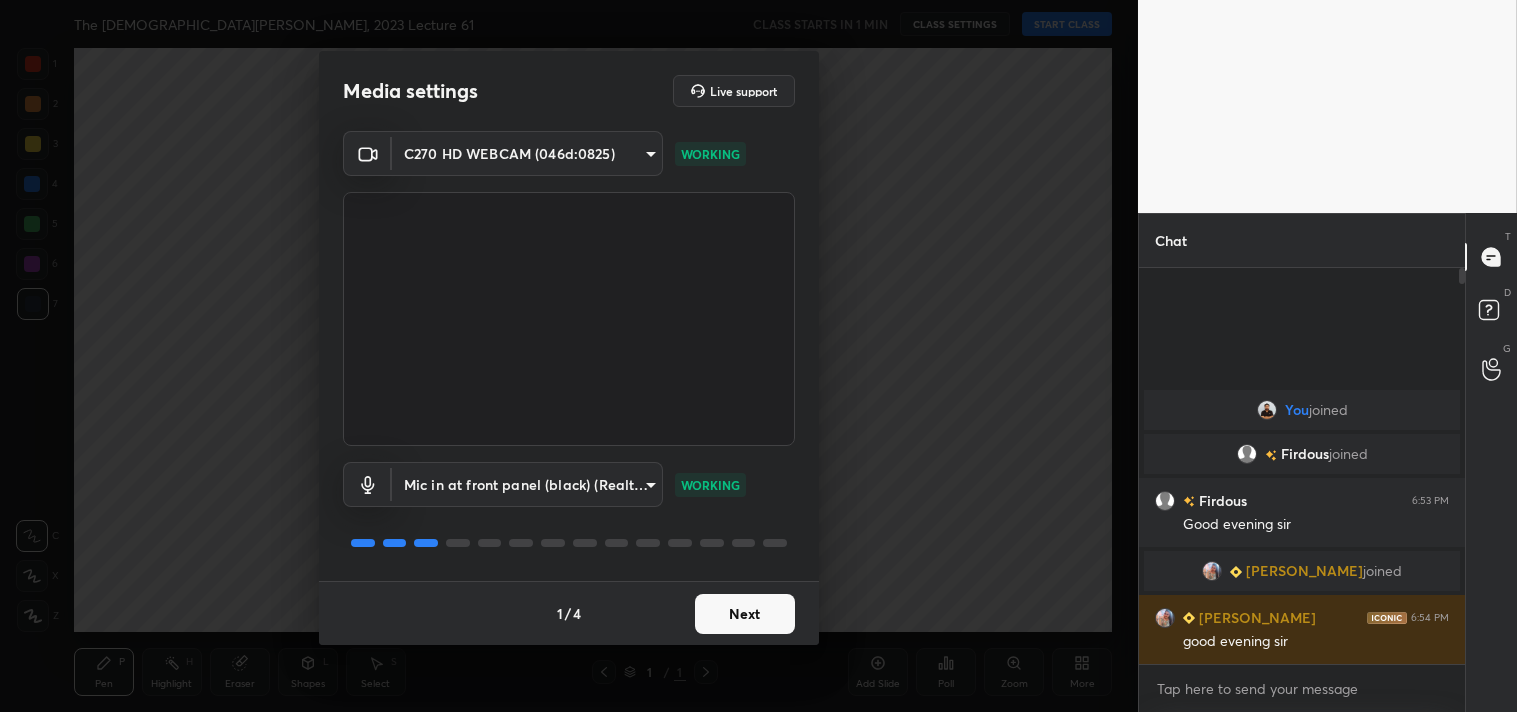 click on "Next" at bounding box center [745, 614] 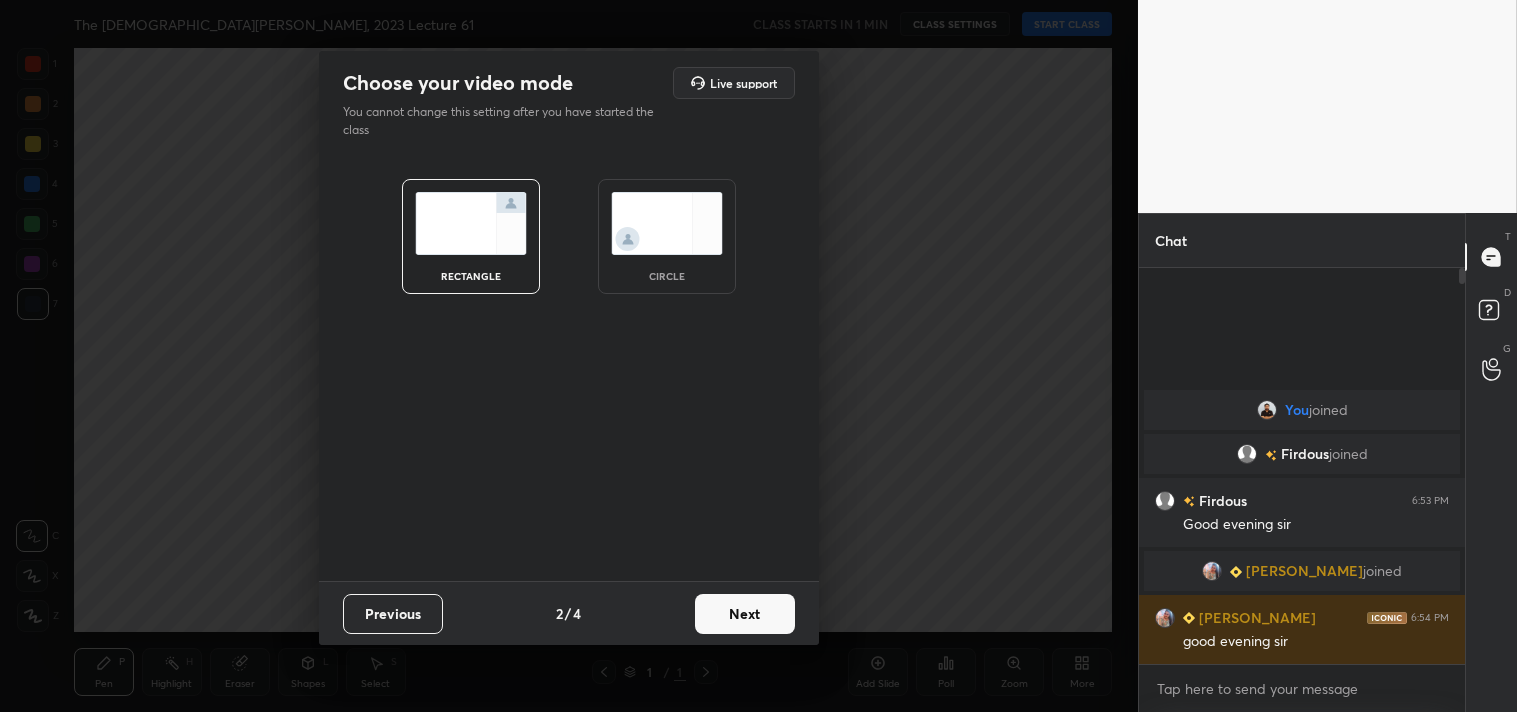 click on "Next" at bounding box center (745, 614) 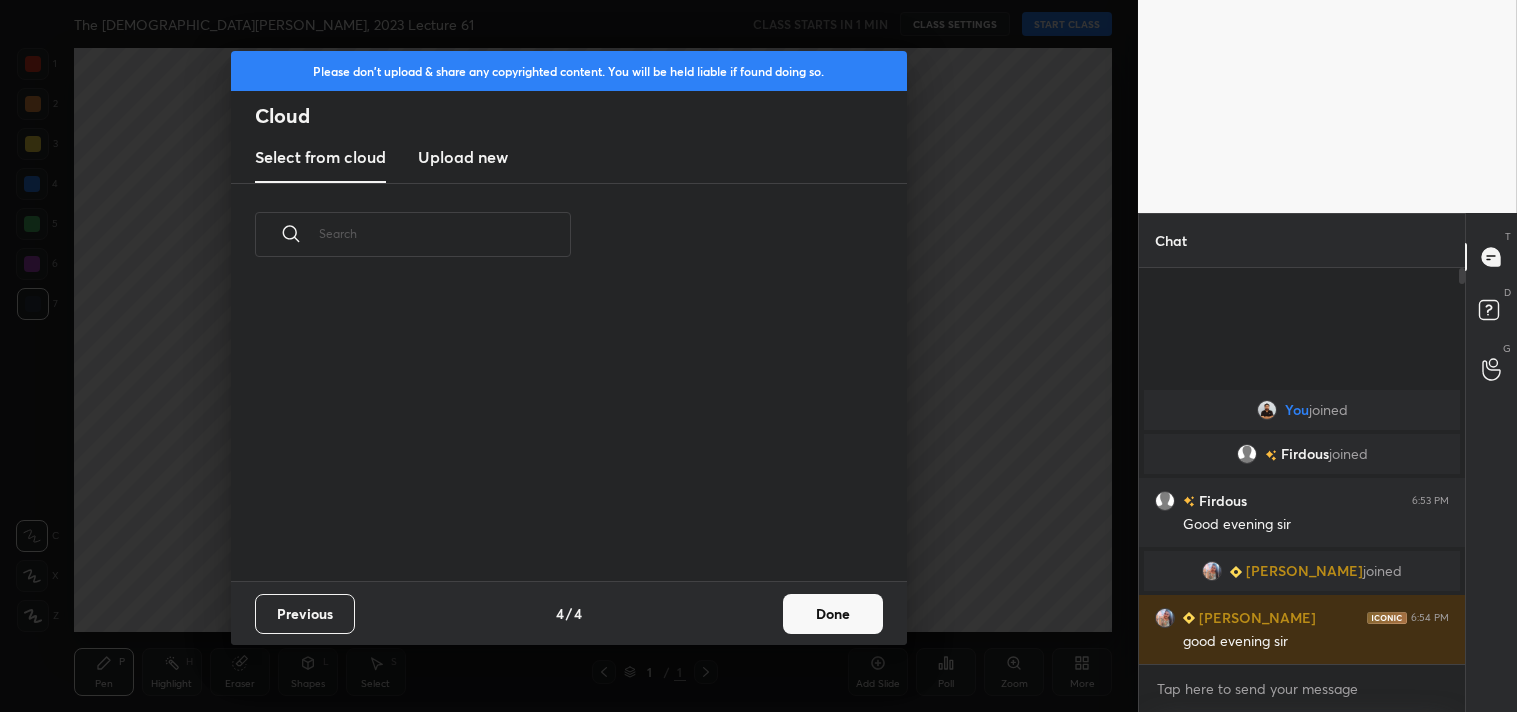 click on "Done" at bounding box center (833, 614) 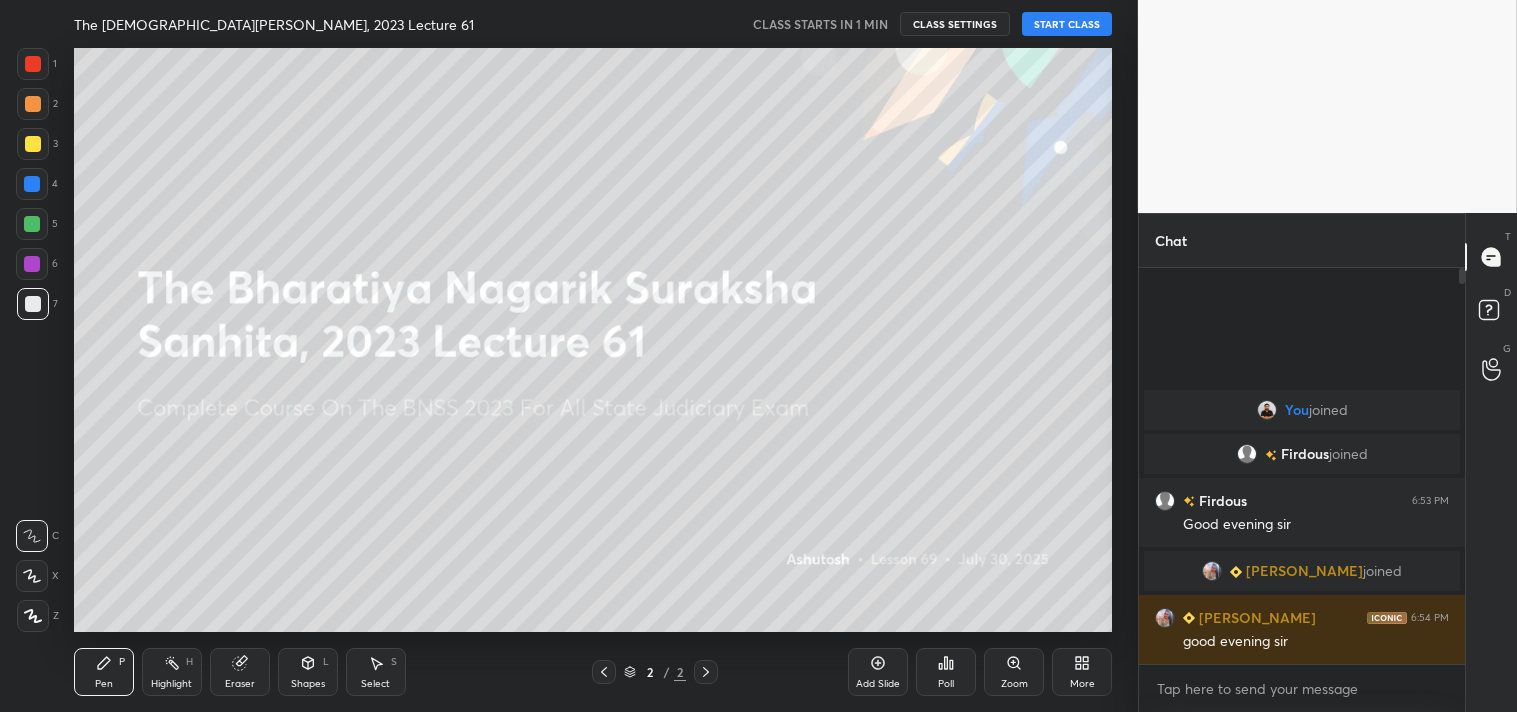 drag, startPoint x: 236, startPoint y: 680, endPoint x: 255, endPoint y: 657, distance: 29.832869 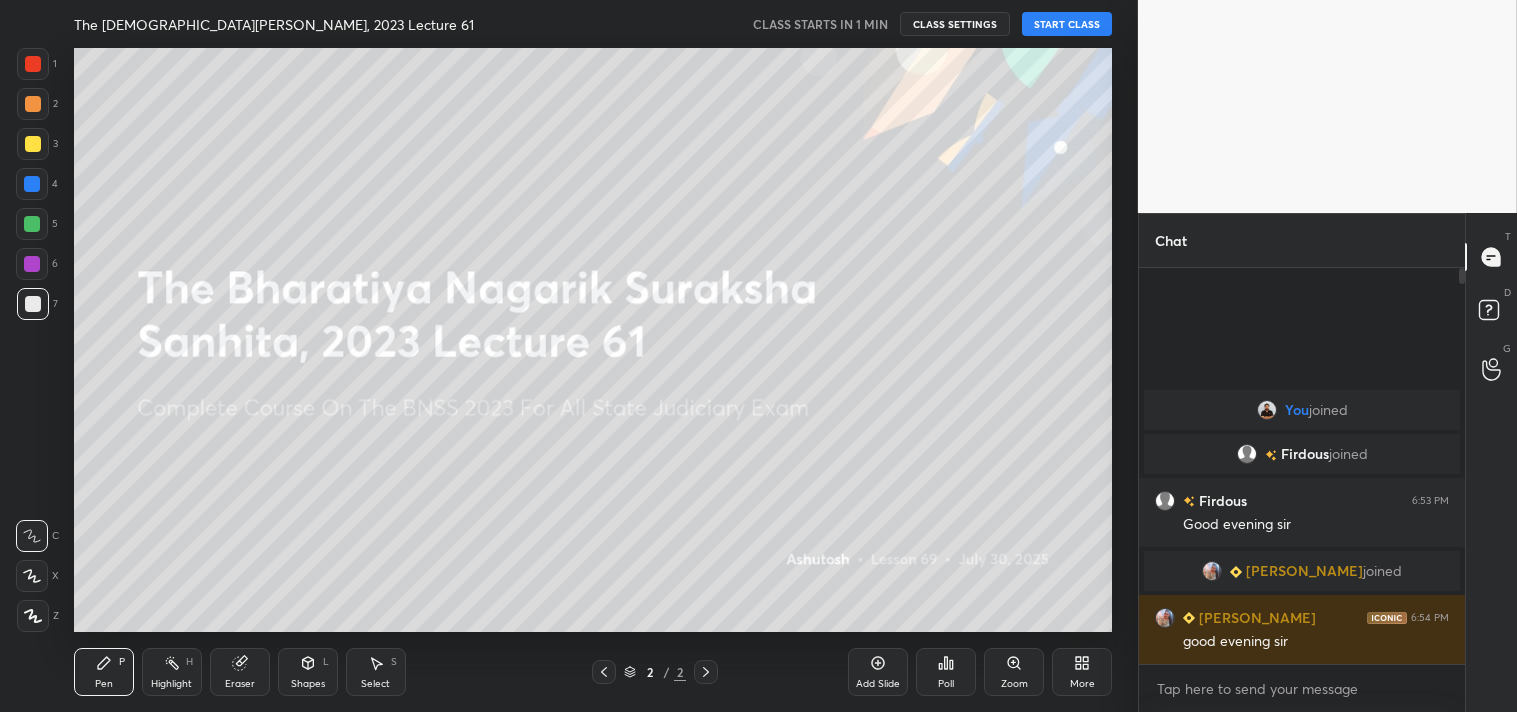 click on "Eraser" at bounding box center (240, 684) 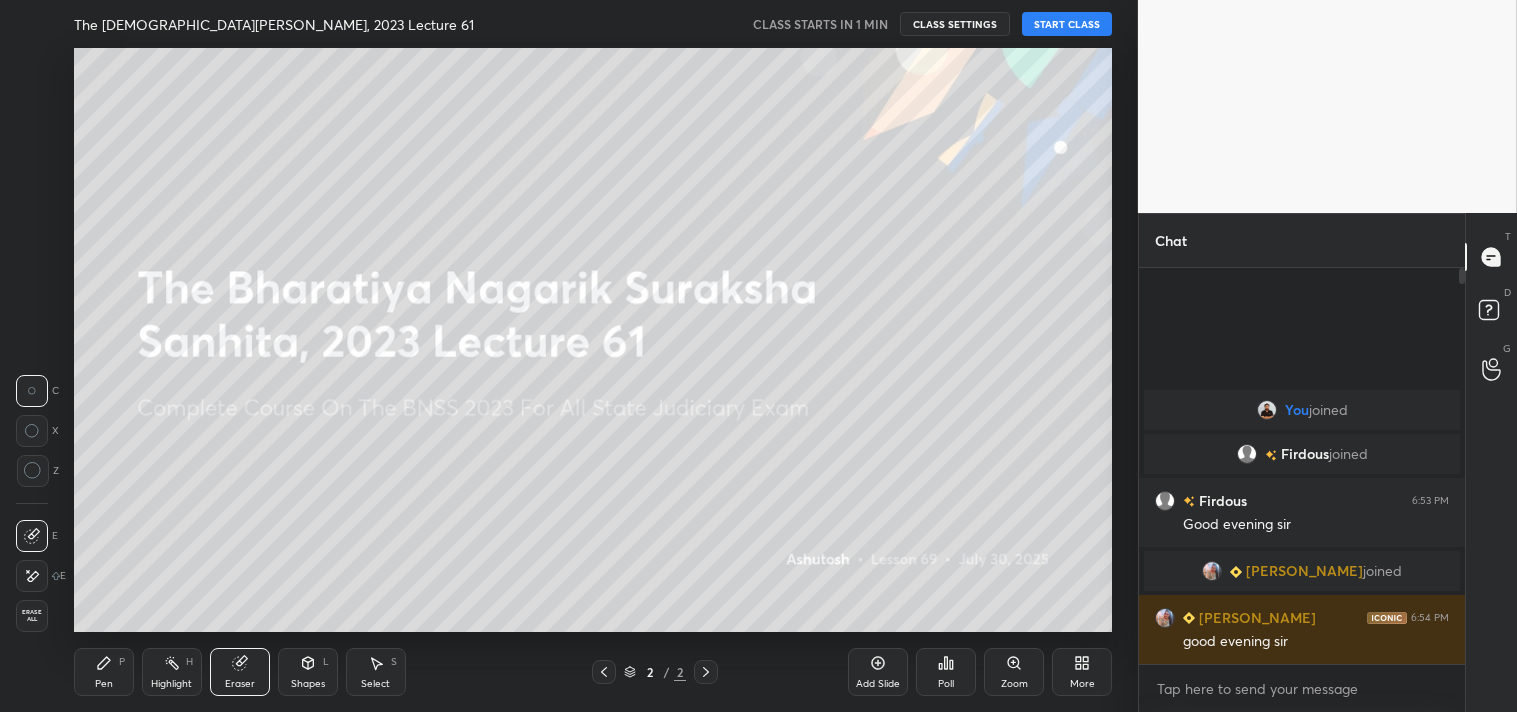 click on "Erase all" at bounding box center (32, 616) 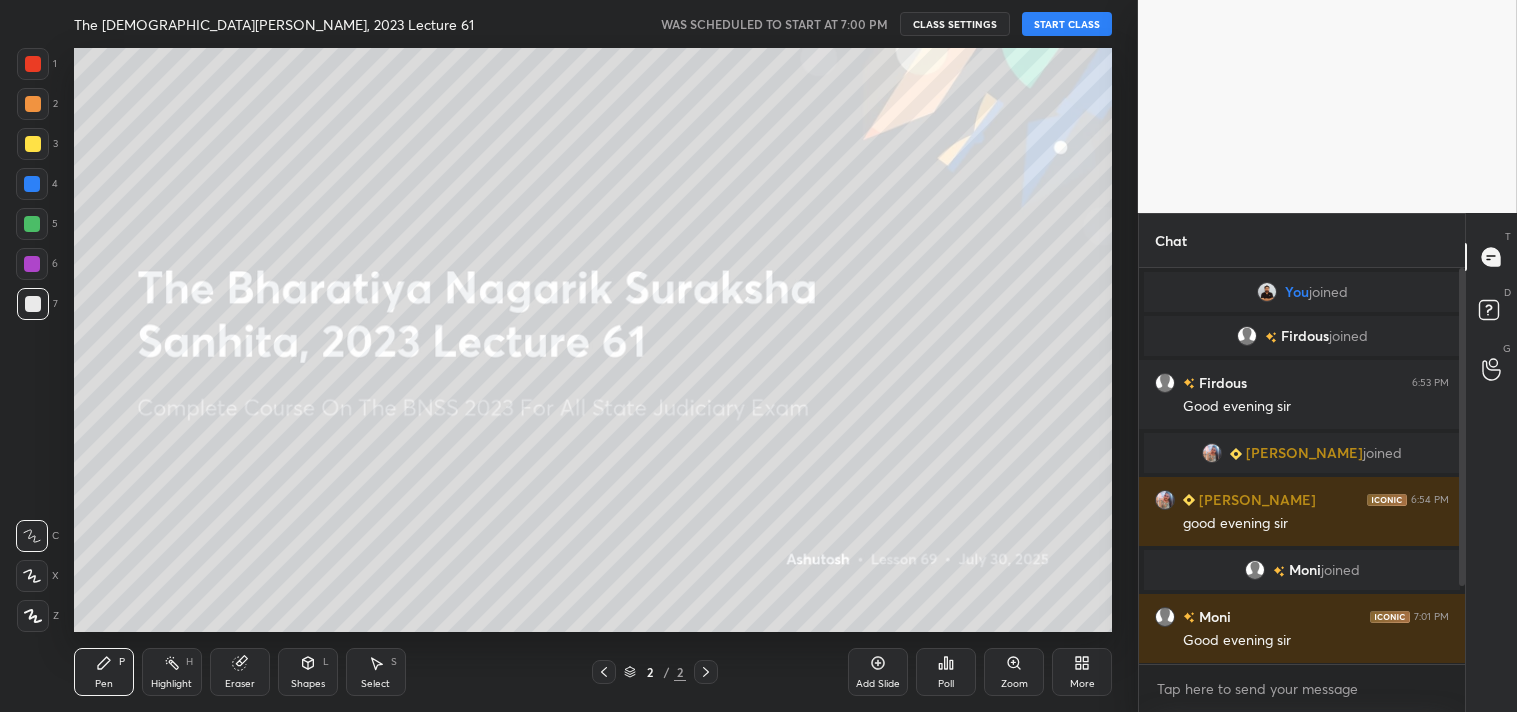 click on "START CLASS" at bounding box center (1067, 24) 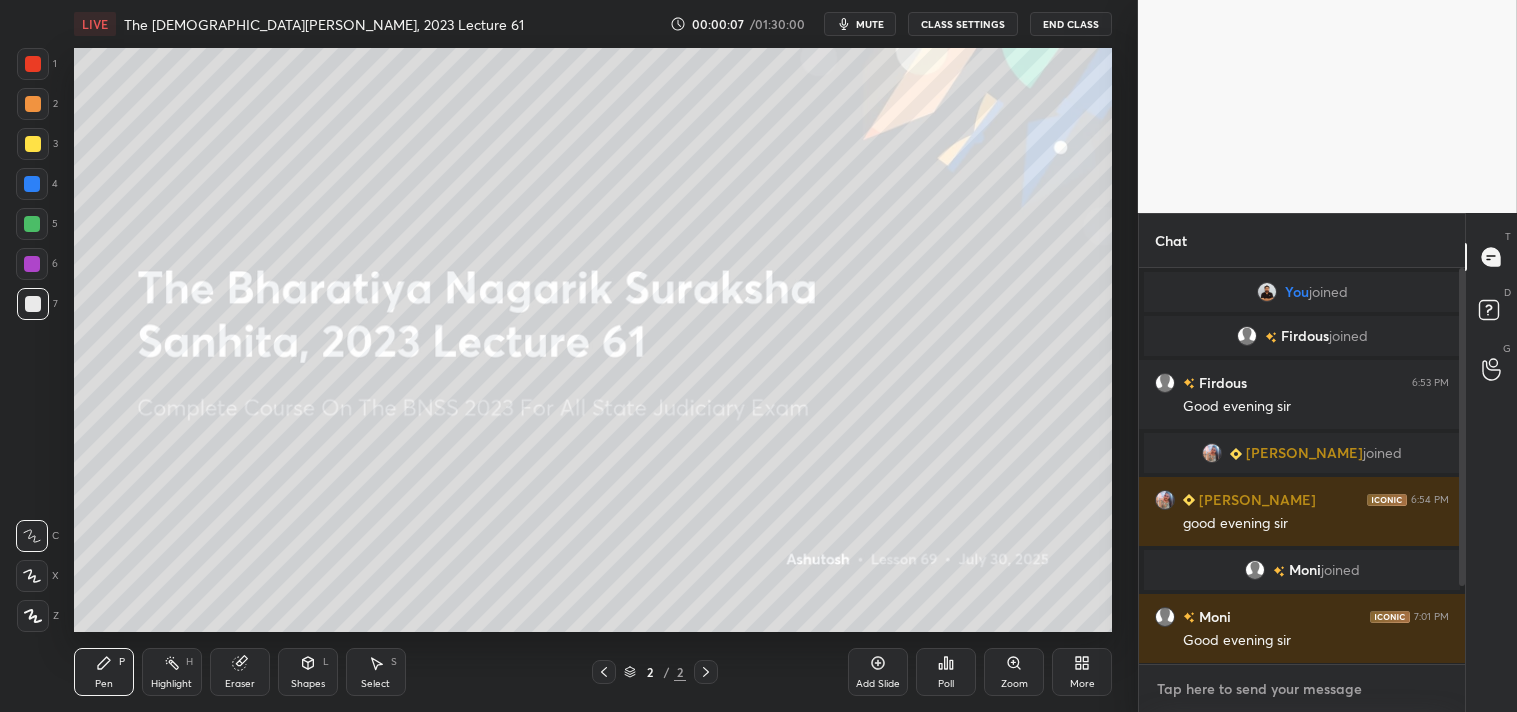 type on "x" 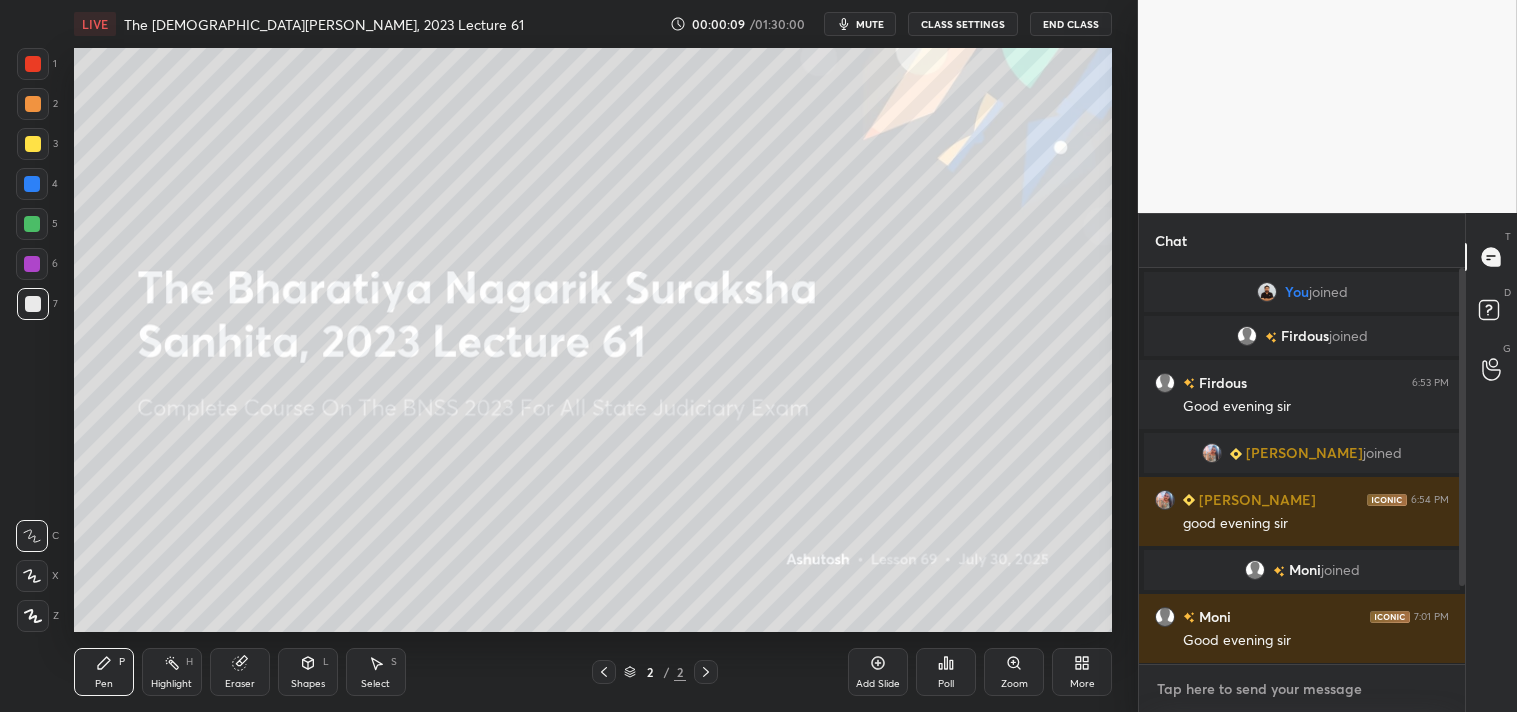 paste on "[URL][DOMAIN_NAME]" 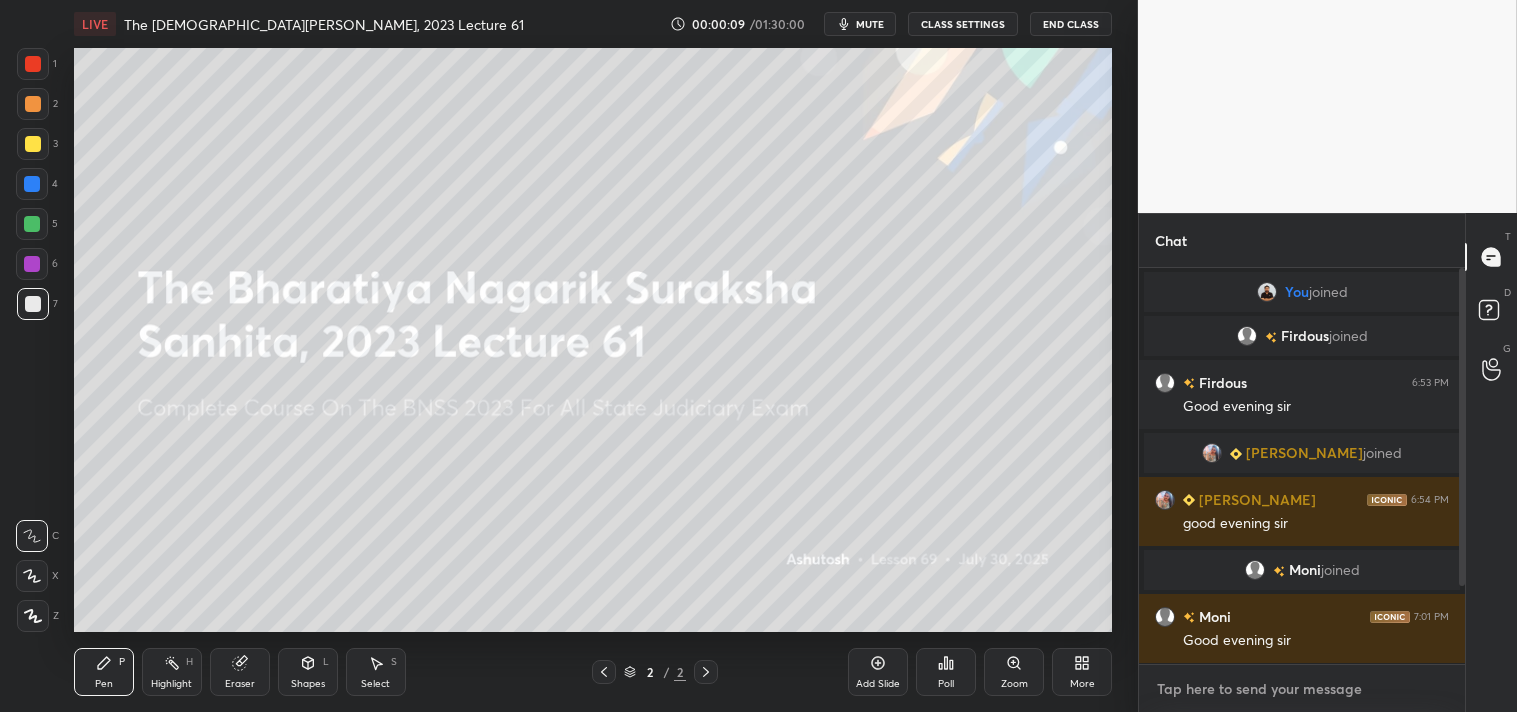 type on "[URL][DOMAIN_NAME]" 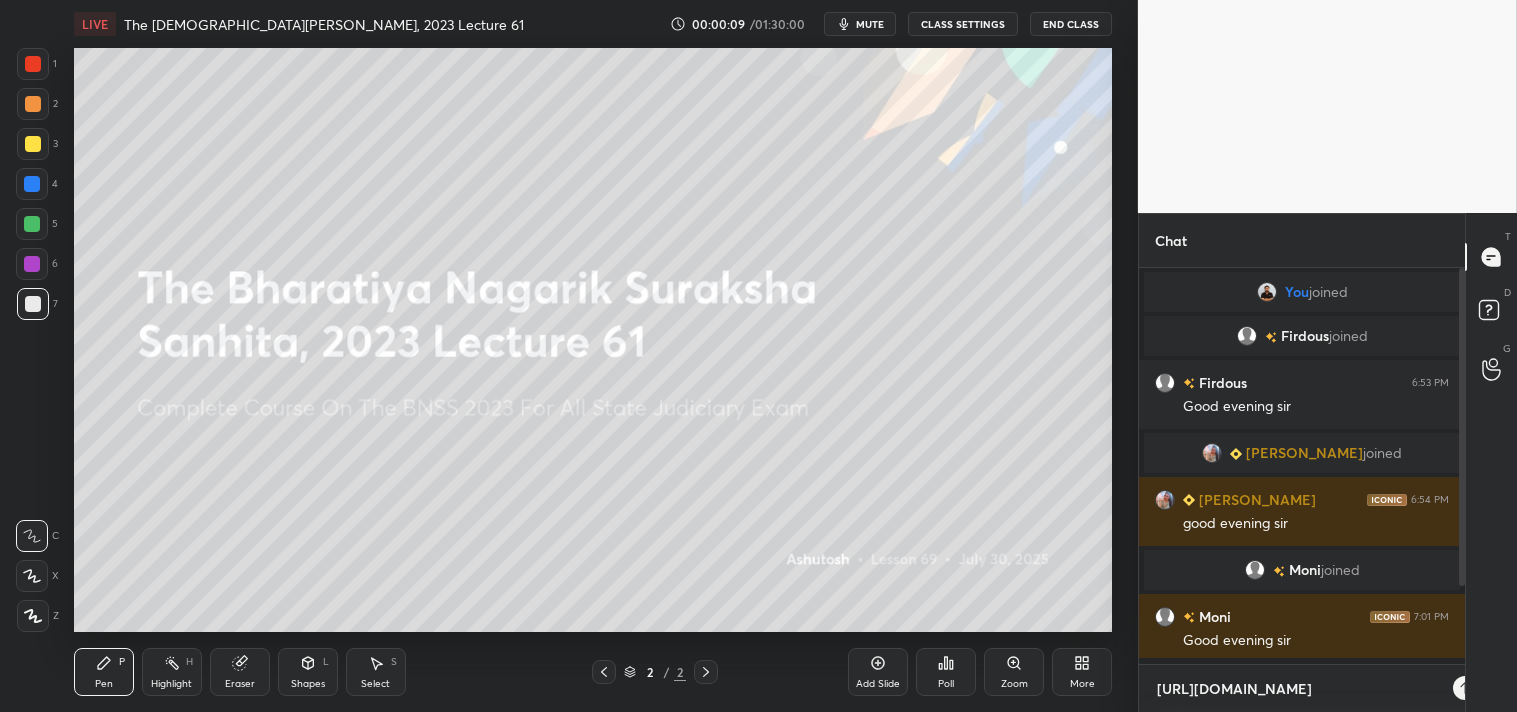 scroll, scrollTop: 384, scrollLeft: 320, axis: both 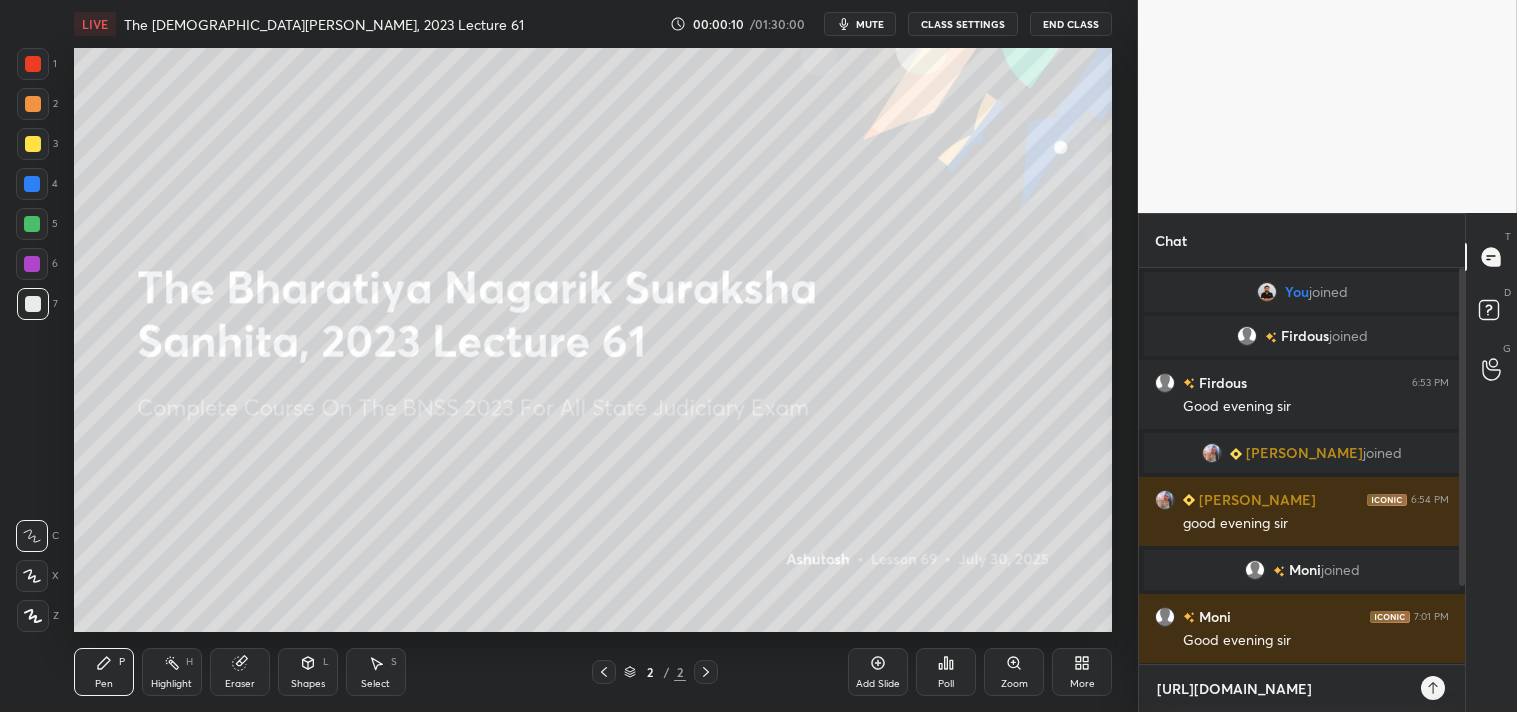 type on "[URL][DOMAIN_NAME]" 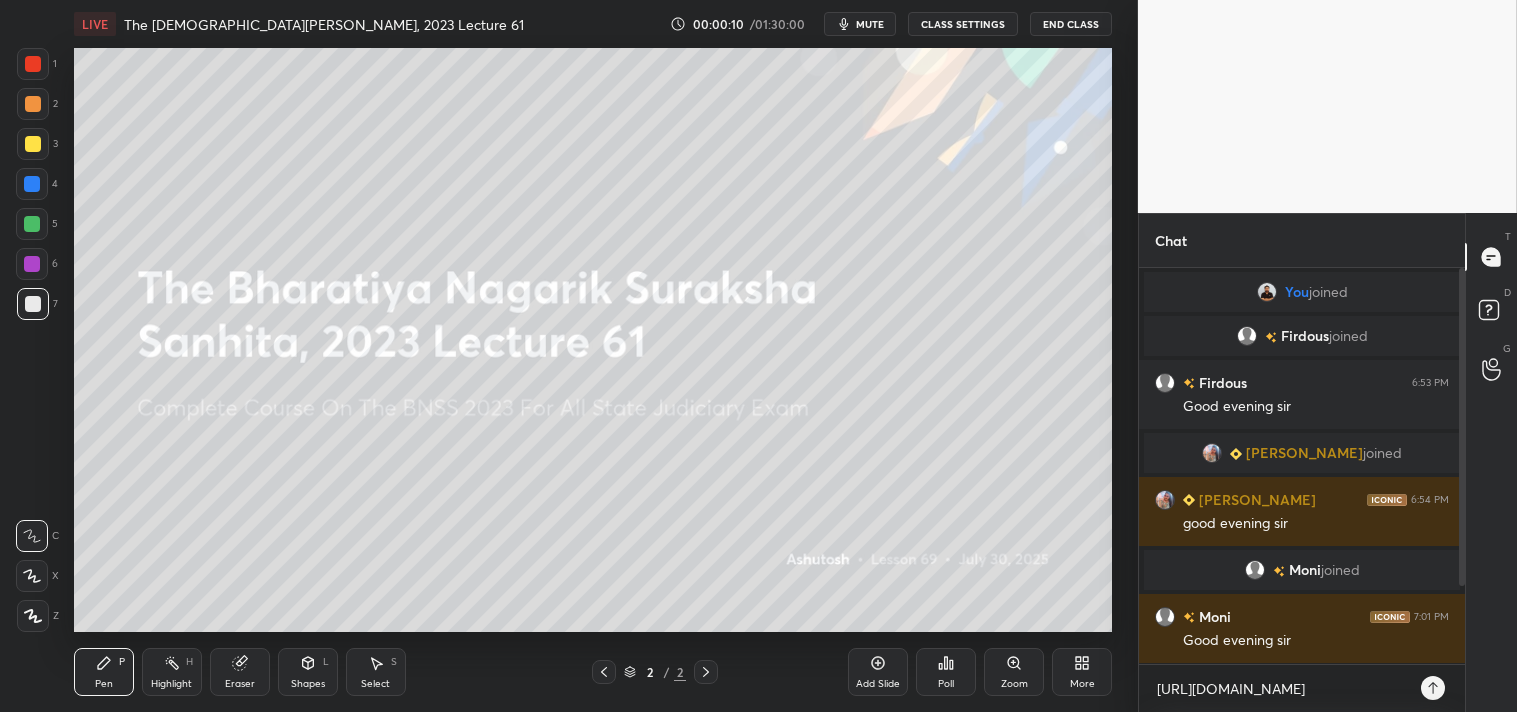 type on "x" 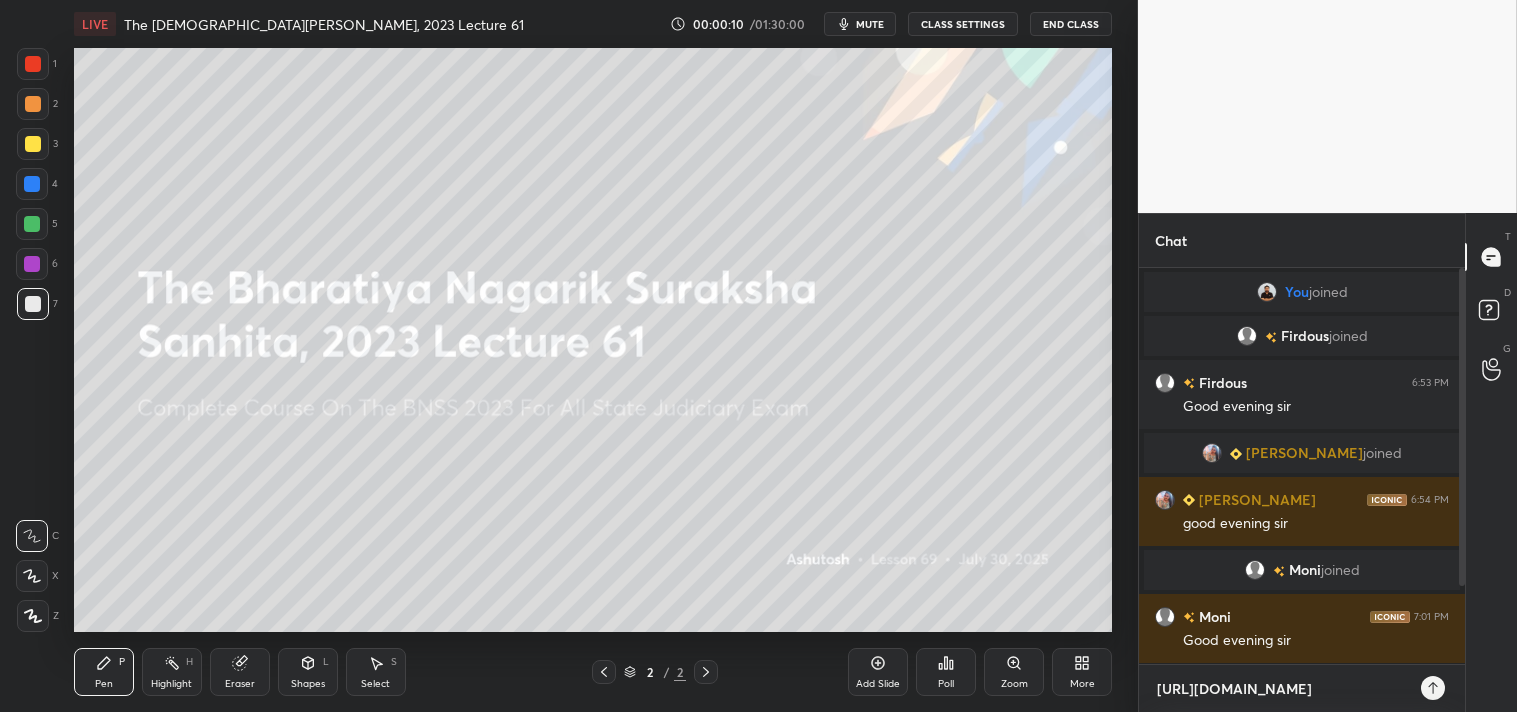 type 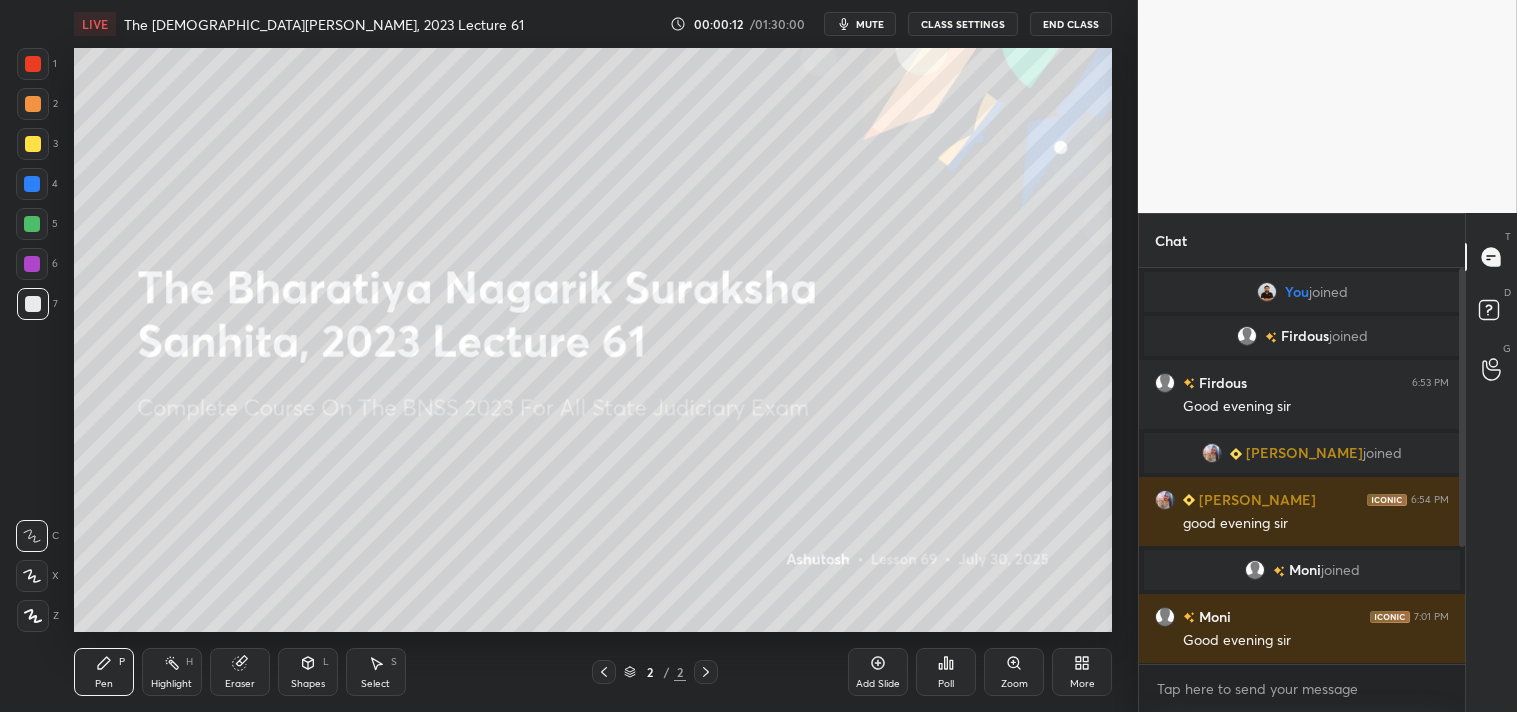 type on "x" 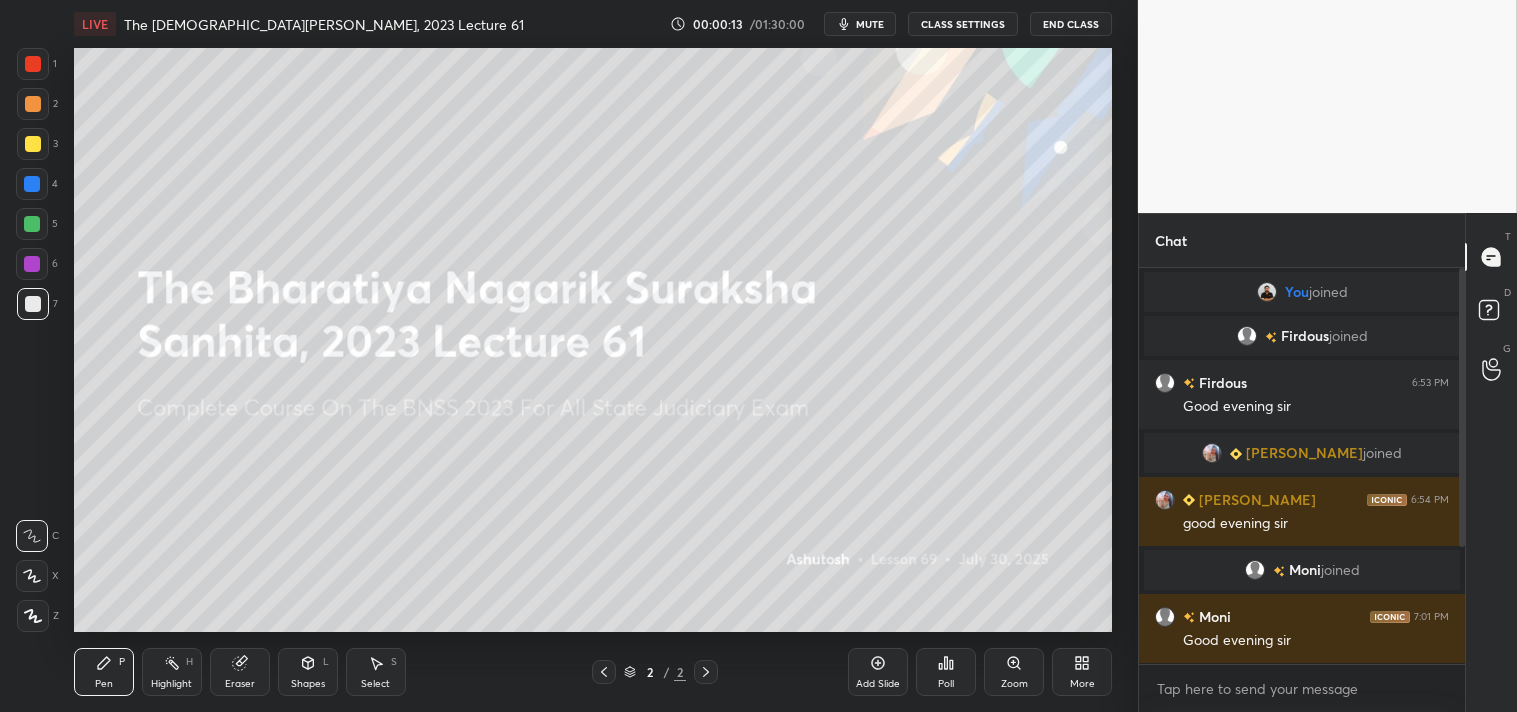 scroll, scrollTop: 228, scrollLeft: 0, axis: vertical 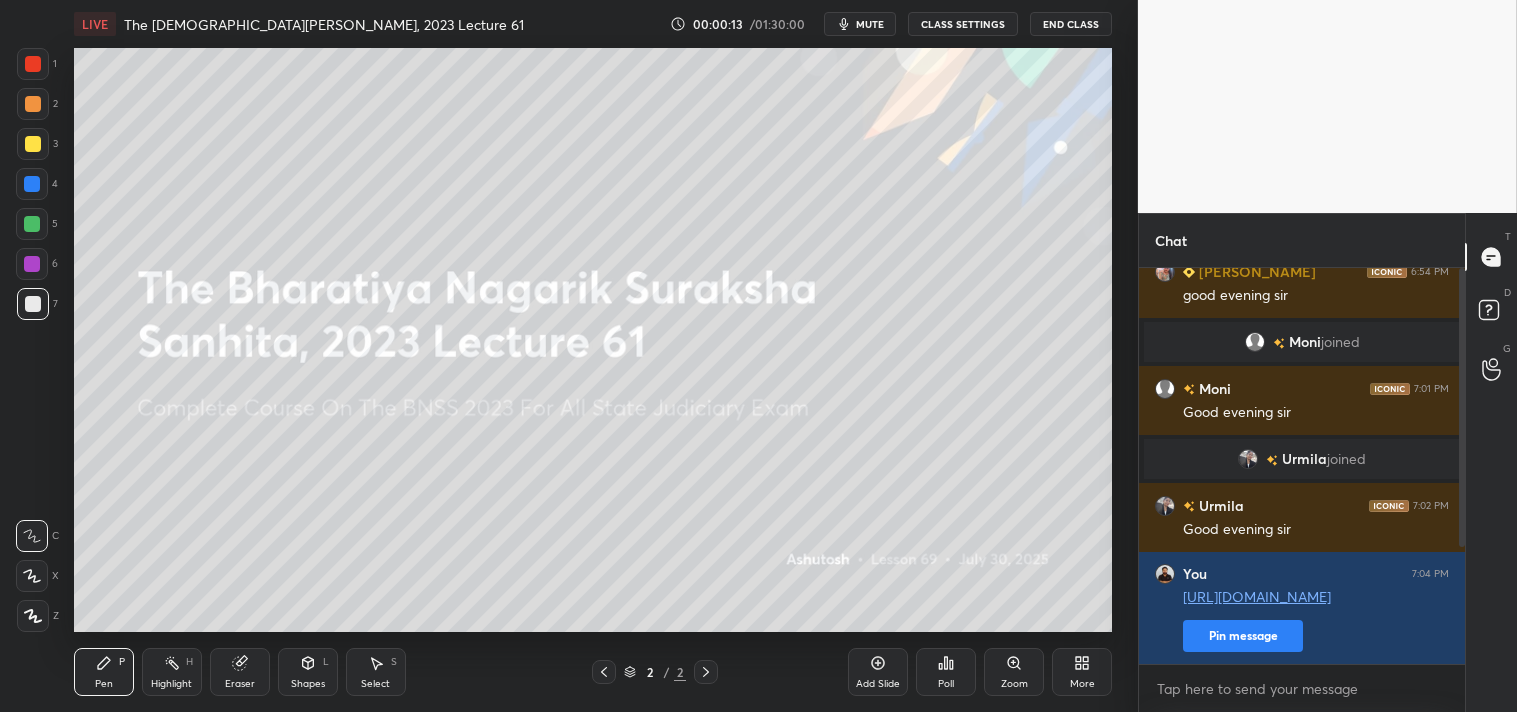 drag, startPoint x: 1463, startPoint y: 537, endPoint x: 1477, endPoint y: 704, distance: 167.5858 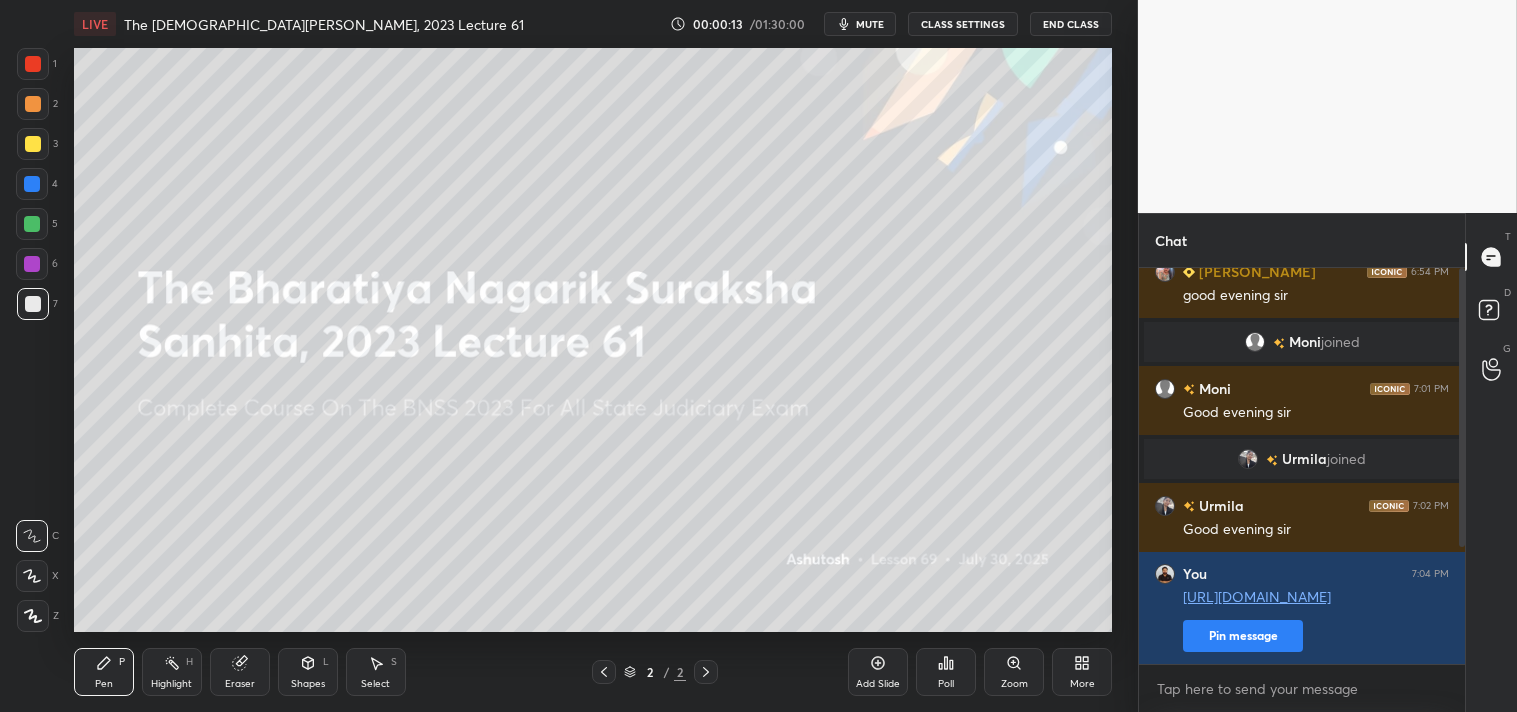 click on "Chat You  joined [PERSON_NAME]  joined Firdous 6:53 PM Good evening [PERSON_NAME]  joined [PERSON_NAME] 6:54 PM good evening [PERSON_NAME]  joined Moni 7:01 PM Good evening [PERSON_NAME]  joined Urmila 7:02 PM Good evening sir You 7:04 PM [URL][DOMAIN_NAME] Pin message 5 NEW MESSAGES Enable hand raising Enable raise hand to speak to learners. Once enabled, chat will be turned off temporarily. Enable x   introducing Raise a hand with a doubt Now learners can raise their hand along with a doubt  How it works? Doubts asked by learners will show up here NEW DOUBTS ASKED No one has raised a hand yet Can't raise hand Looks like educator just invited you to speak. Please wait before you can raise your hand again. Got it T Messages (T) D Doubts (D) G Raise Hand (G)" at bounding box center [1327, 462] 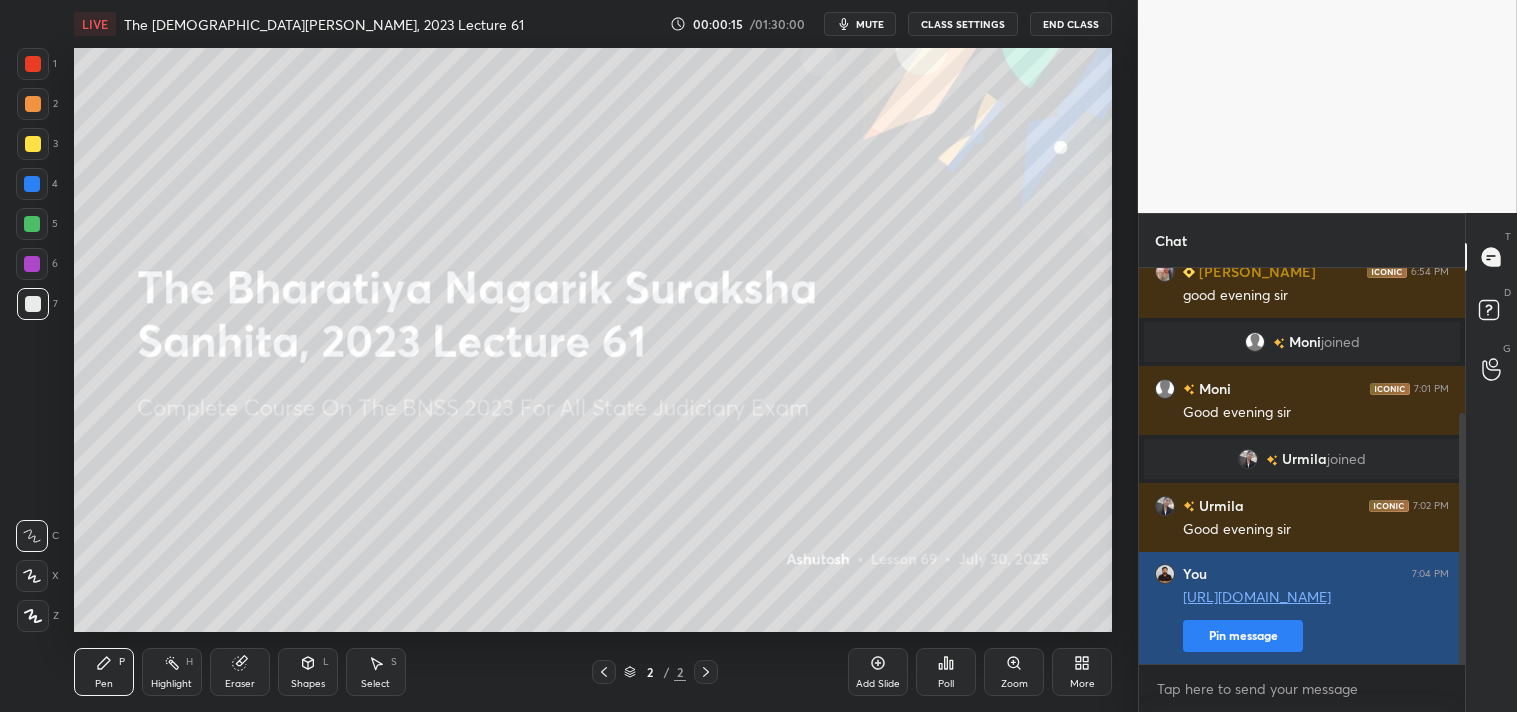 click on "Pin message" at bounding box center [1243, 636] 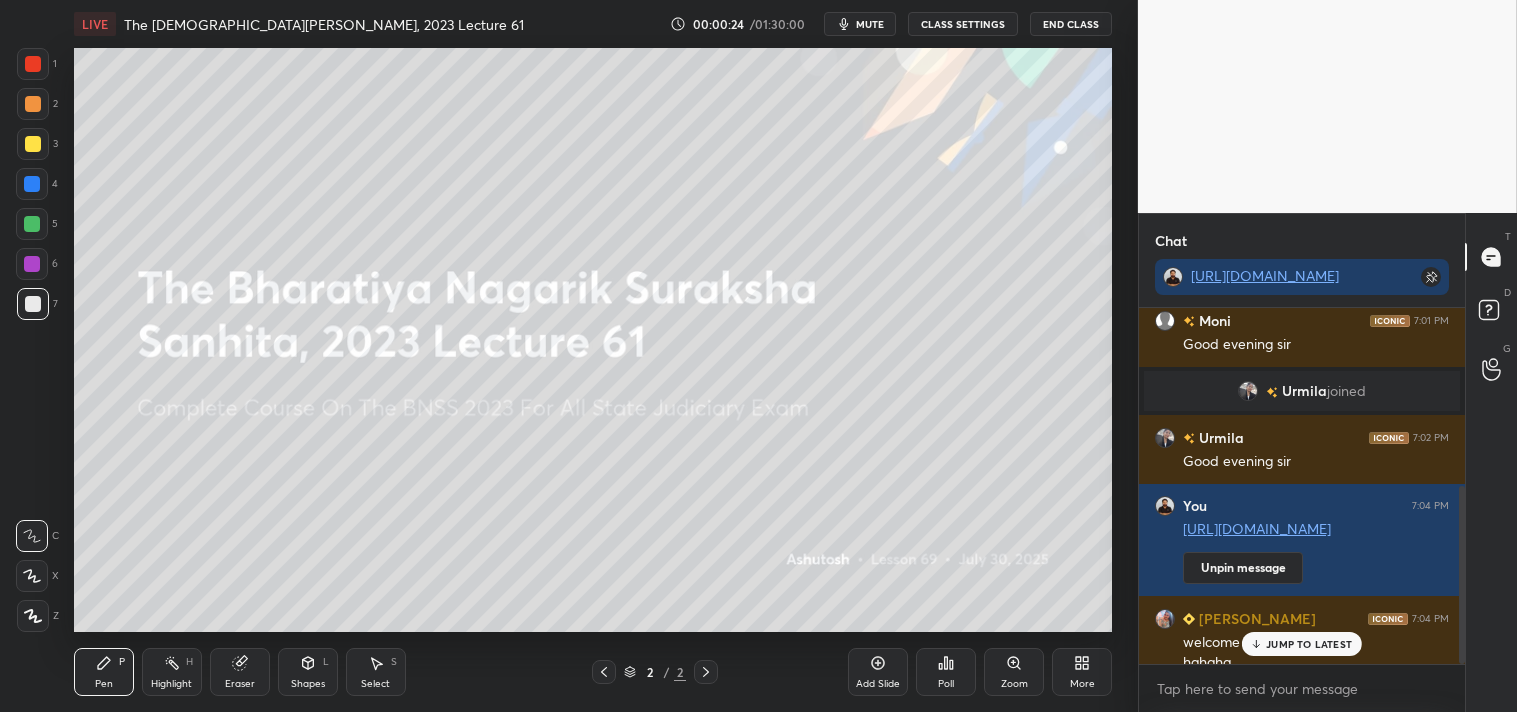 scroll, scrollTop: 356, scrollLeft: 0, axis: vertical 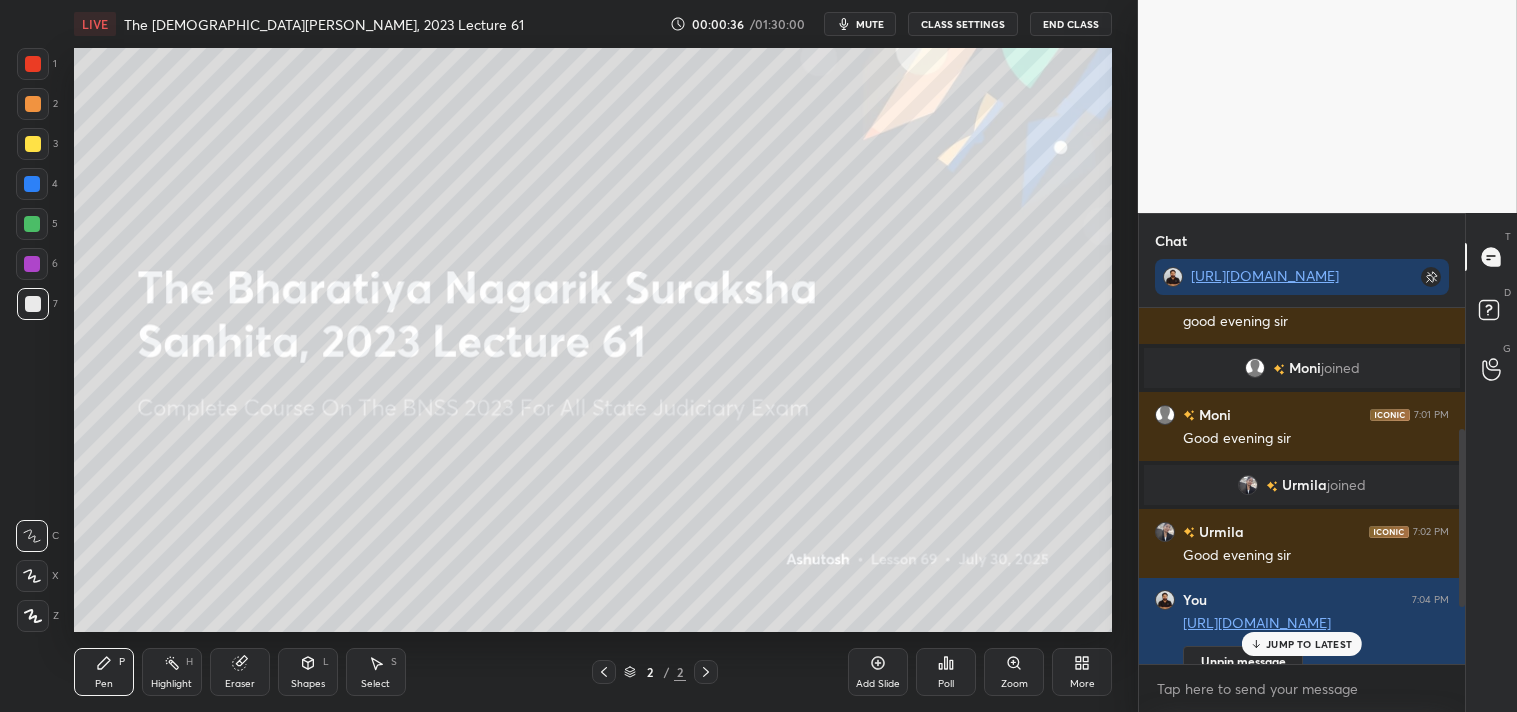 drag, startPoint x: 1463, startPoint y: 620, endPoint x: 1456, endPoint y: 561, distance: 59.413803 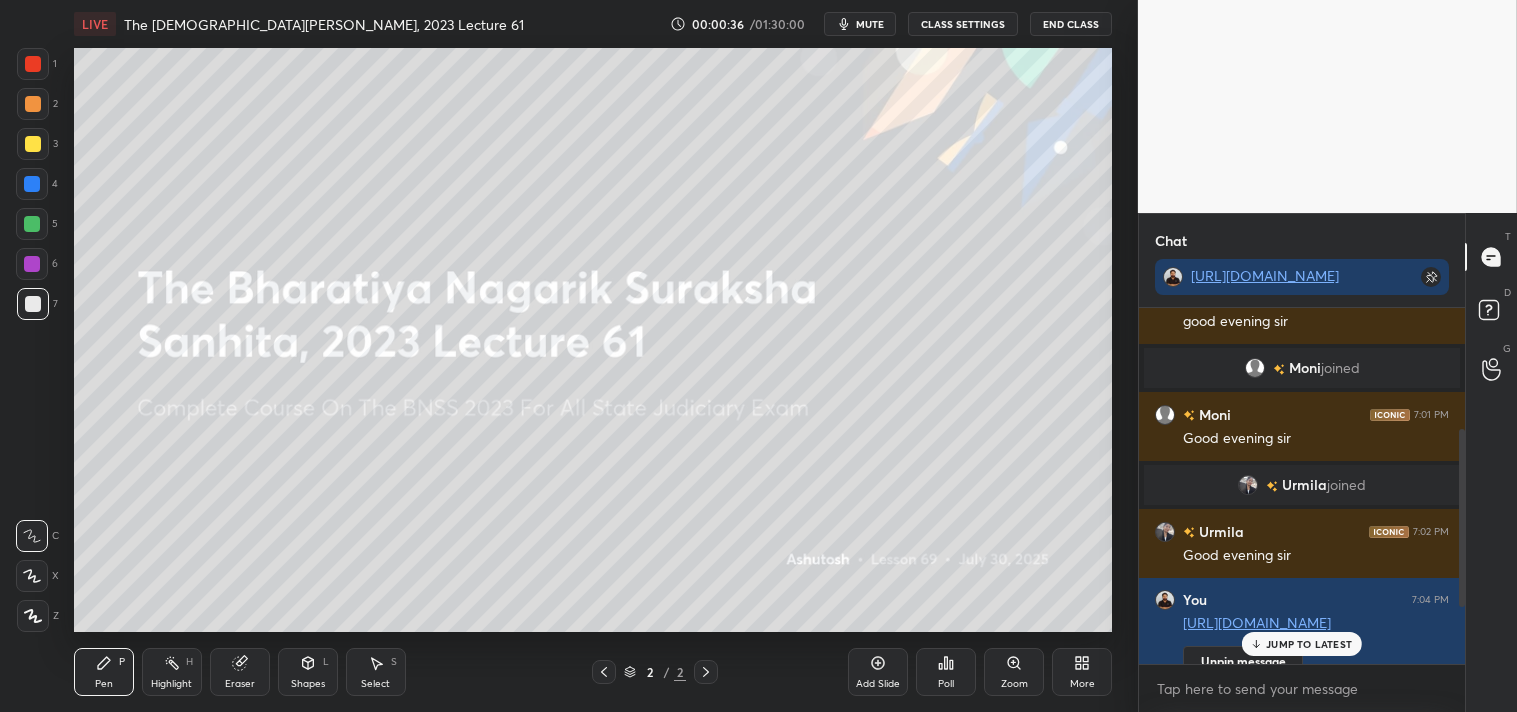 click at bounding box center [1459, 486] 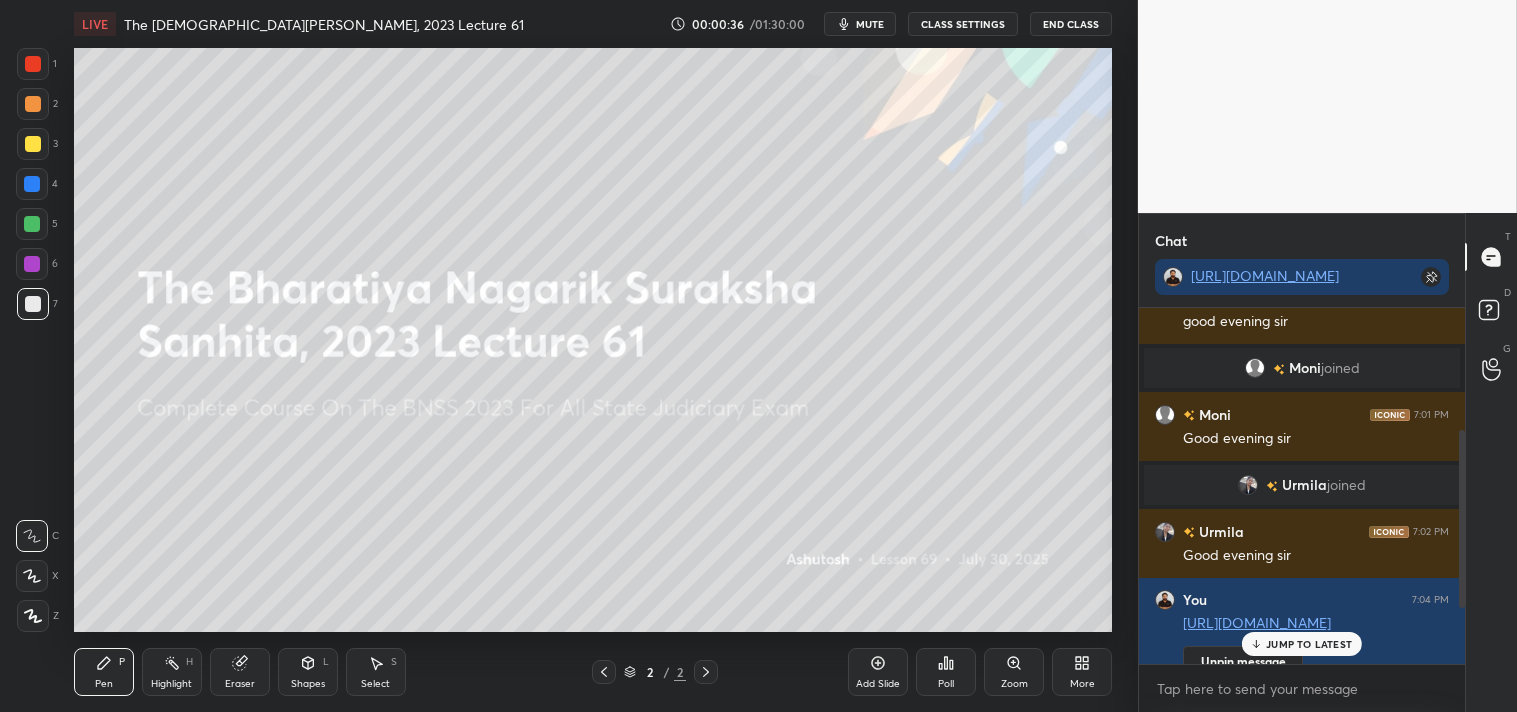 scroll, scrollTop: 244, scrollLeft: 0, axis: vertical 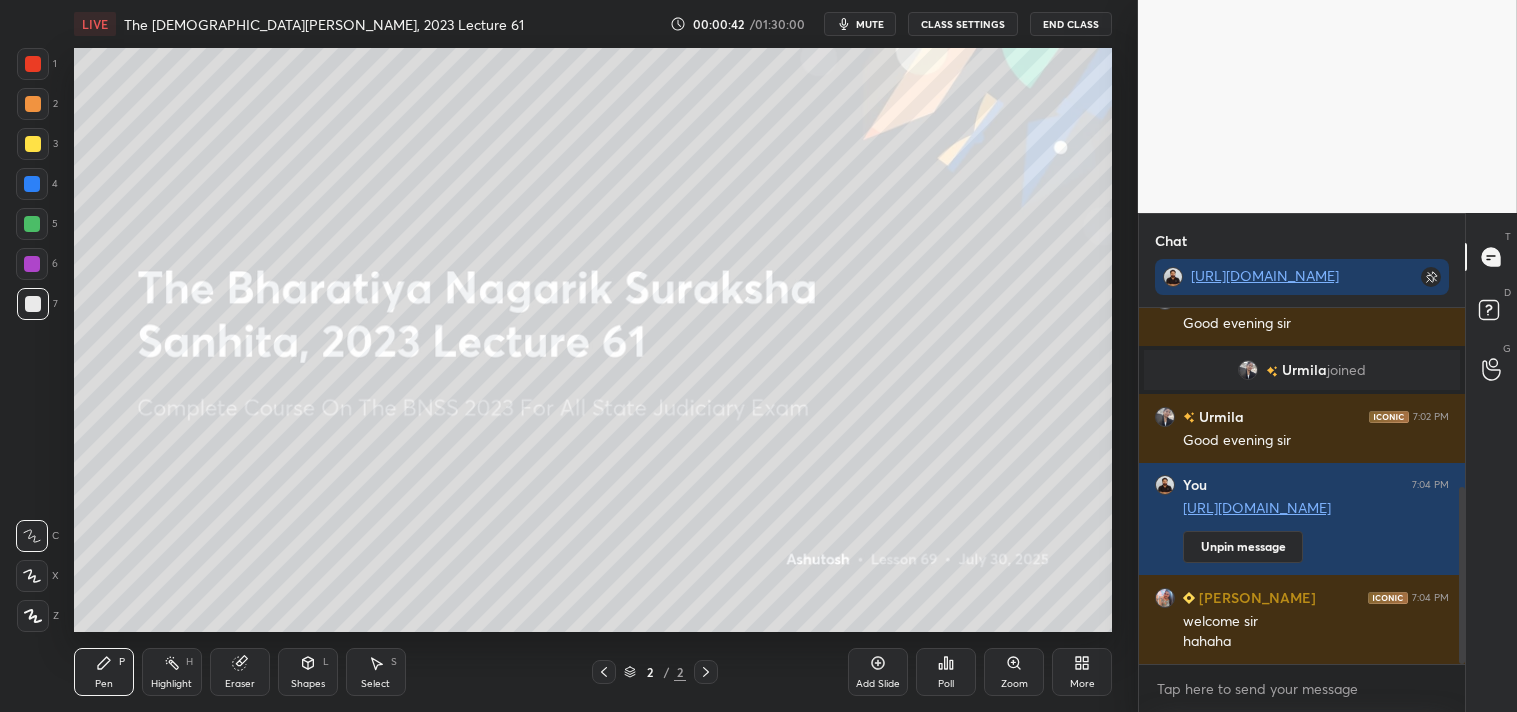 drag, startPoint x: 1463, startPoint y: 541, endPoint x: 1474, endPoint y: 711, distance: 170.35551 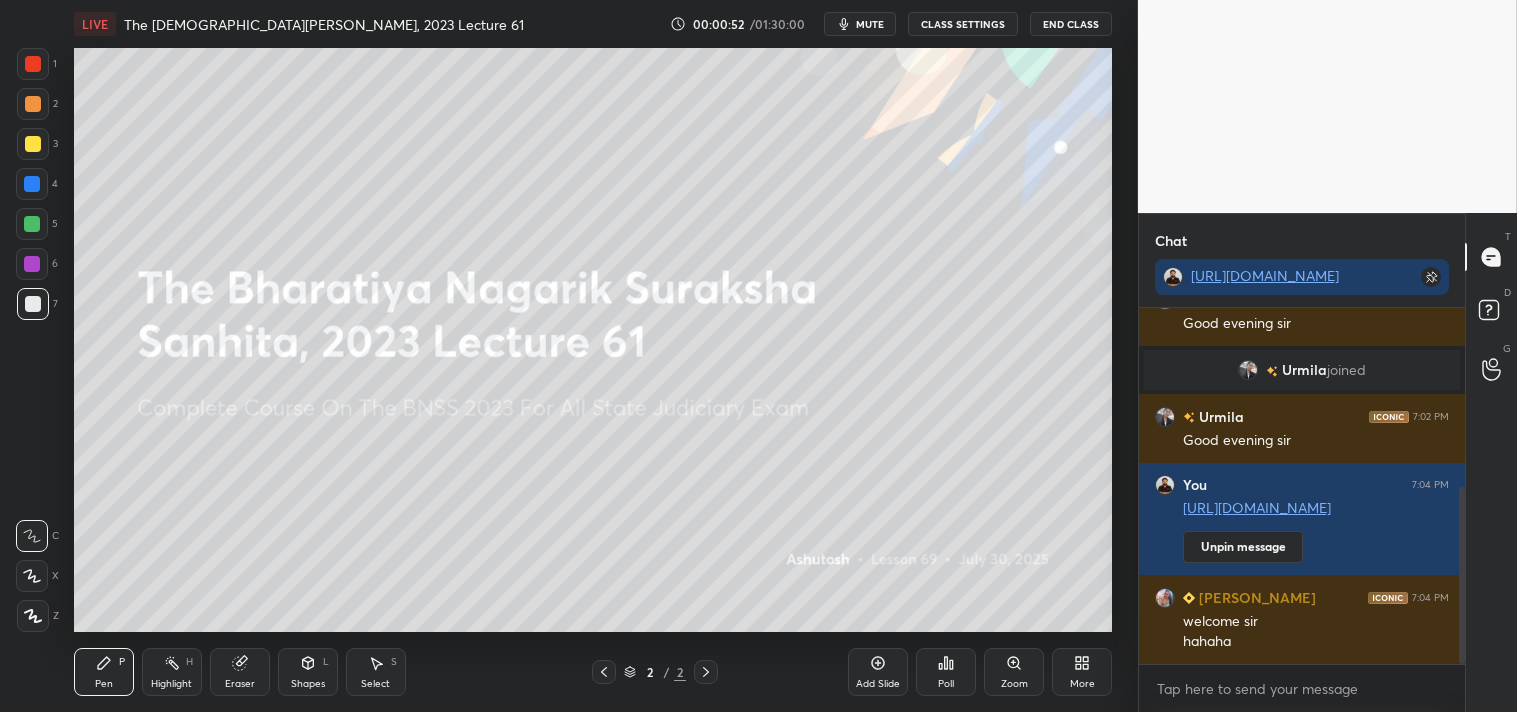 scroll, scrollTop: 425, scrollLeft: 0, axis: vertical 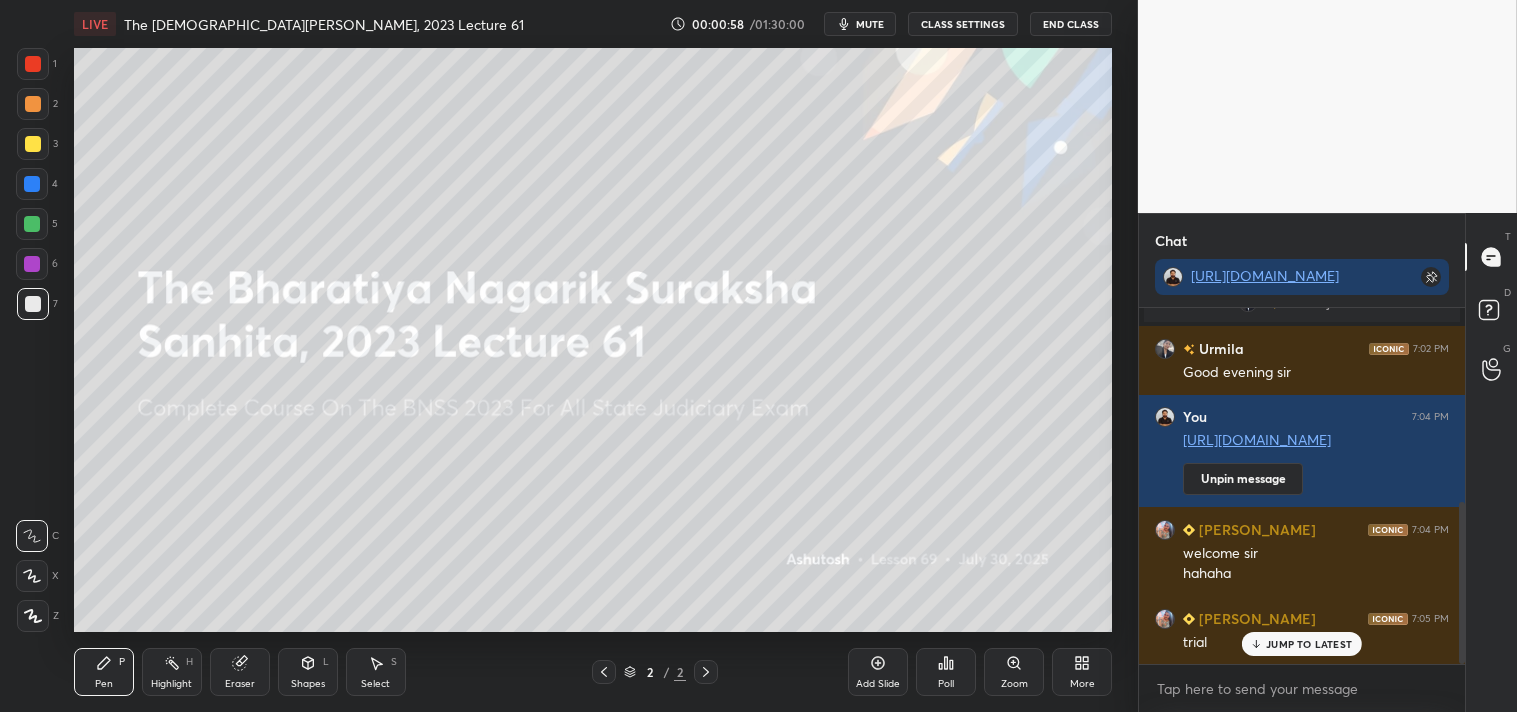 click on "Add Slide" at bounding box center [878, 672] 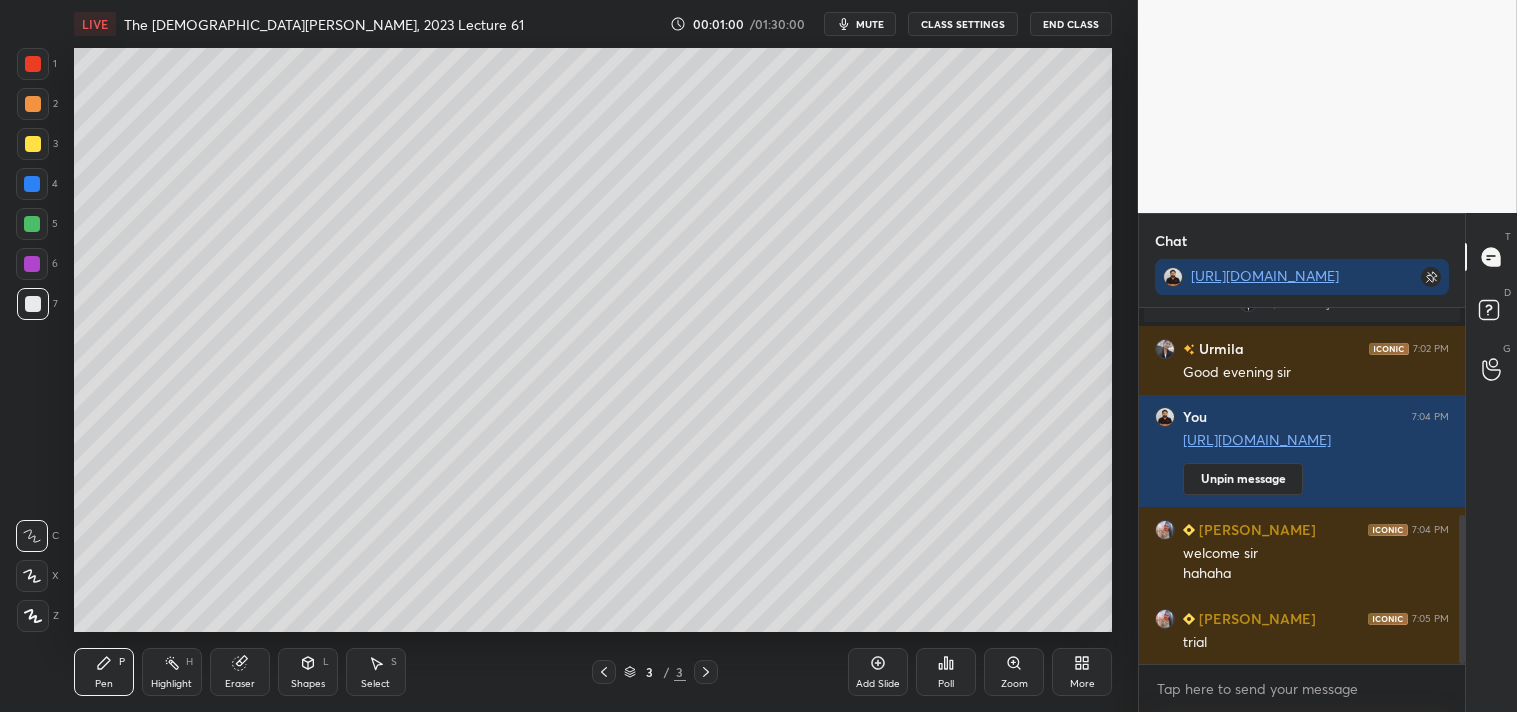 scroll, scrollTop: 495, scrollLeft: 0, axis: vertical 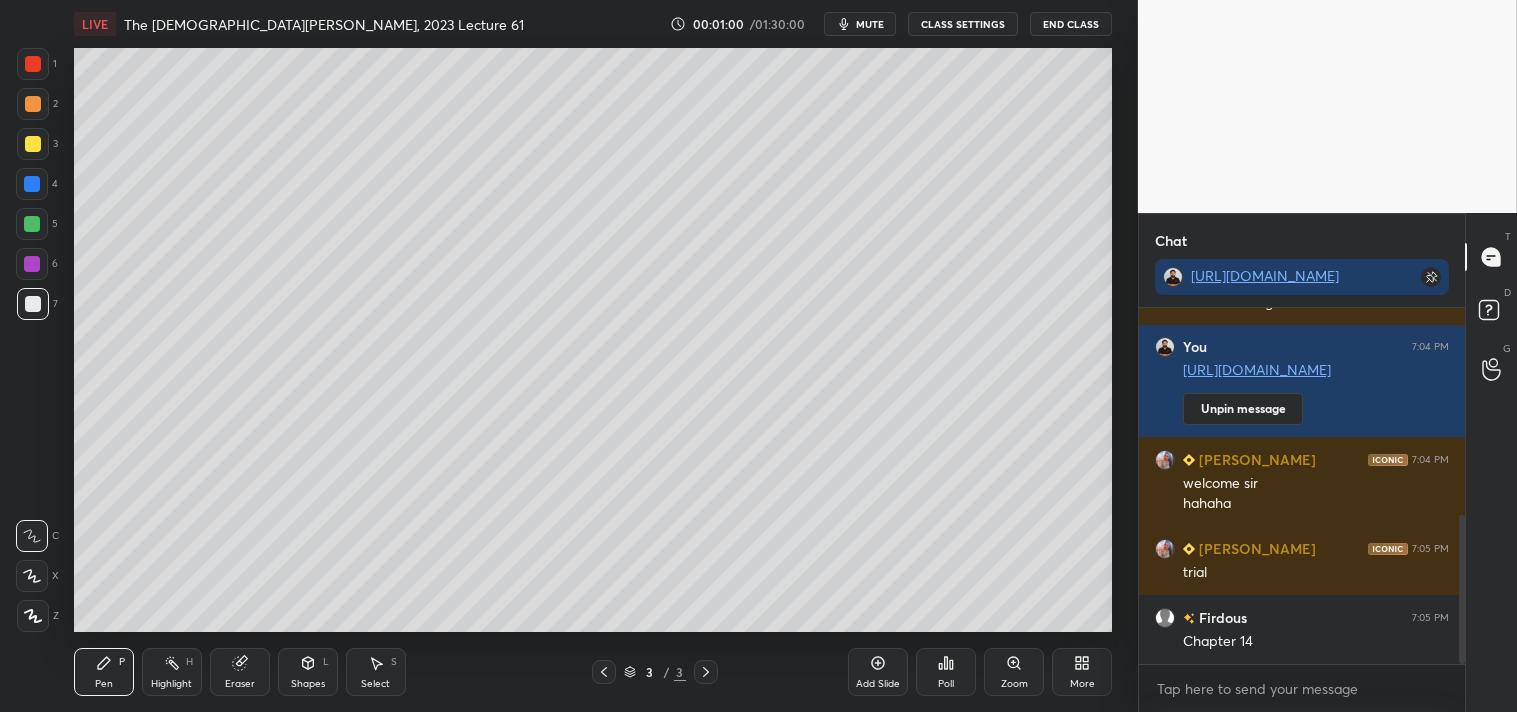click at bounding box center (33, 144) 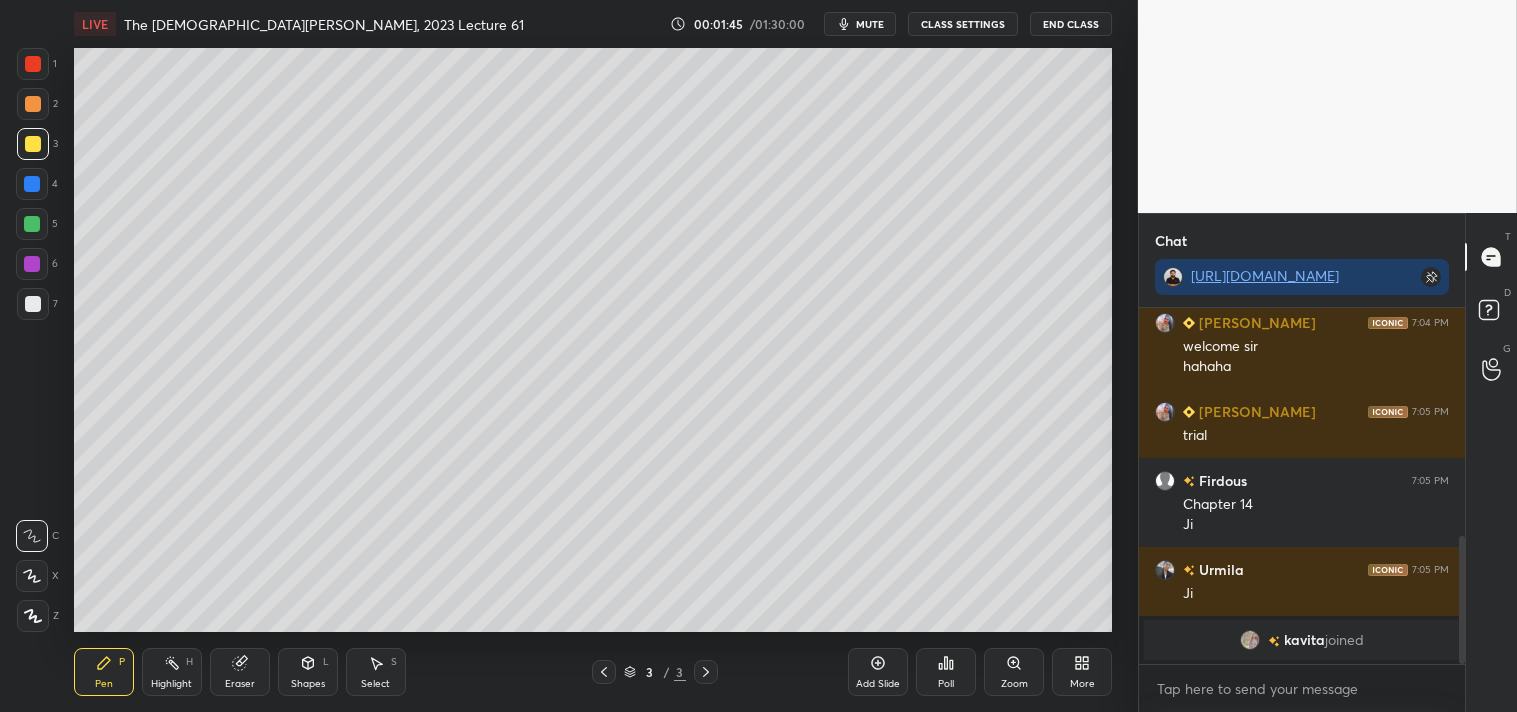 scroll, scrollTop: 657, scrollLeft: 0, axis: vertical 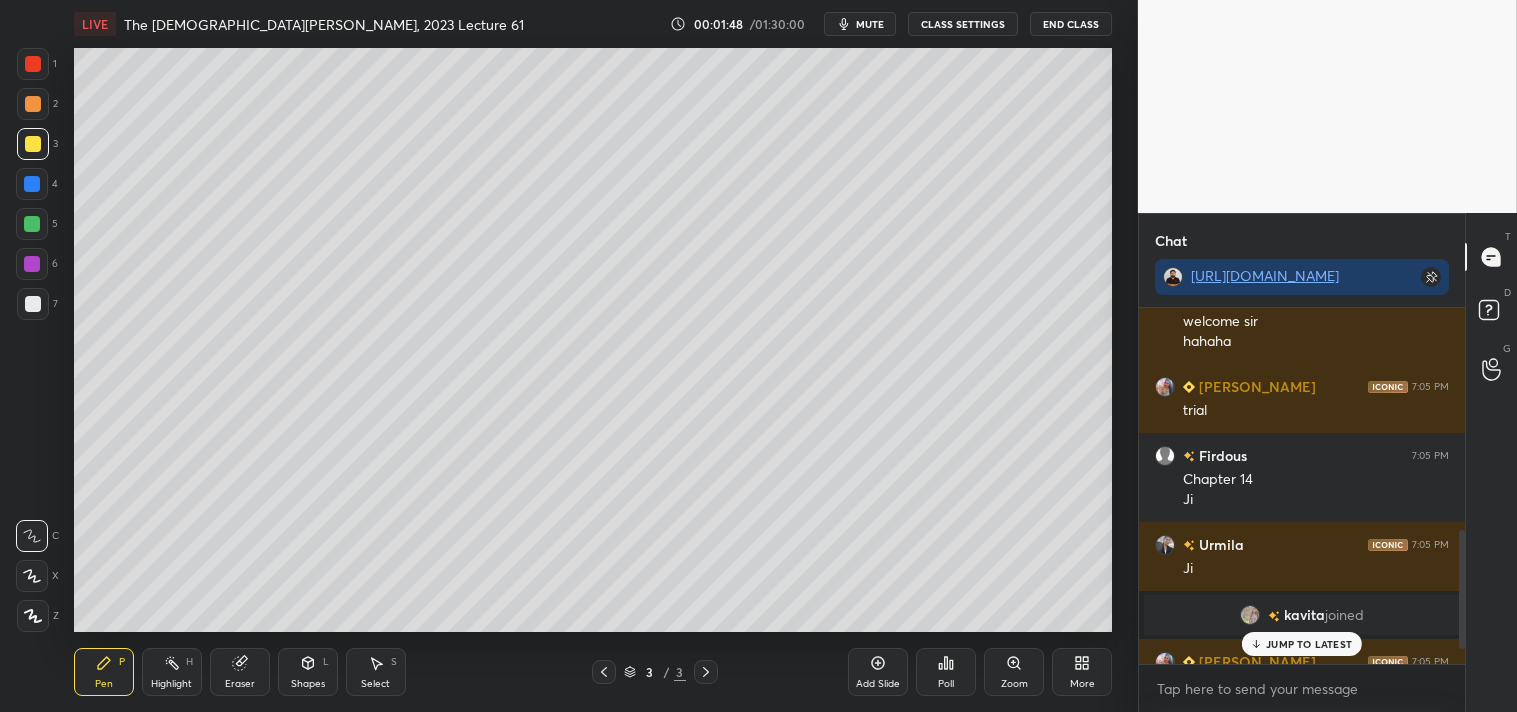click on "JUMP TO LATEST" at bounding box center [1309, 644] 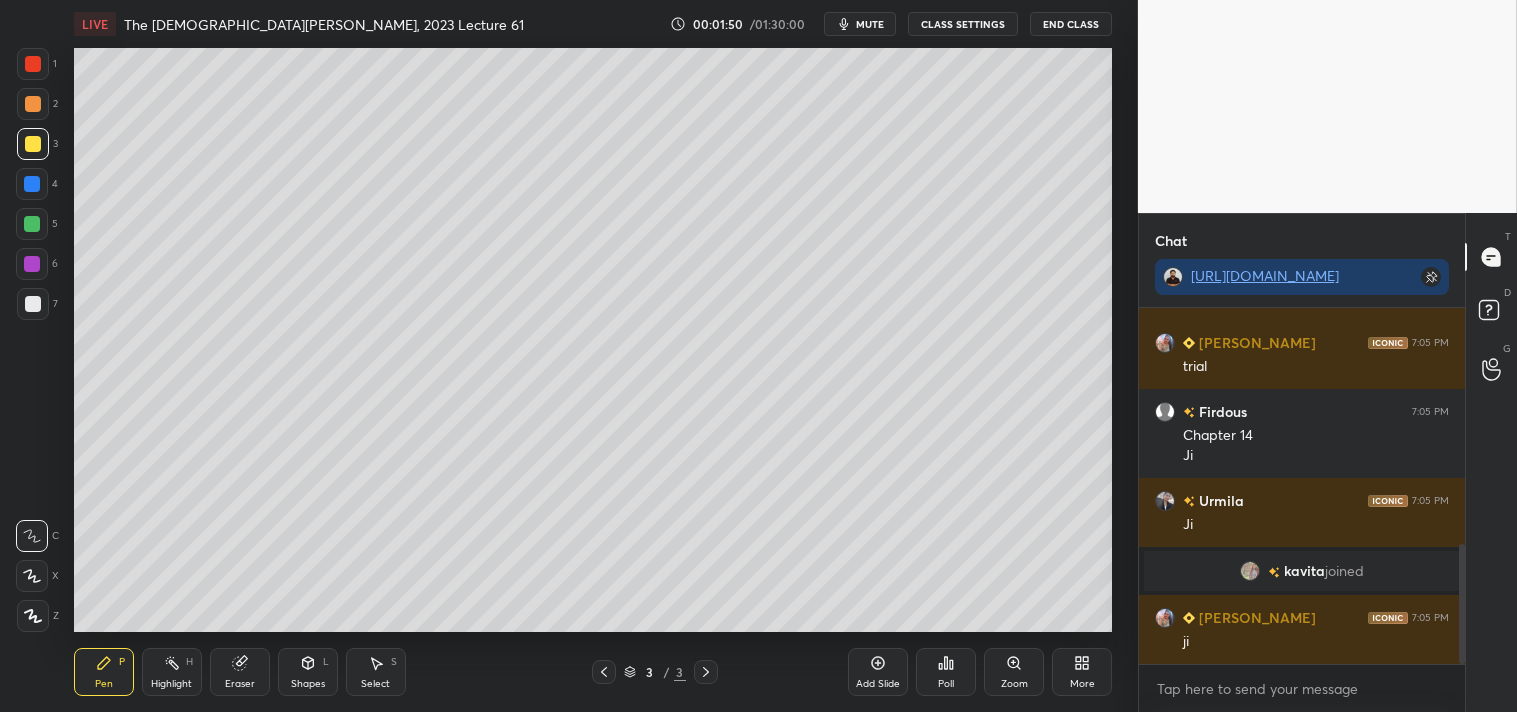 scroll, scrollTop: 770, scrollLeft: 0, axis: vertical 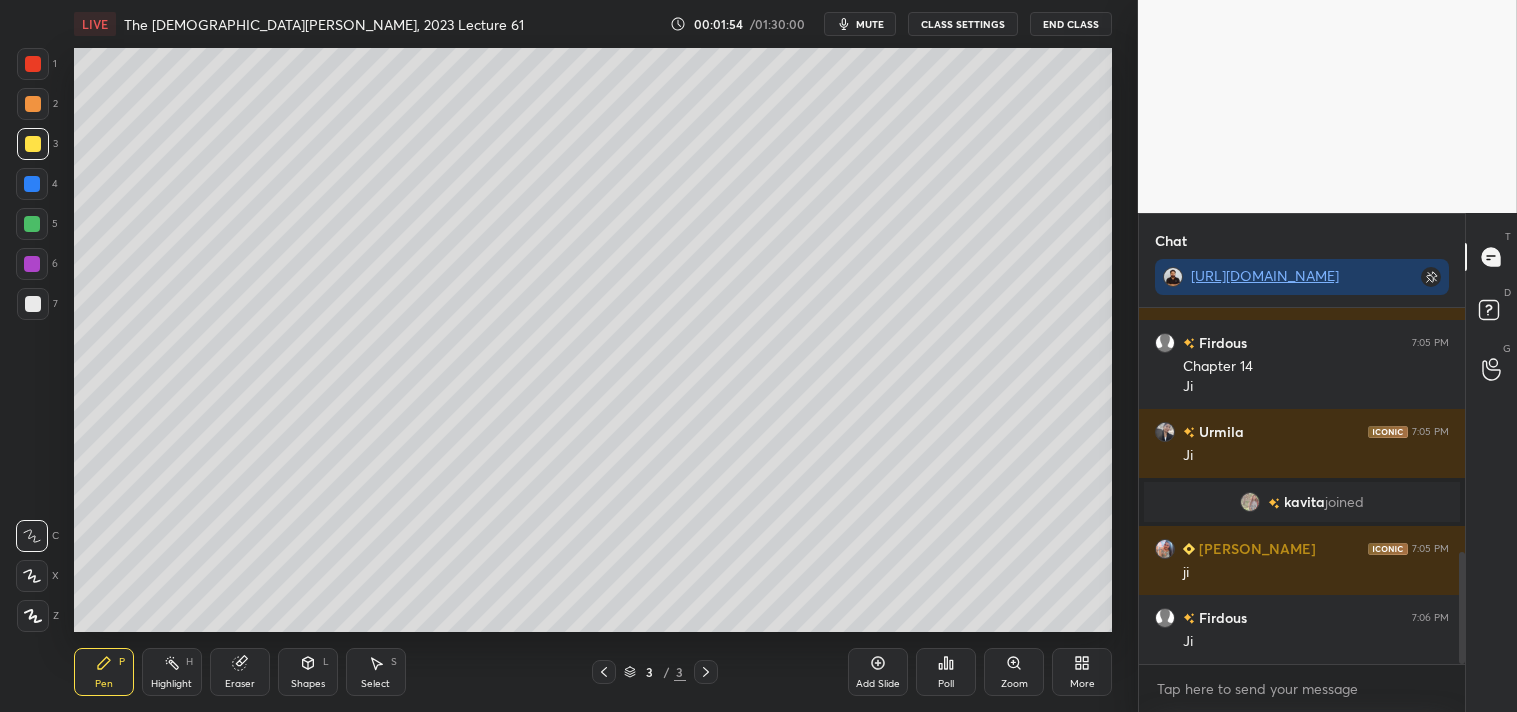 click at bounding box center (33, 304) 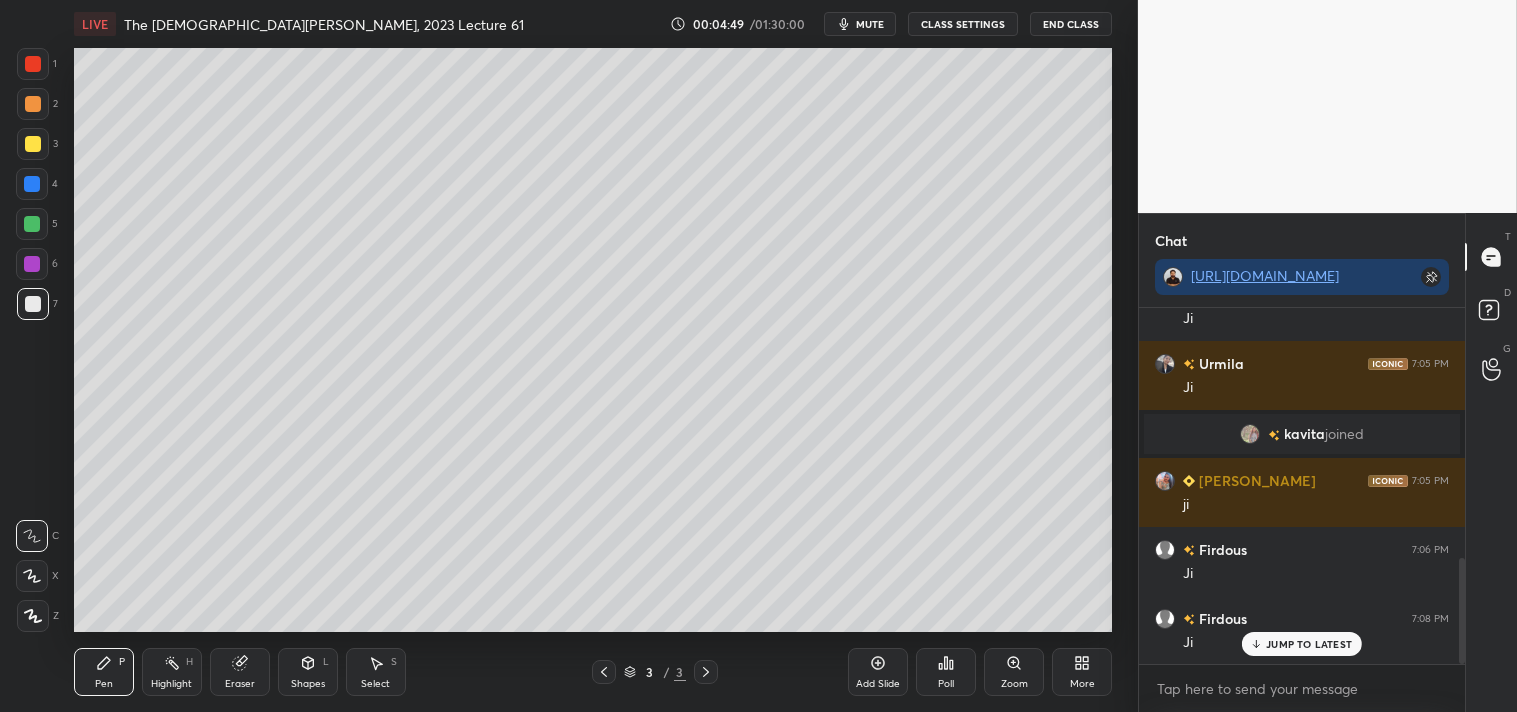 scroll, scrollTop: 907, scrollLeft: 0, axis: vertical 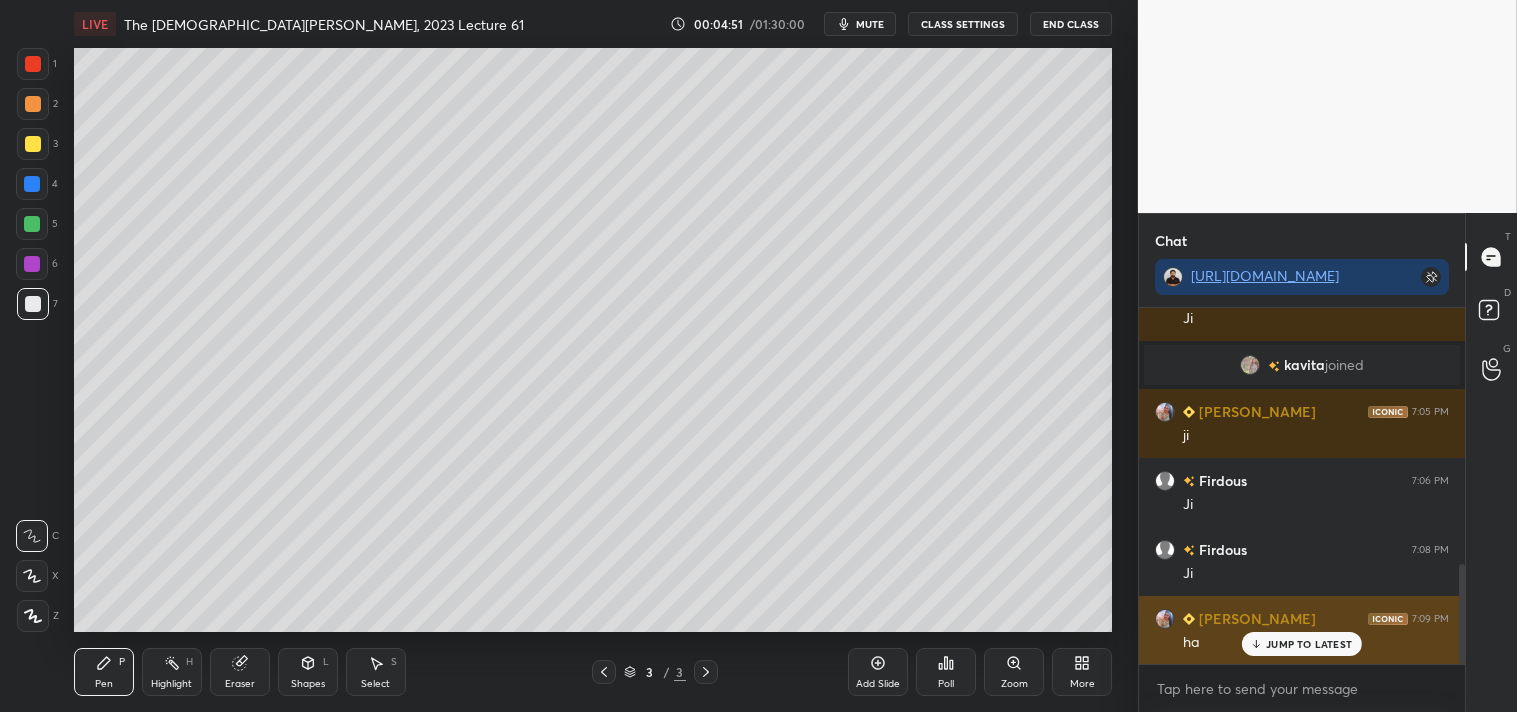 click on "JUMP TO LATEST" at bounding box center [1309, 644] 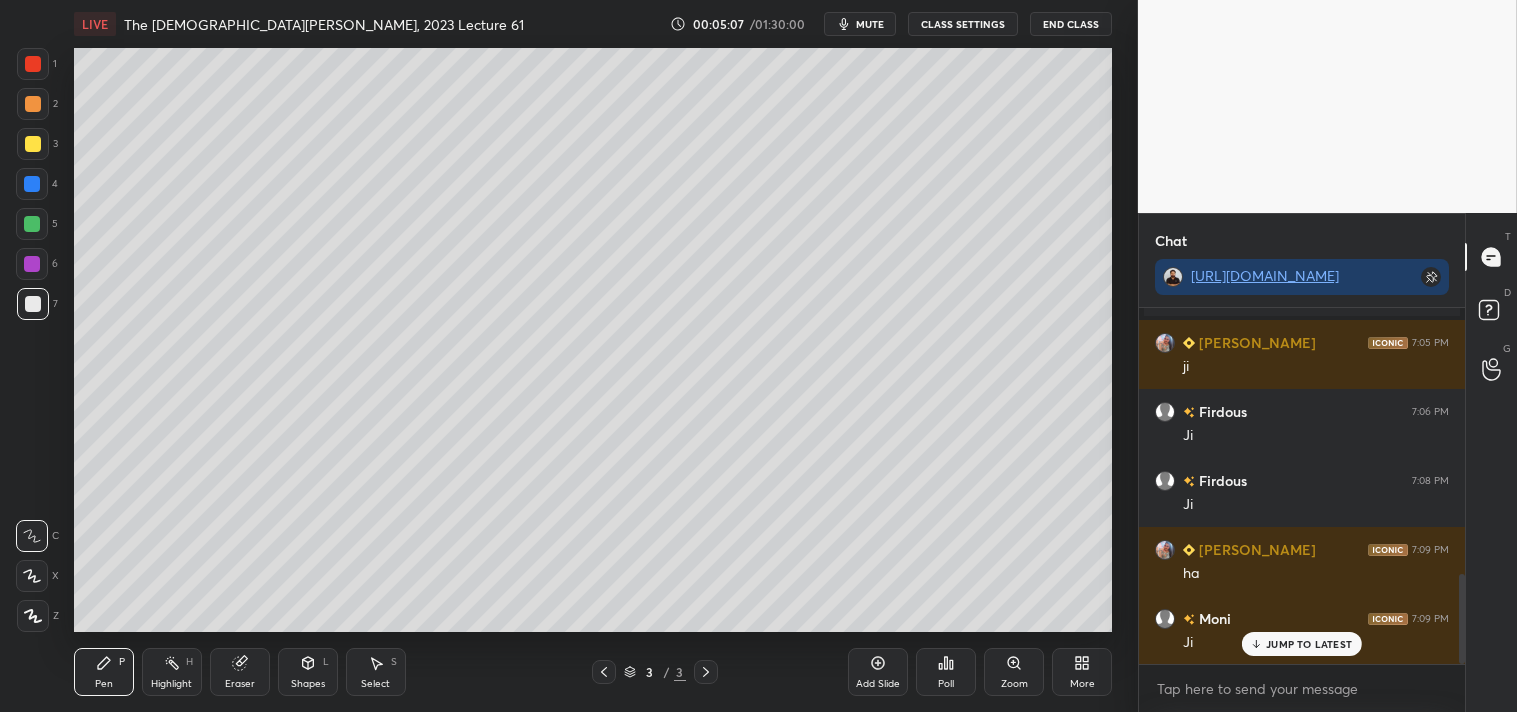 scroll, scrollTop: 1045, scrollLeft: 0, axis: vertical 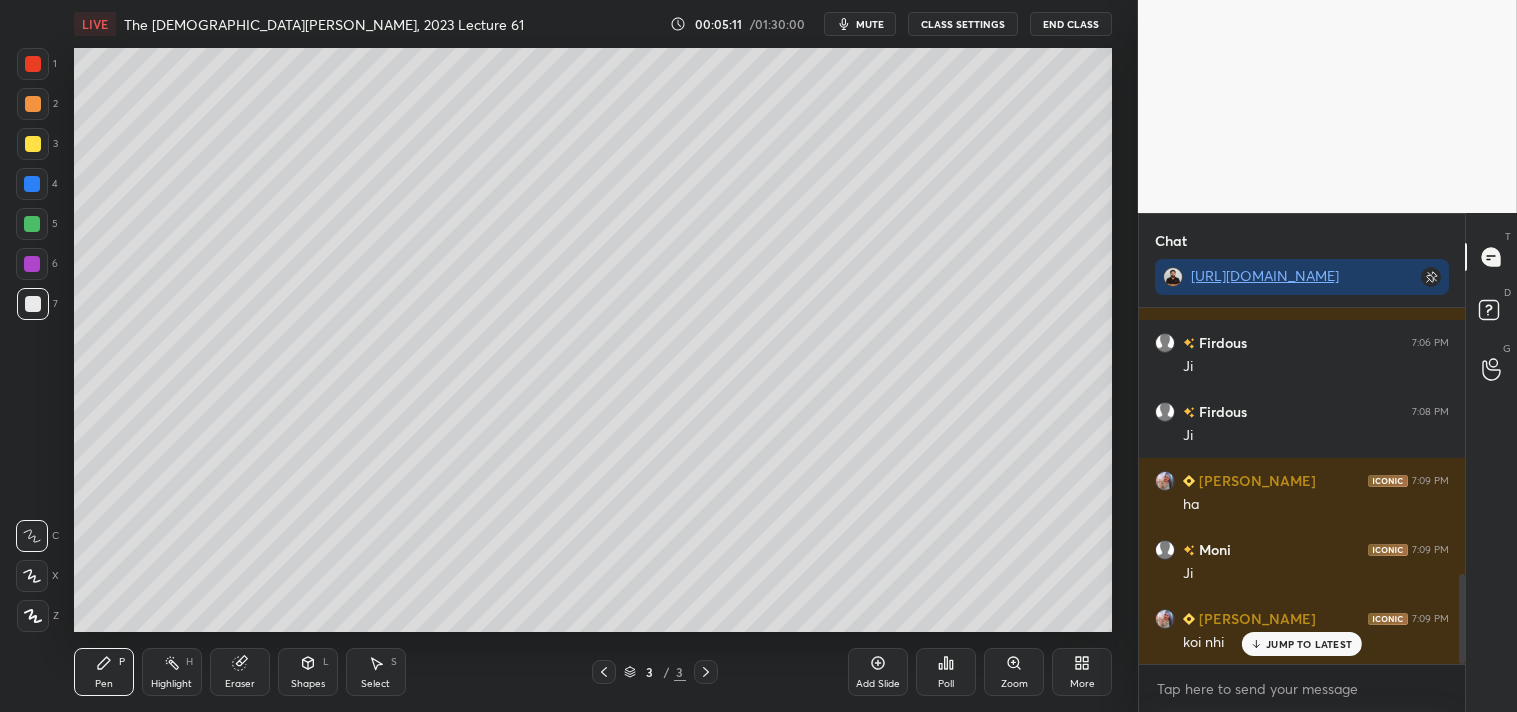 click 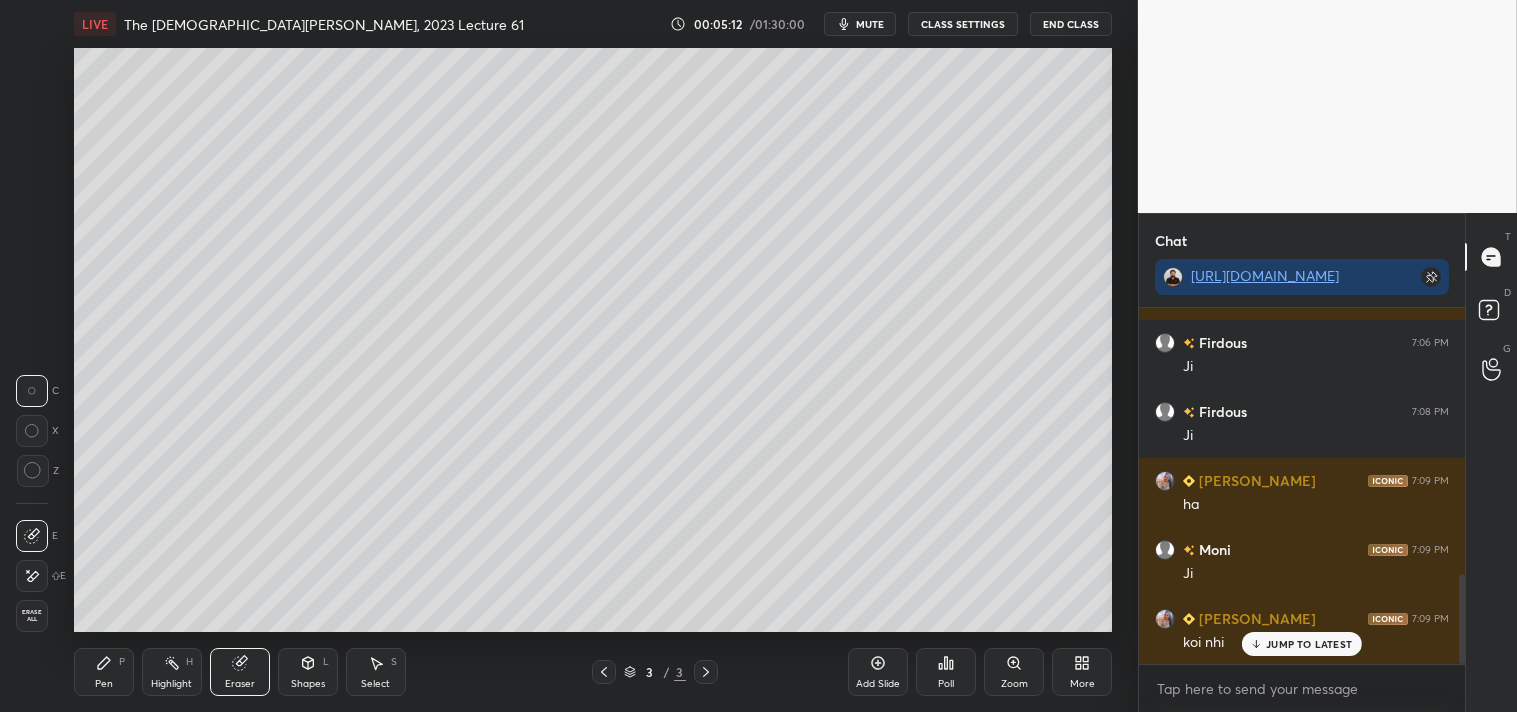 click on "Erase all" at bounding box center [32, 616] 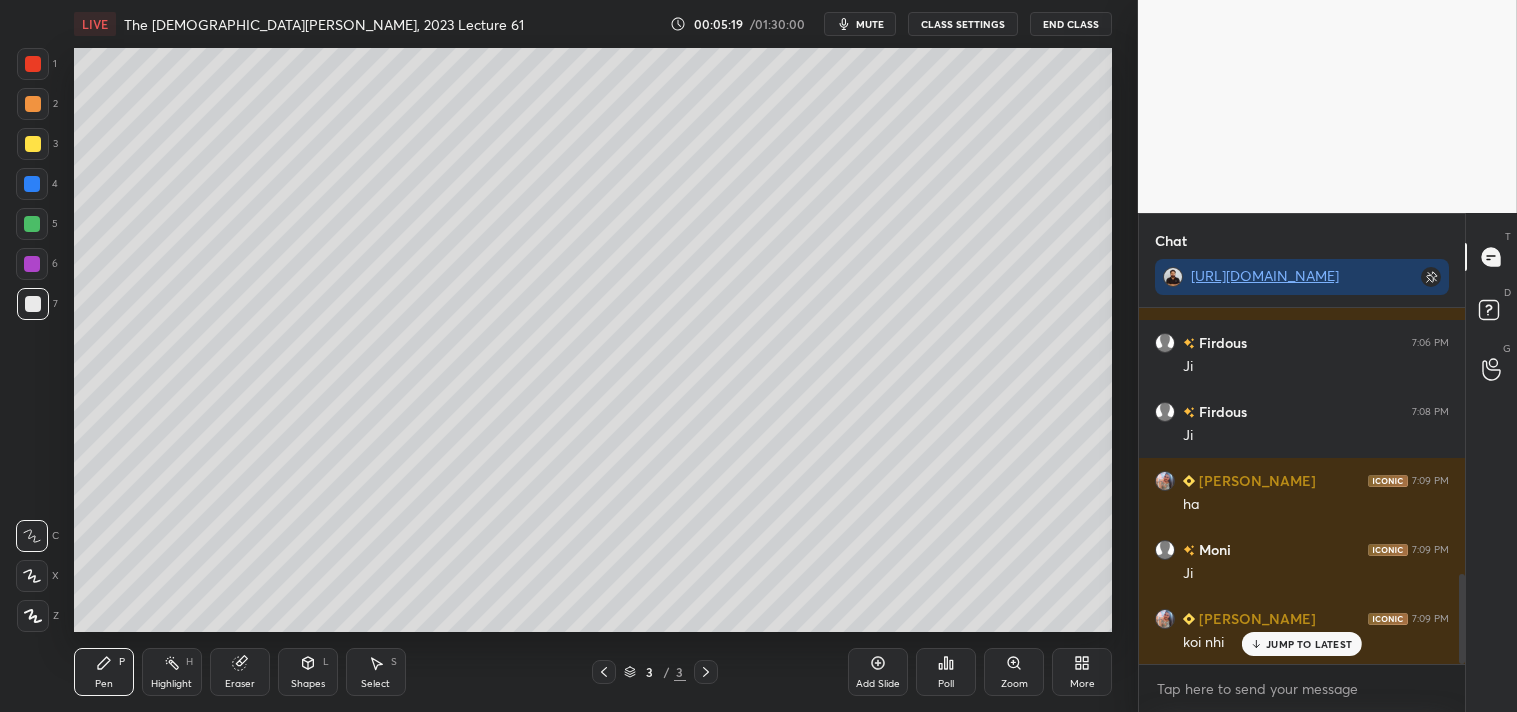 click at bounding box center [33, 144] 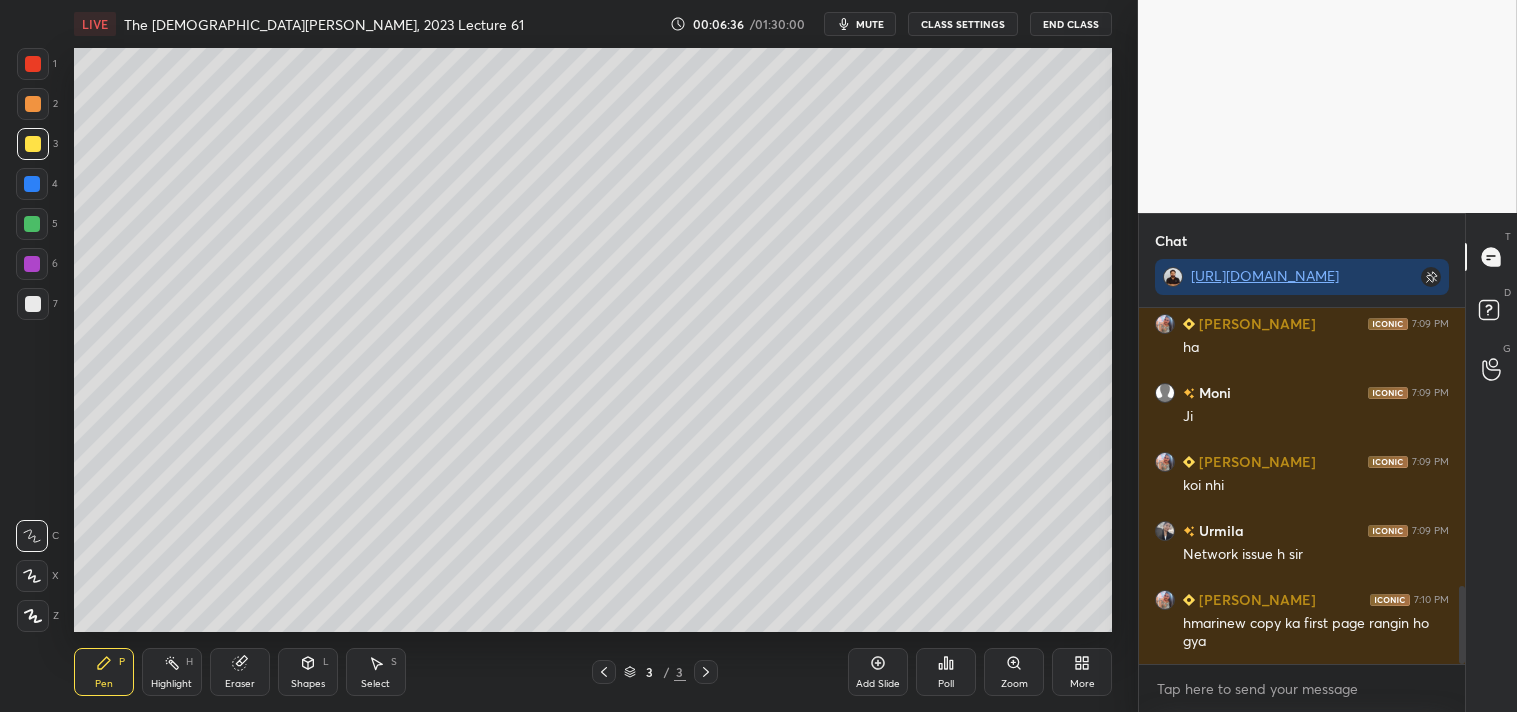 scroll, scrollTop: 1271, scrollLeft: 0, axis: vertical 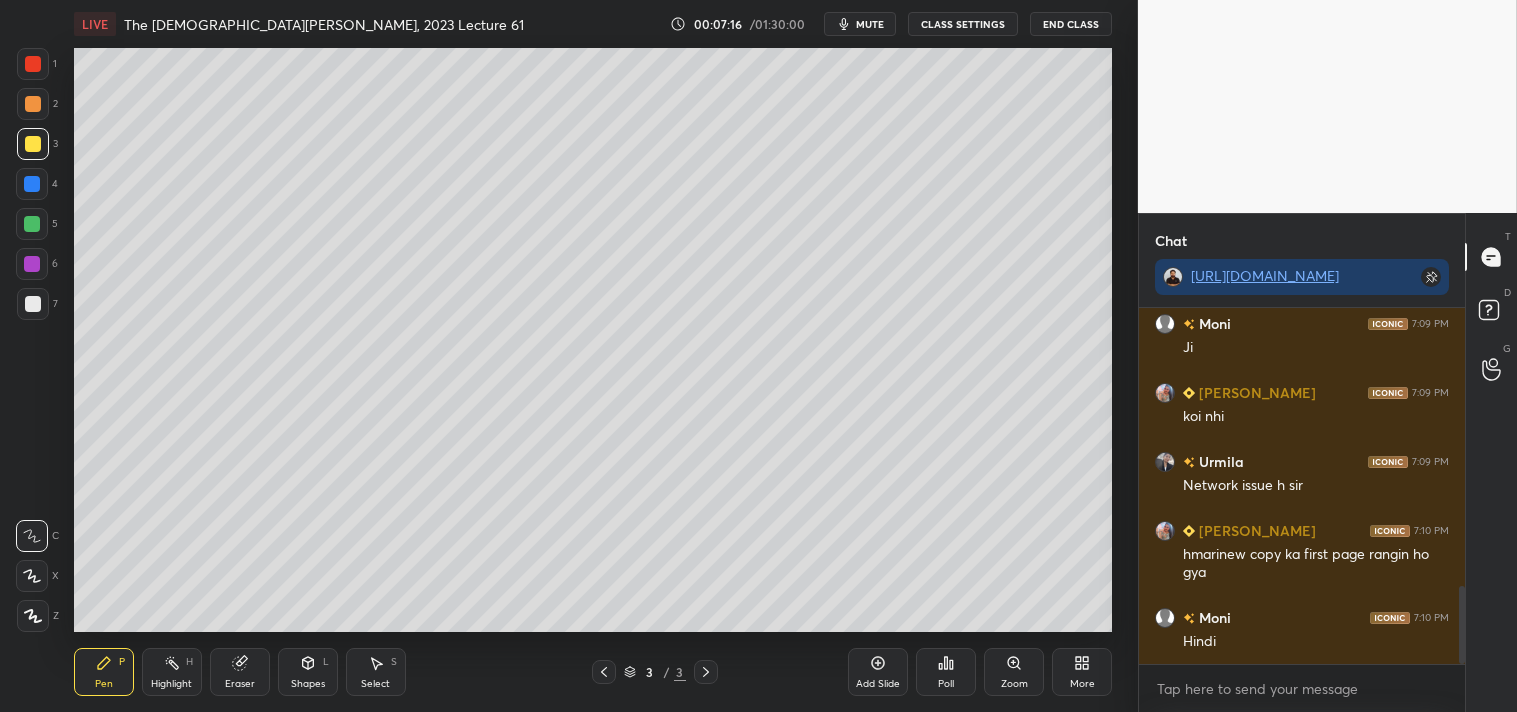 click 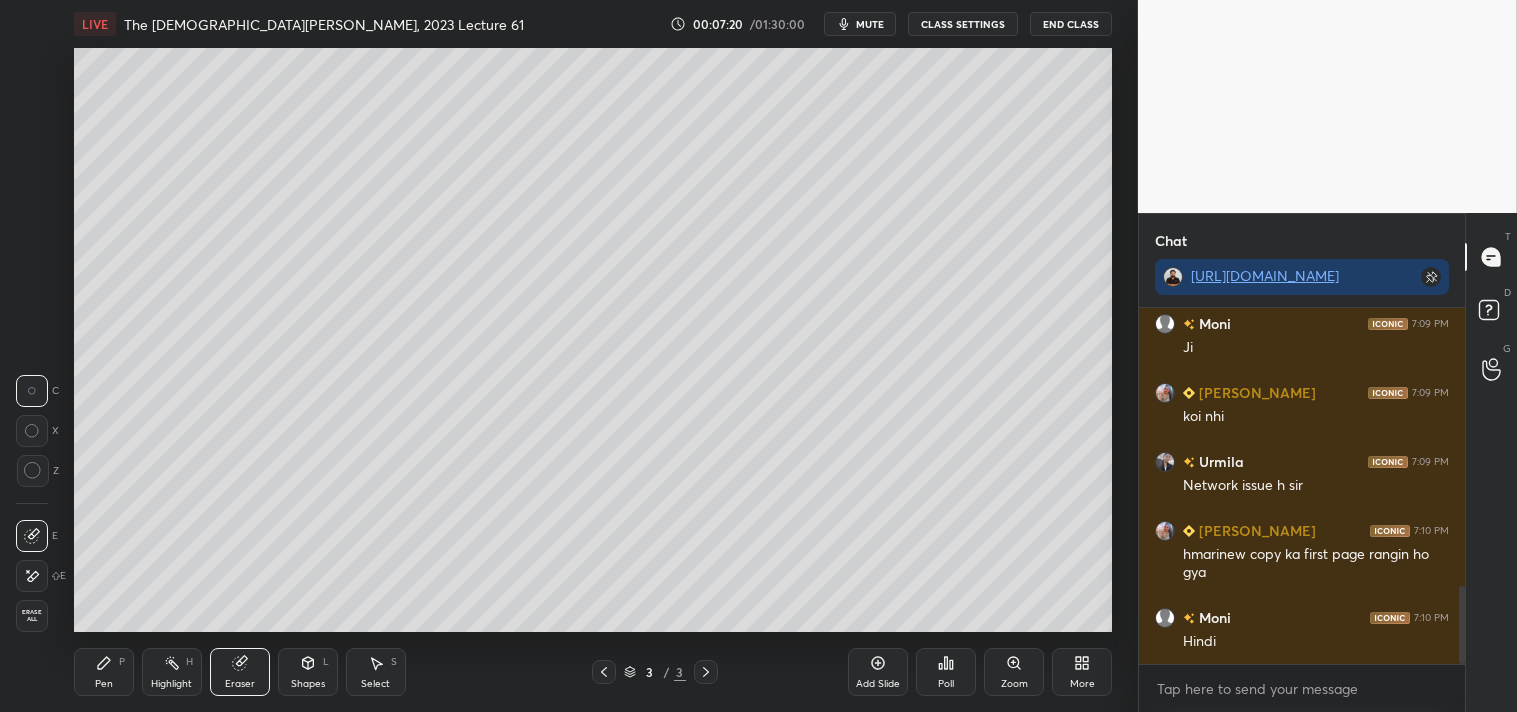 click on "Pen P Highlight H Eraser Shapes L Select S 3 / 3 Add Slide Poll Zoom More" at bounding box center (593, 672) 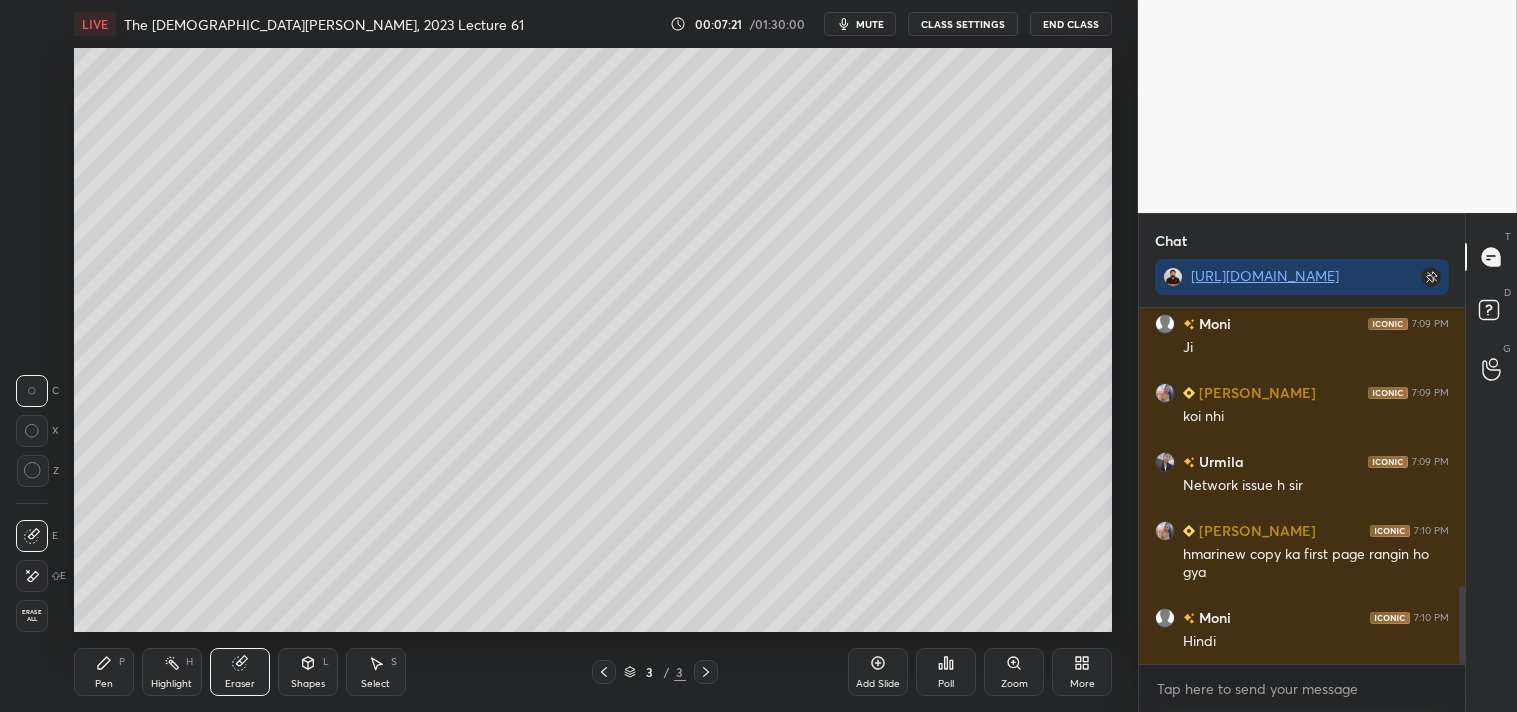 click on "Pen P" at bounding box center [104, 672] 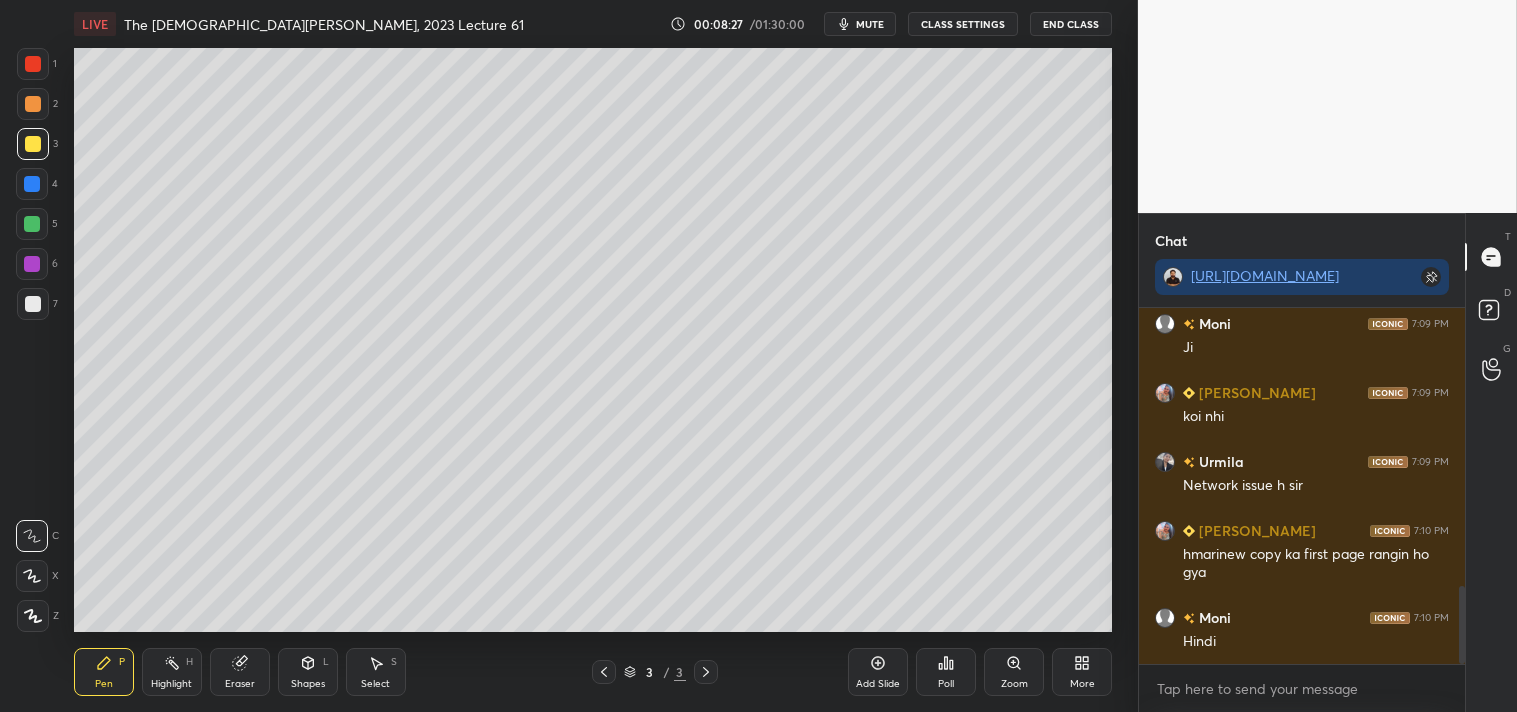 scroll, scrollTop: 1340, scrollLeft: 0, axis: vertical 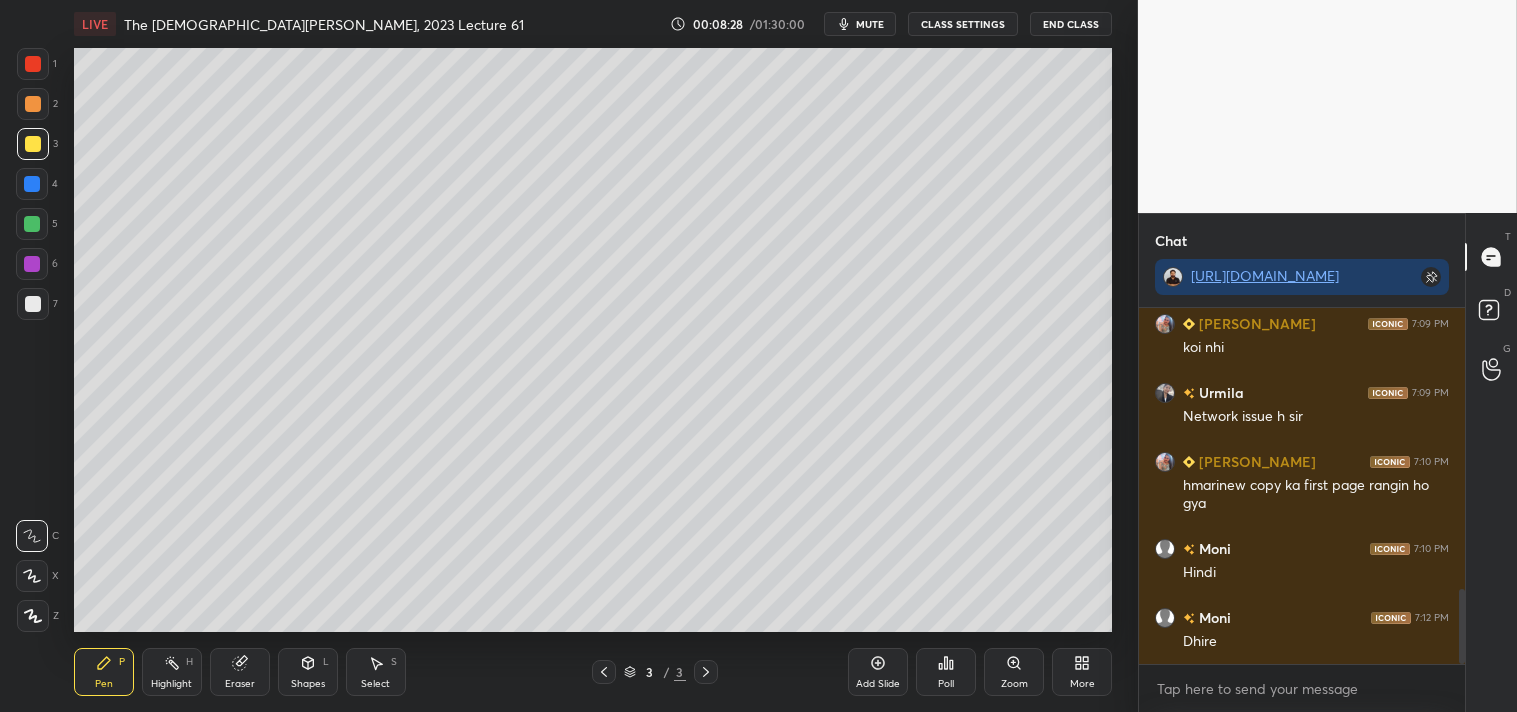 click at bounding box center [33, 304] 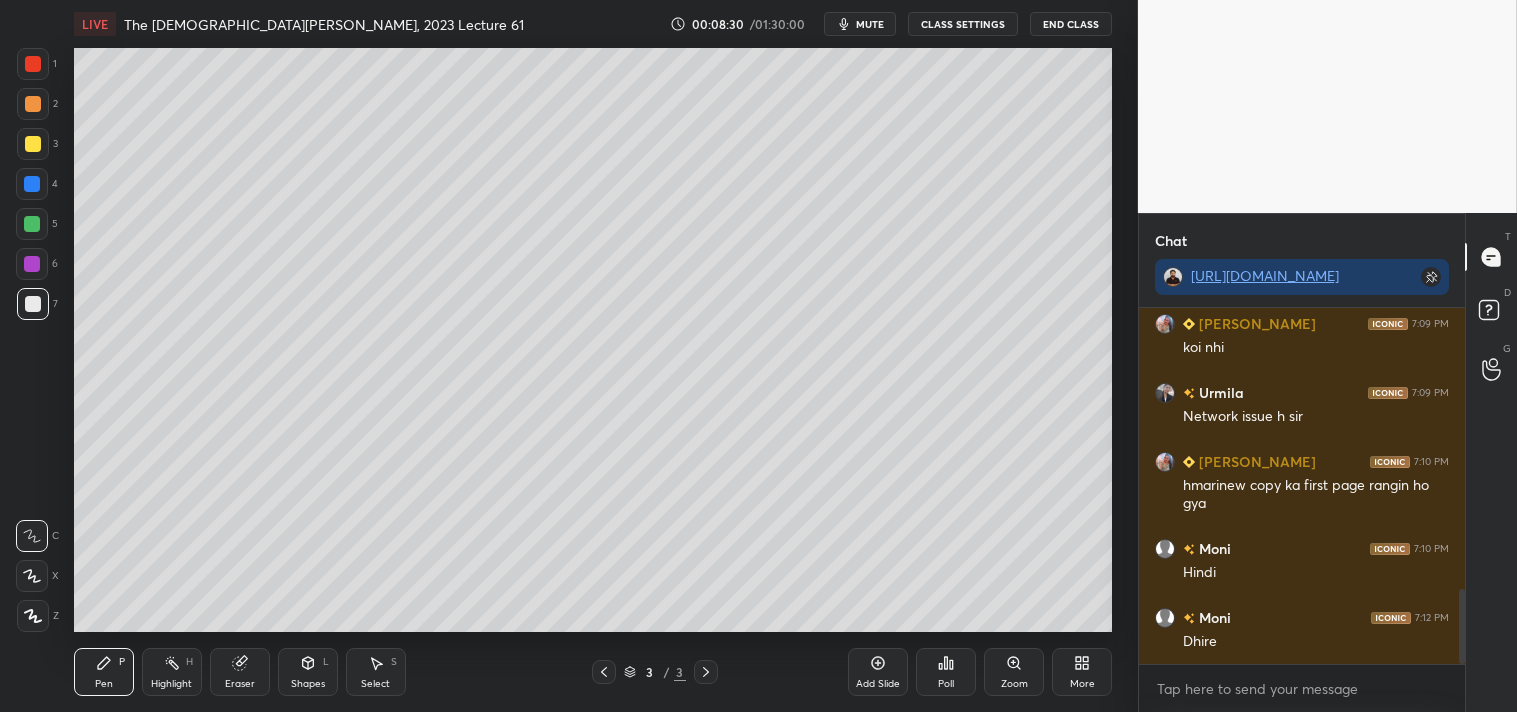 click at bounding box center (33, 144) 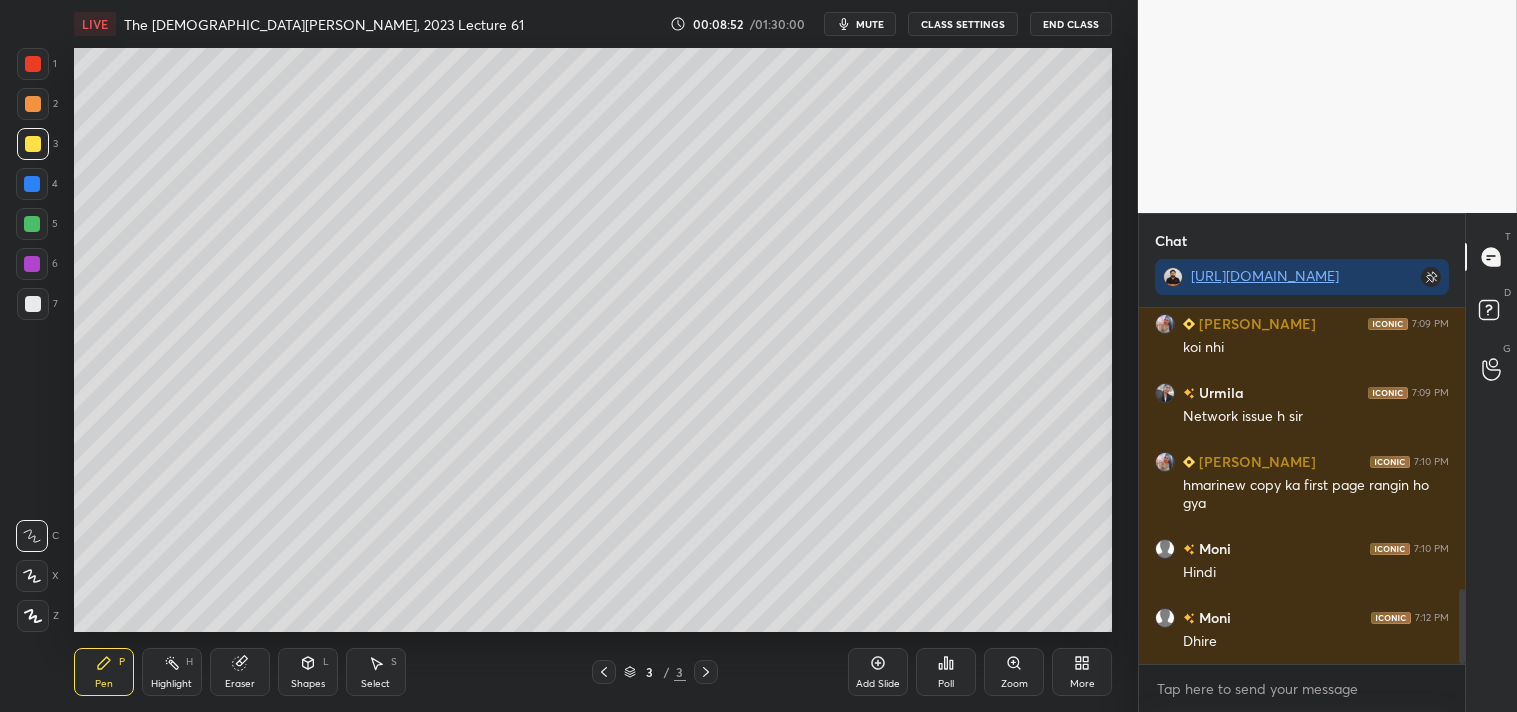 click at bounding box center (33, 304) 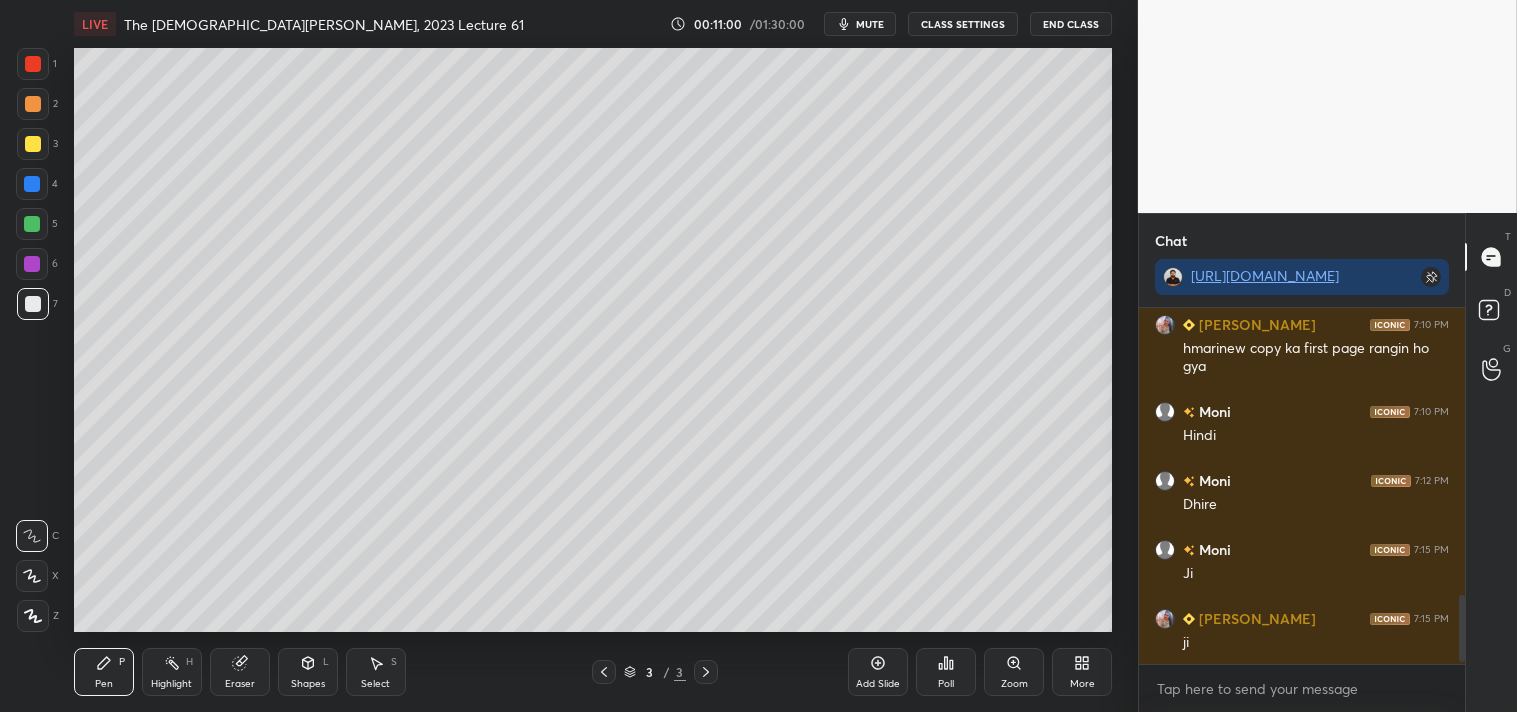 scroll, scrollTop: 1546, scrollLeft: 0, axis: vertical 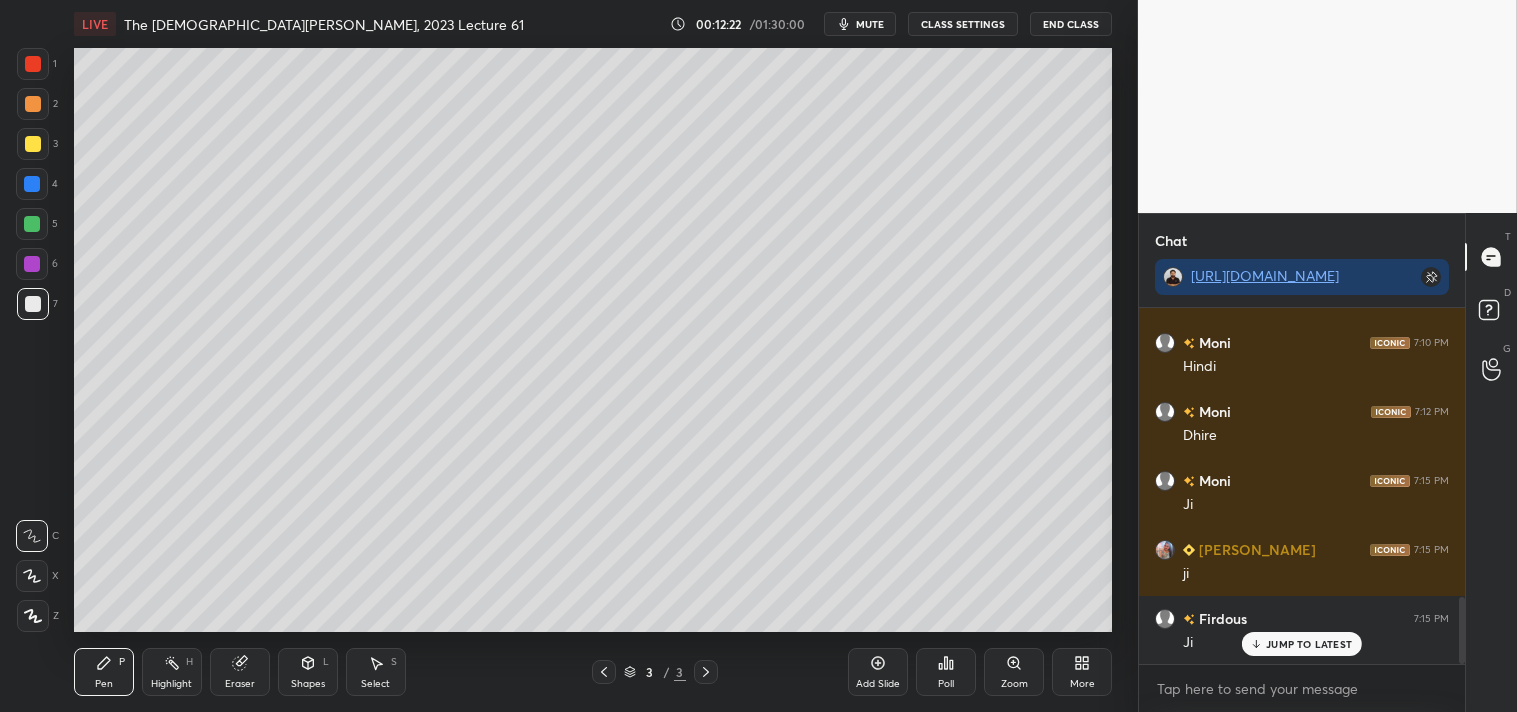 click on "Add Slide" at bounding box center [878, 684] 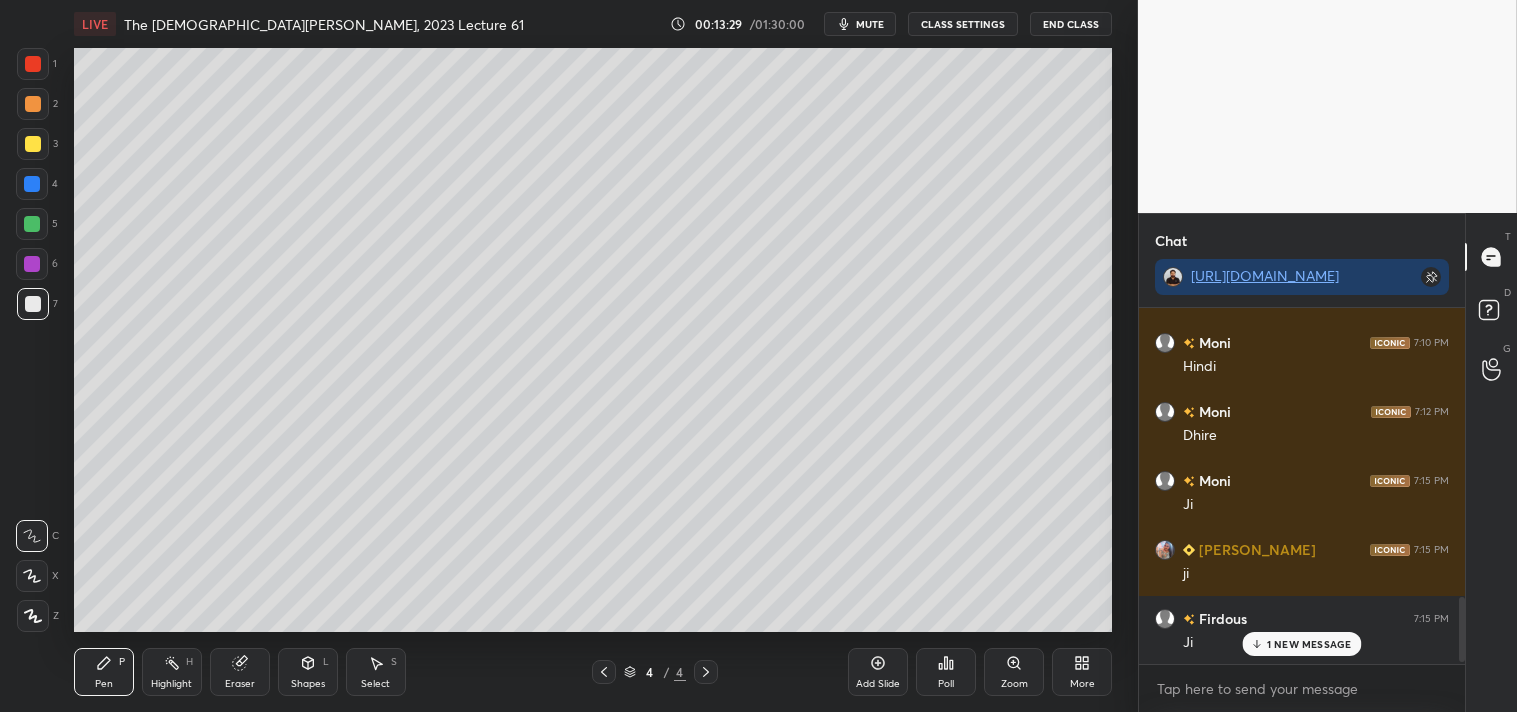 scroll, scrollTop: 1615, scrollLeft: 0, axis: vertical 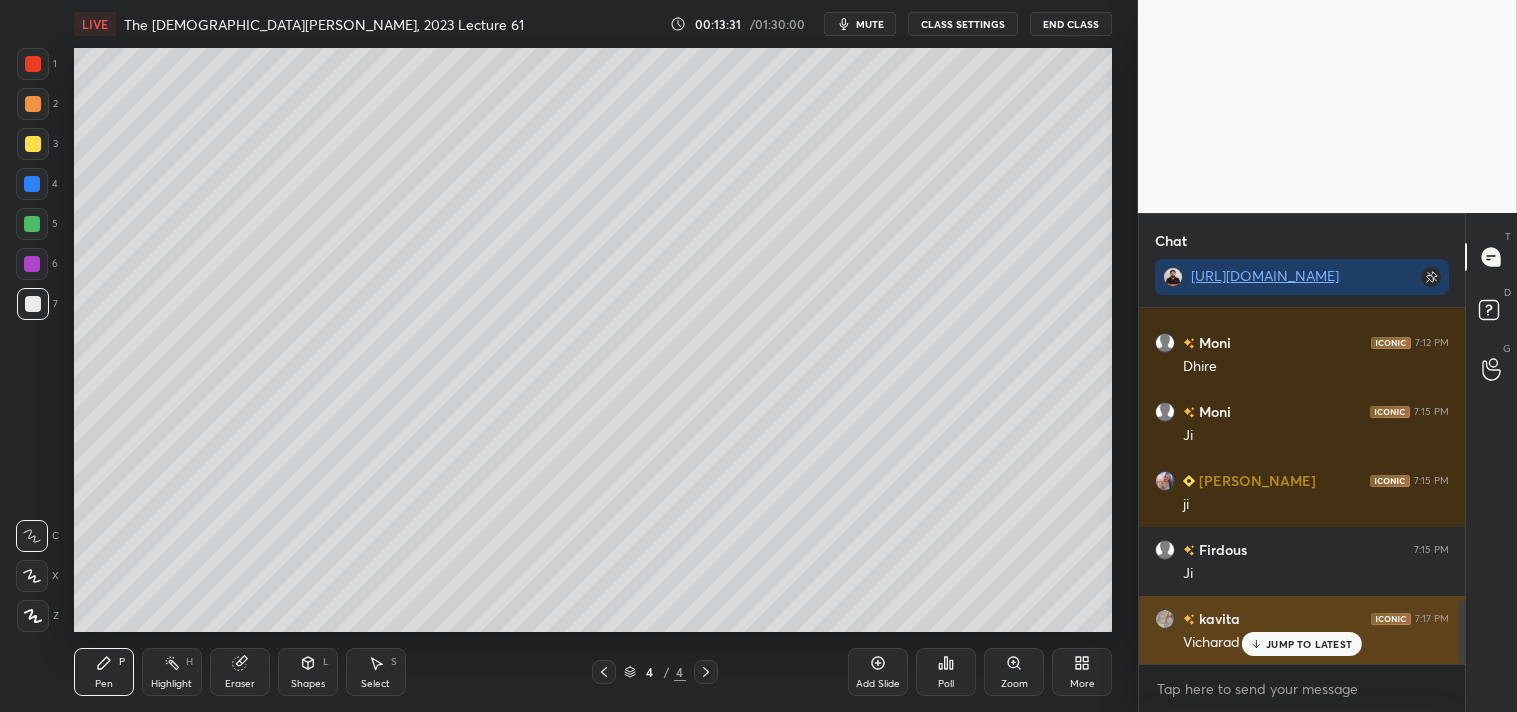 click on "JUMP TO LATEST" at bounding box center (1309, 644) 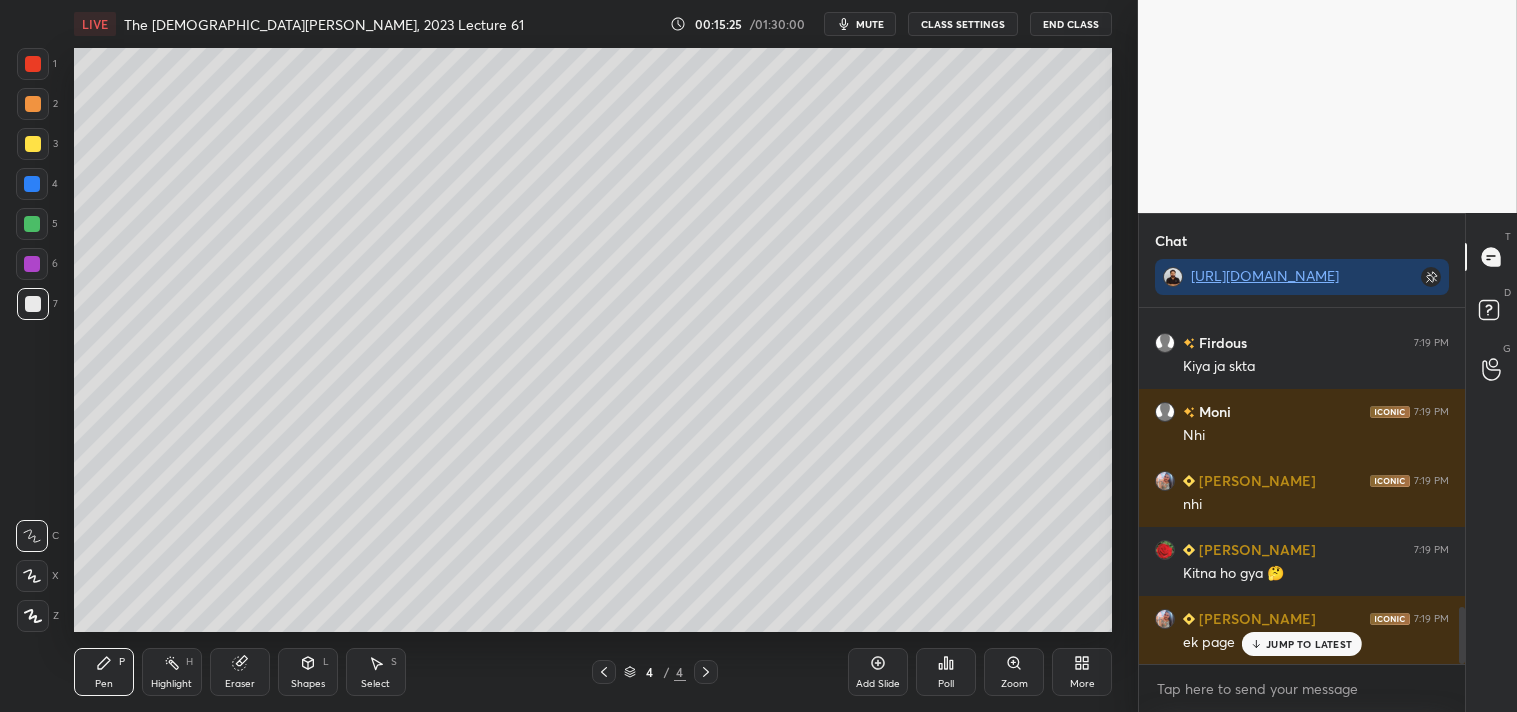 scroll, scrollTop: 1925, scrollLeft: 0, axis: vertical 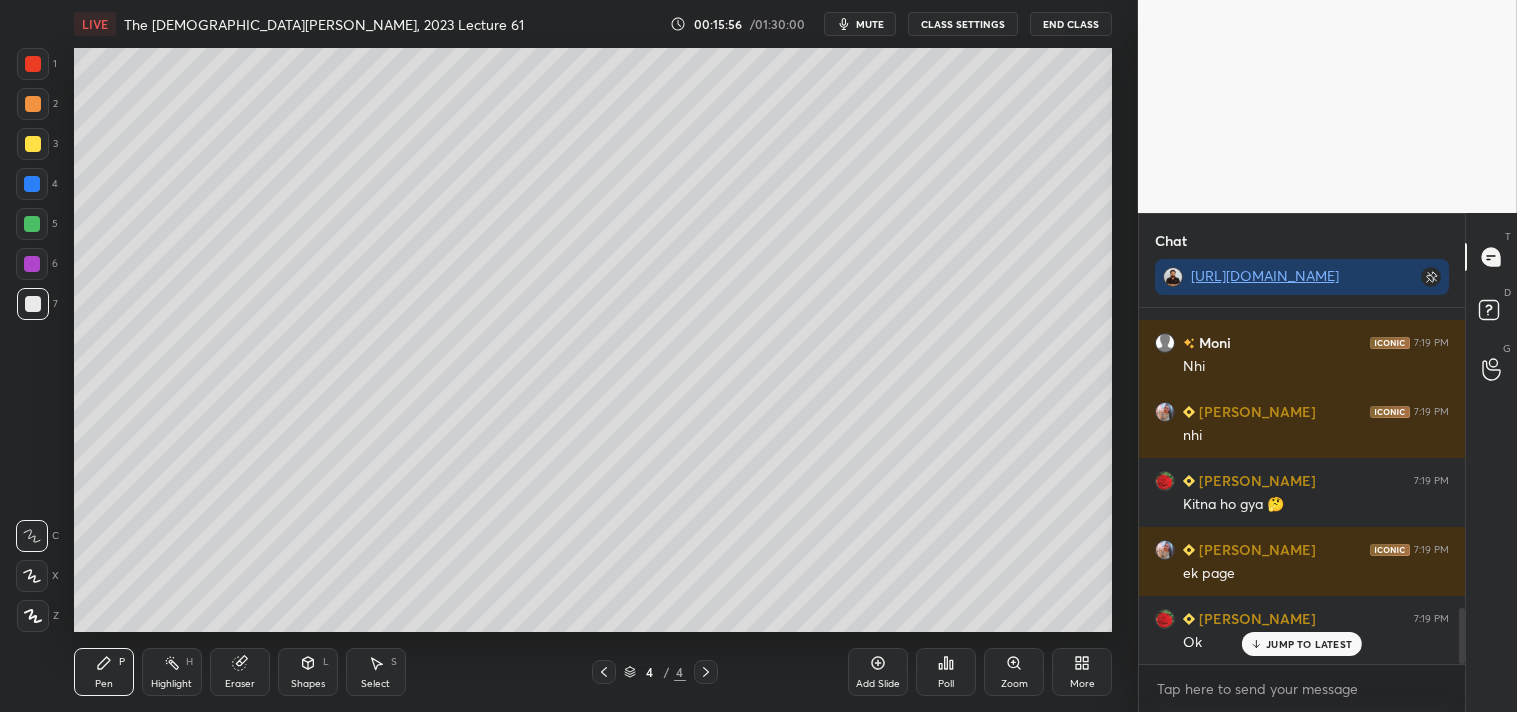 click on "Add Slide" at bounding box center (878, 672) 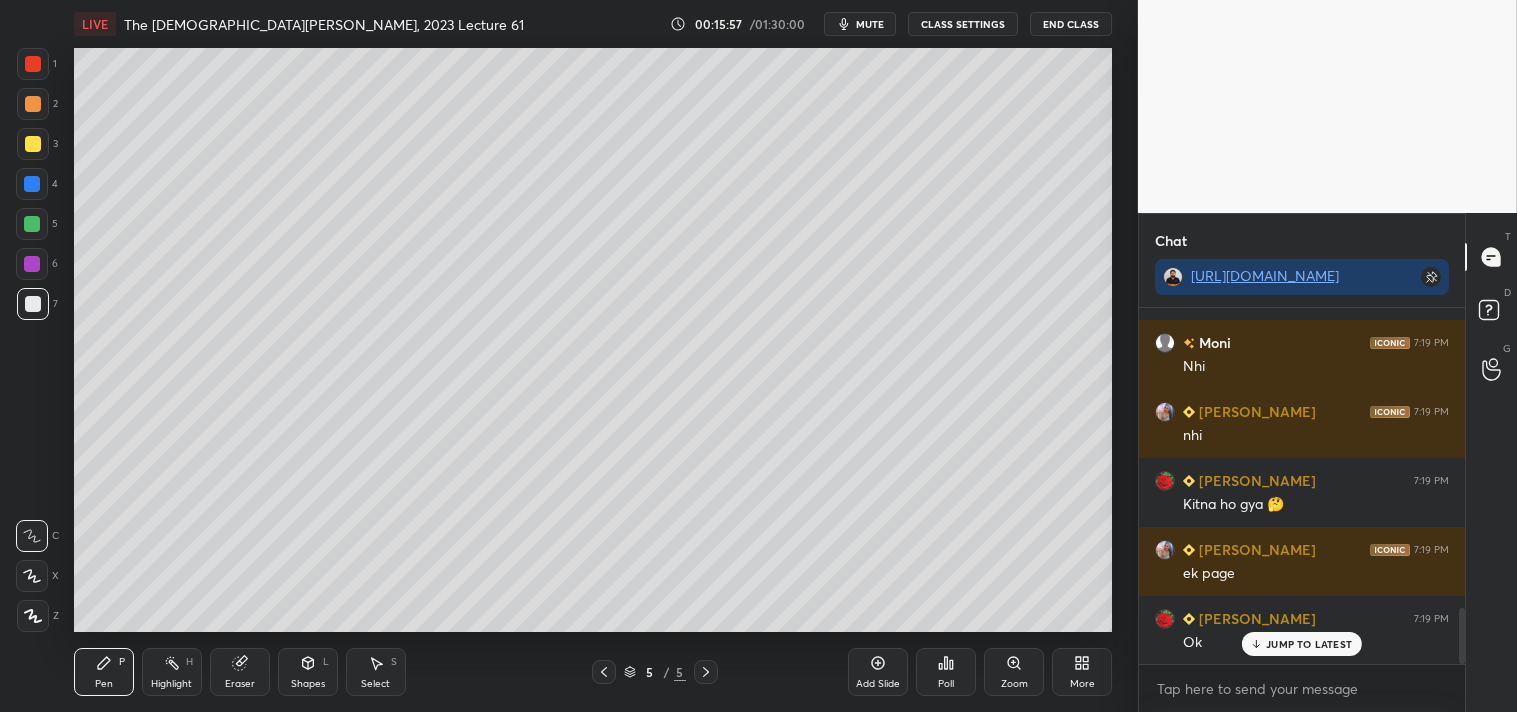 click at bounding box center (33, 144) 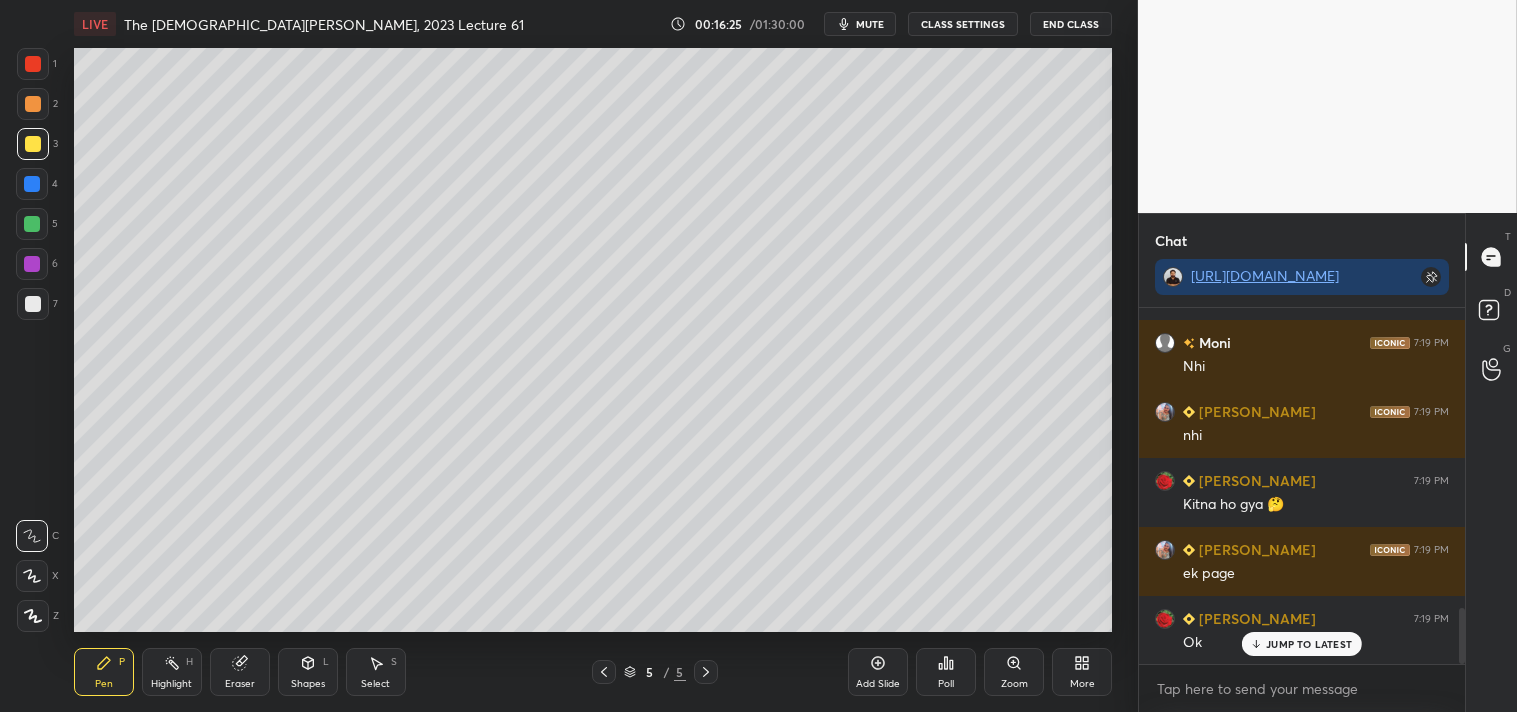 click at bounding box center [33, 304] 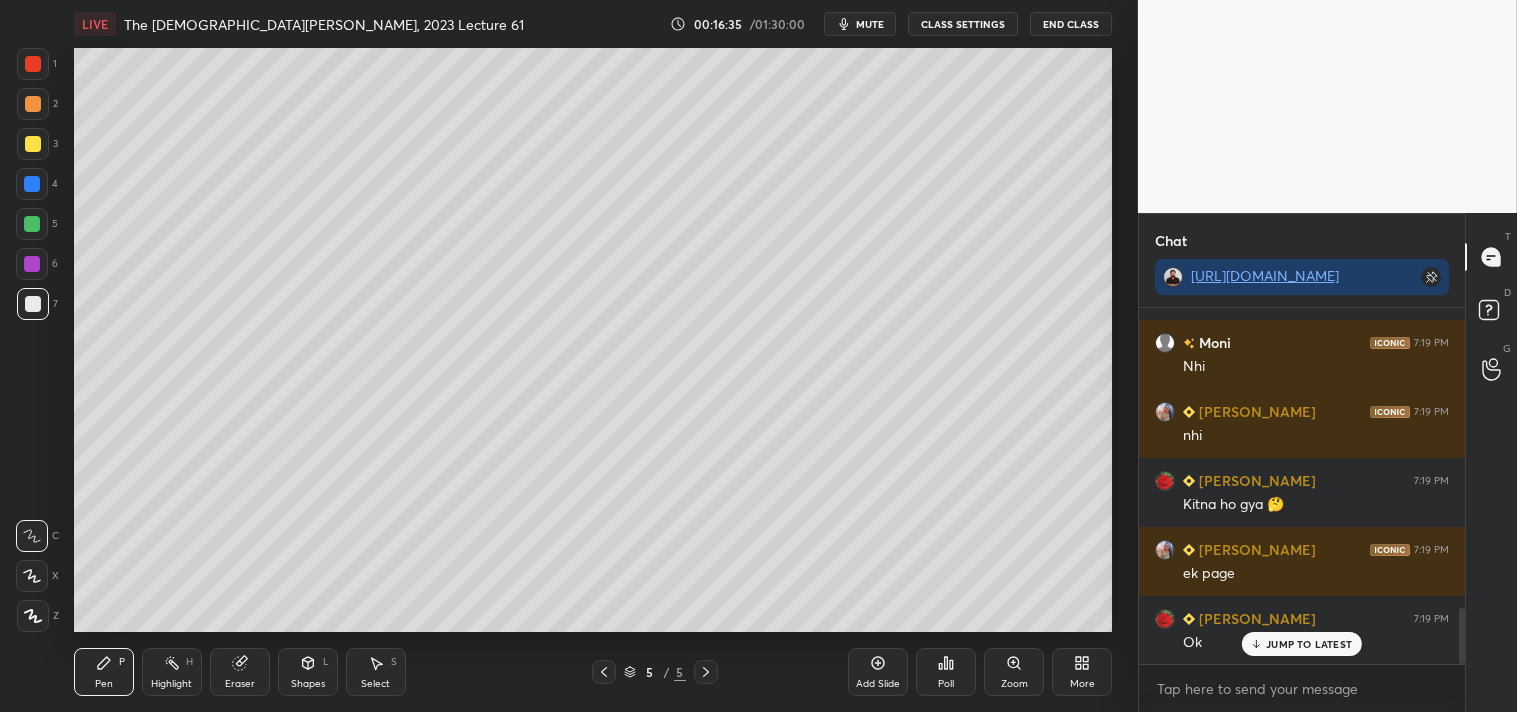click on "Add Slide" at bounding box center (878, 684) 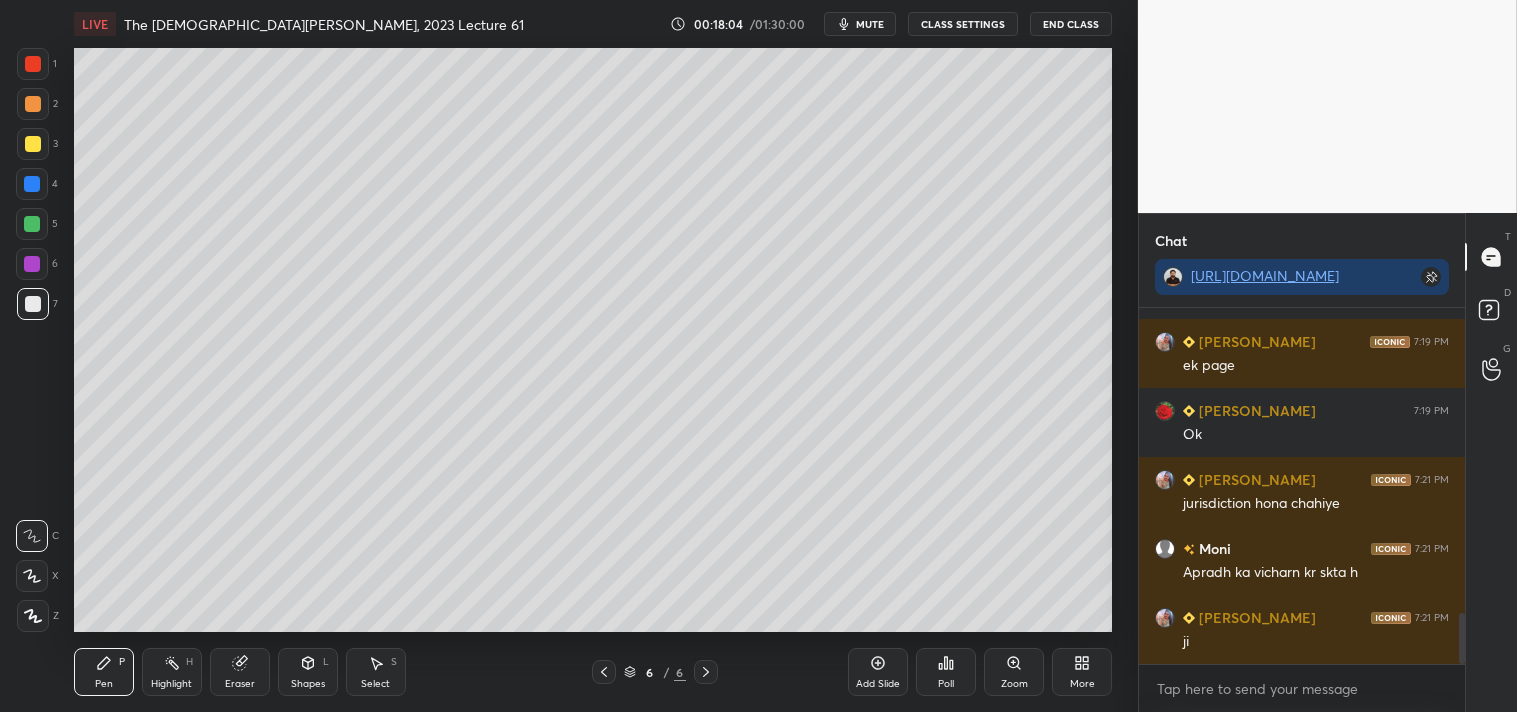 scroll, scrollTop: 2202, scrollLeft: 0, axis: vertical 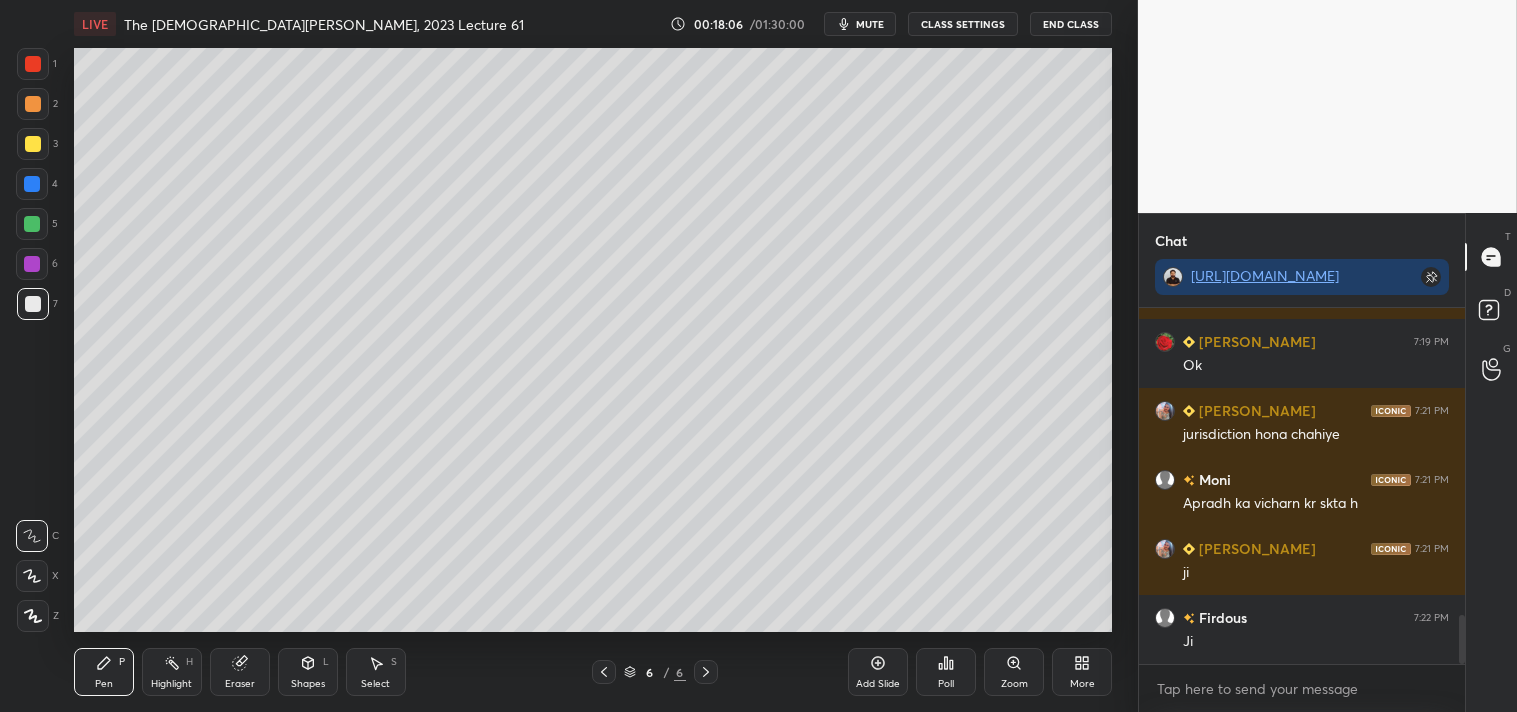click 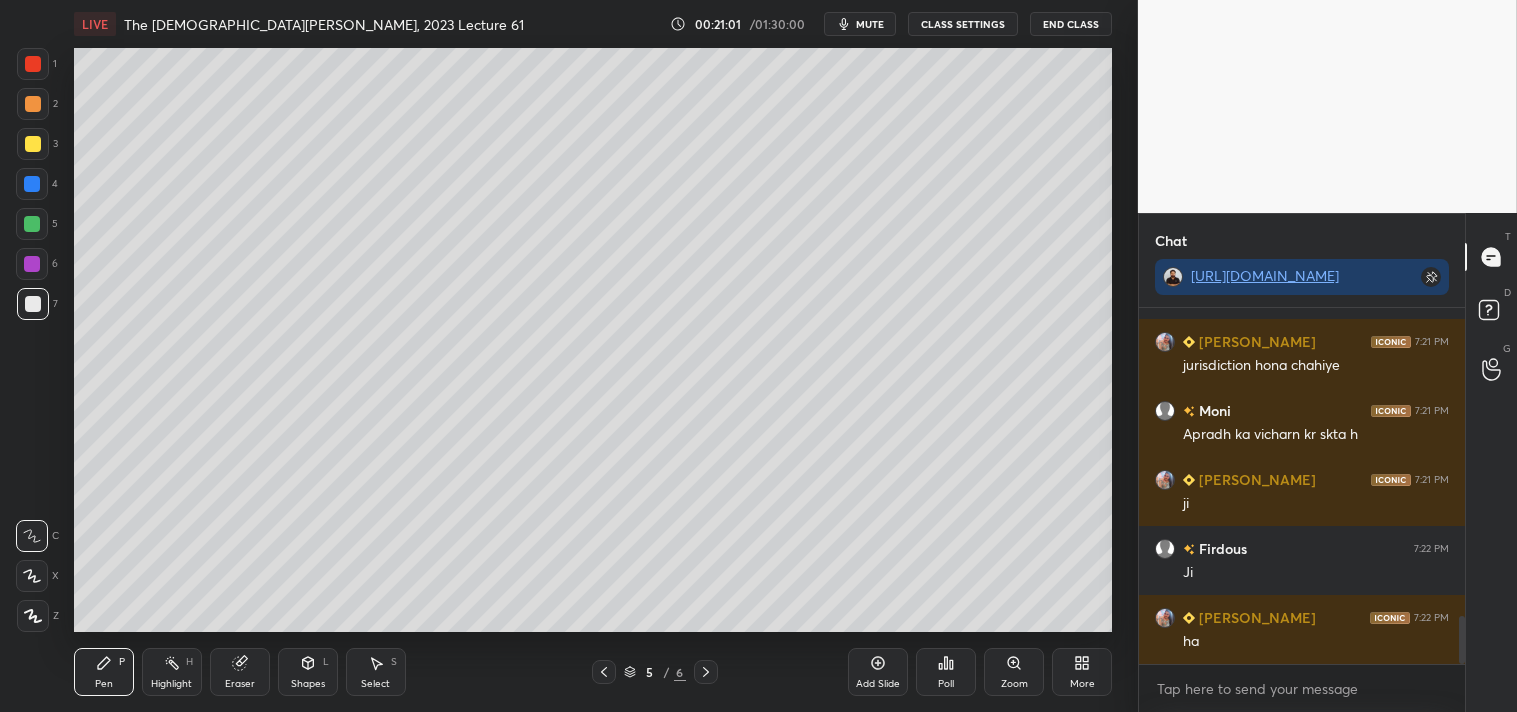 scroll, scrollTop: 2318, scrollLeft: 0, axis: vertical 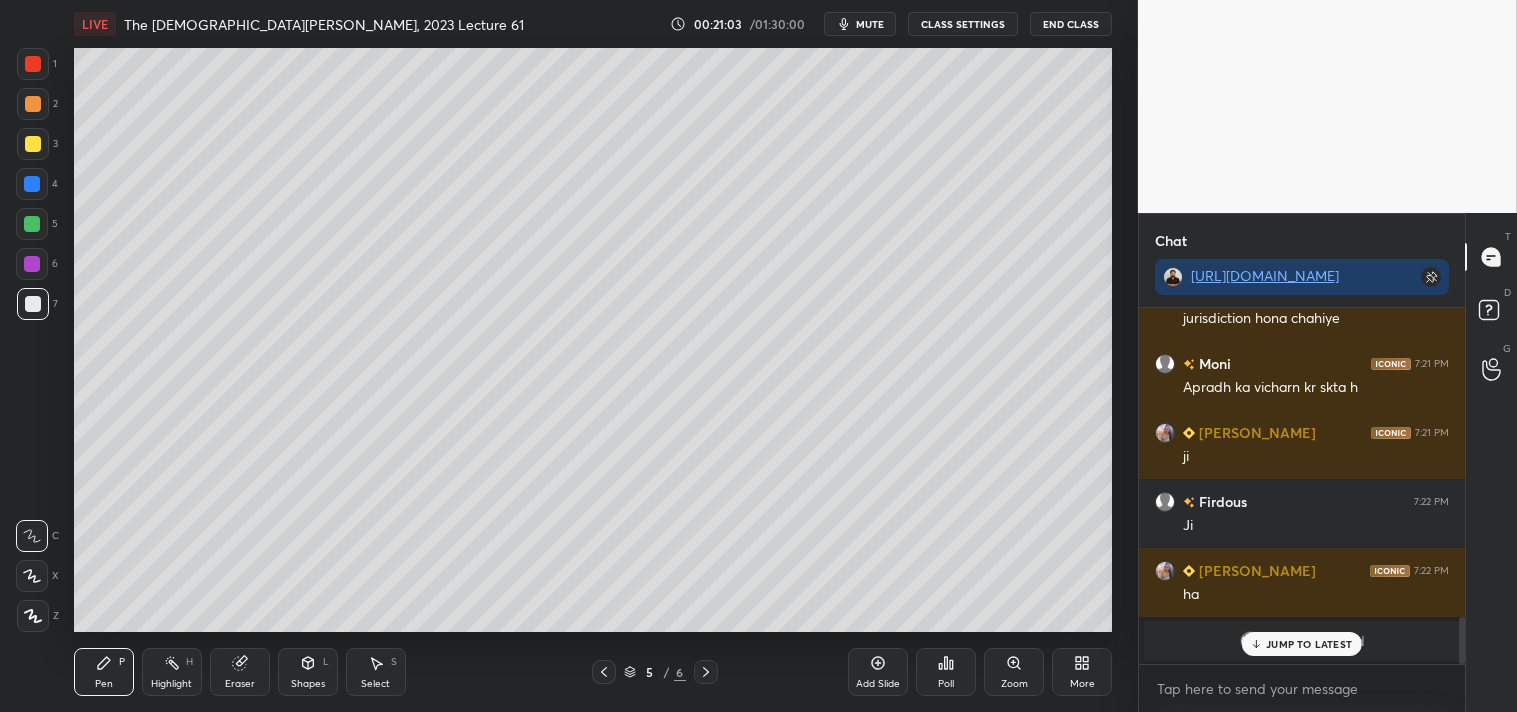 click on "JUMP TO LATEST" at bounding box center (1309, 644) 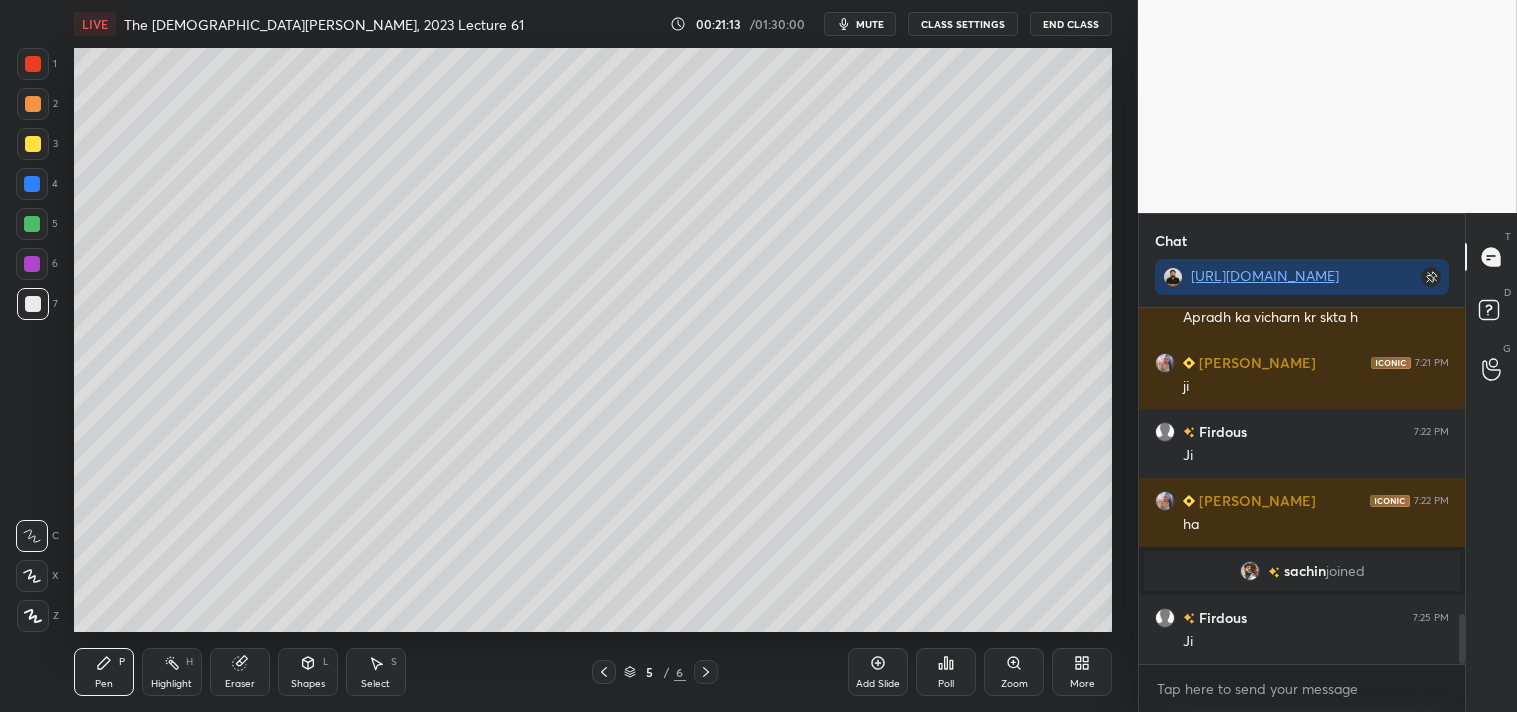 scroll, scrollTop: 2194, scrollLeft: 0, axis: vertical 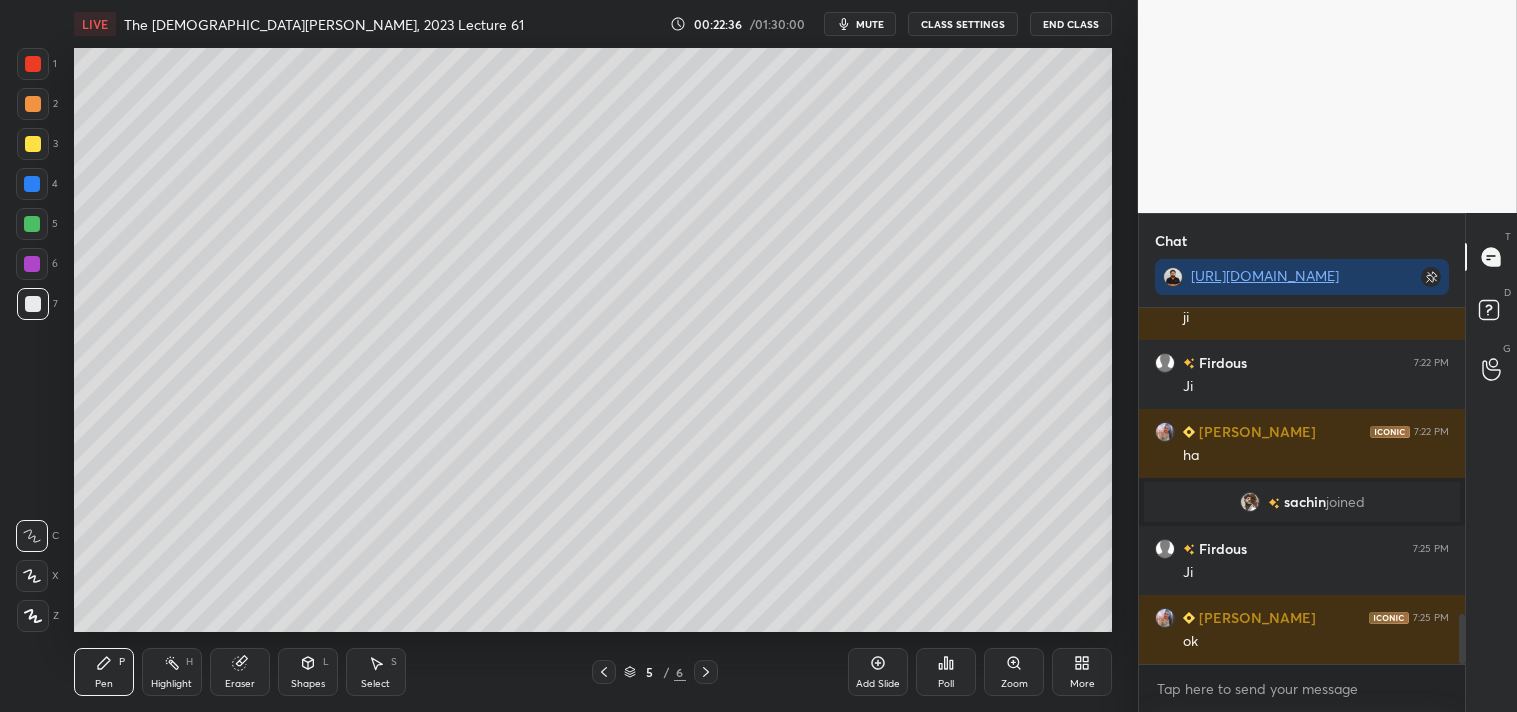 click on "Add Slide" at bounding box center (878, 672) 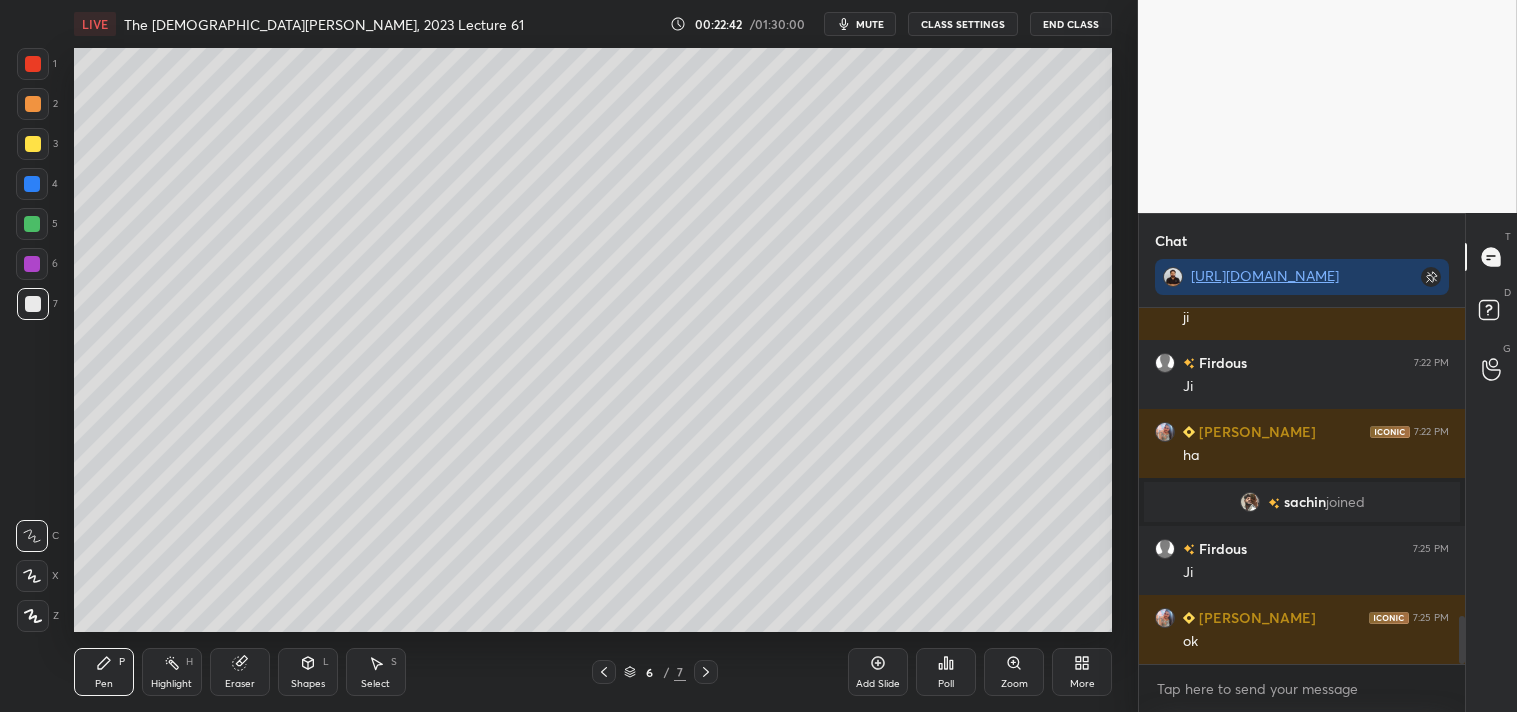 scroll, scrollTop: 2263, scrollLeft: 0, axis: vertical 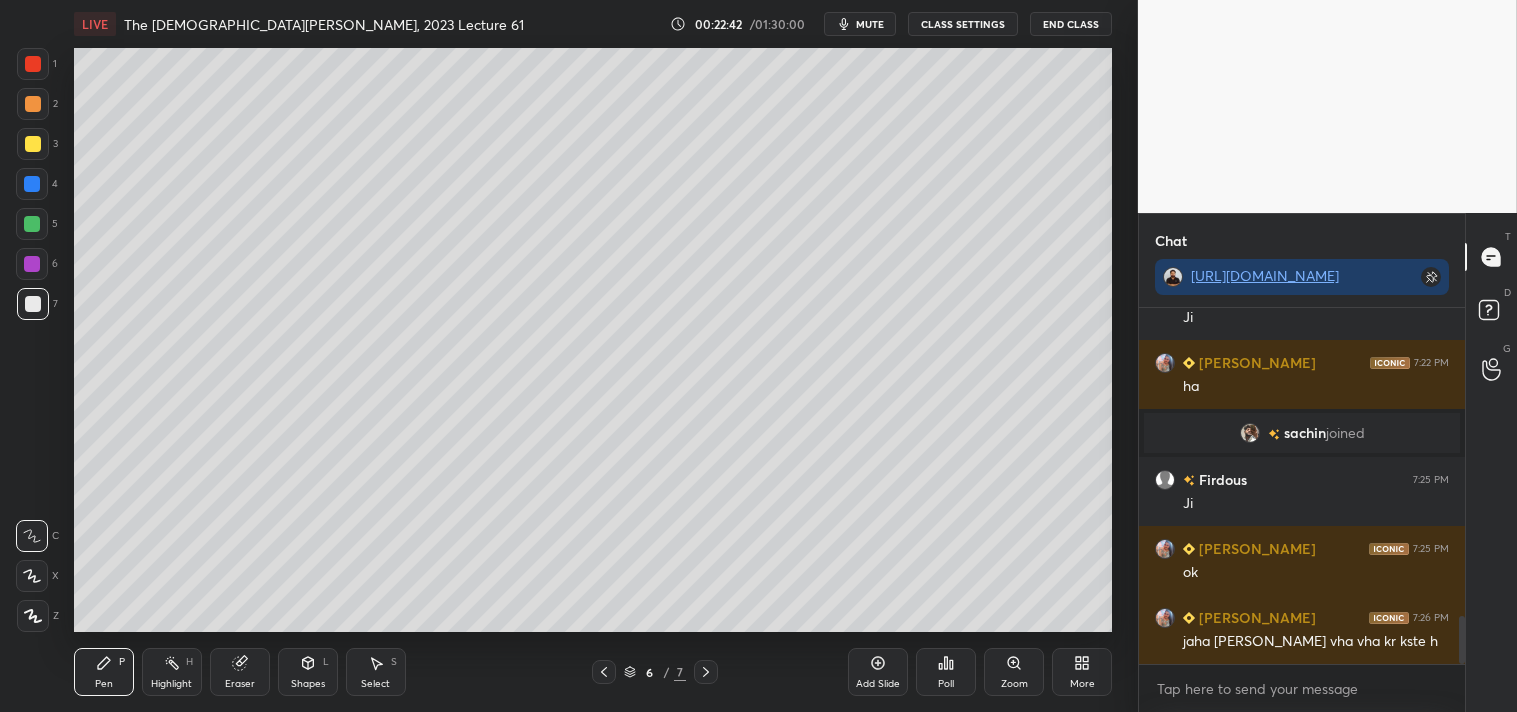 drag, startPoint x: 28, startPoint y: 138, endPoint x: 28, endPoint y: 127, distance: 11 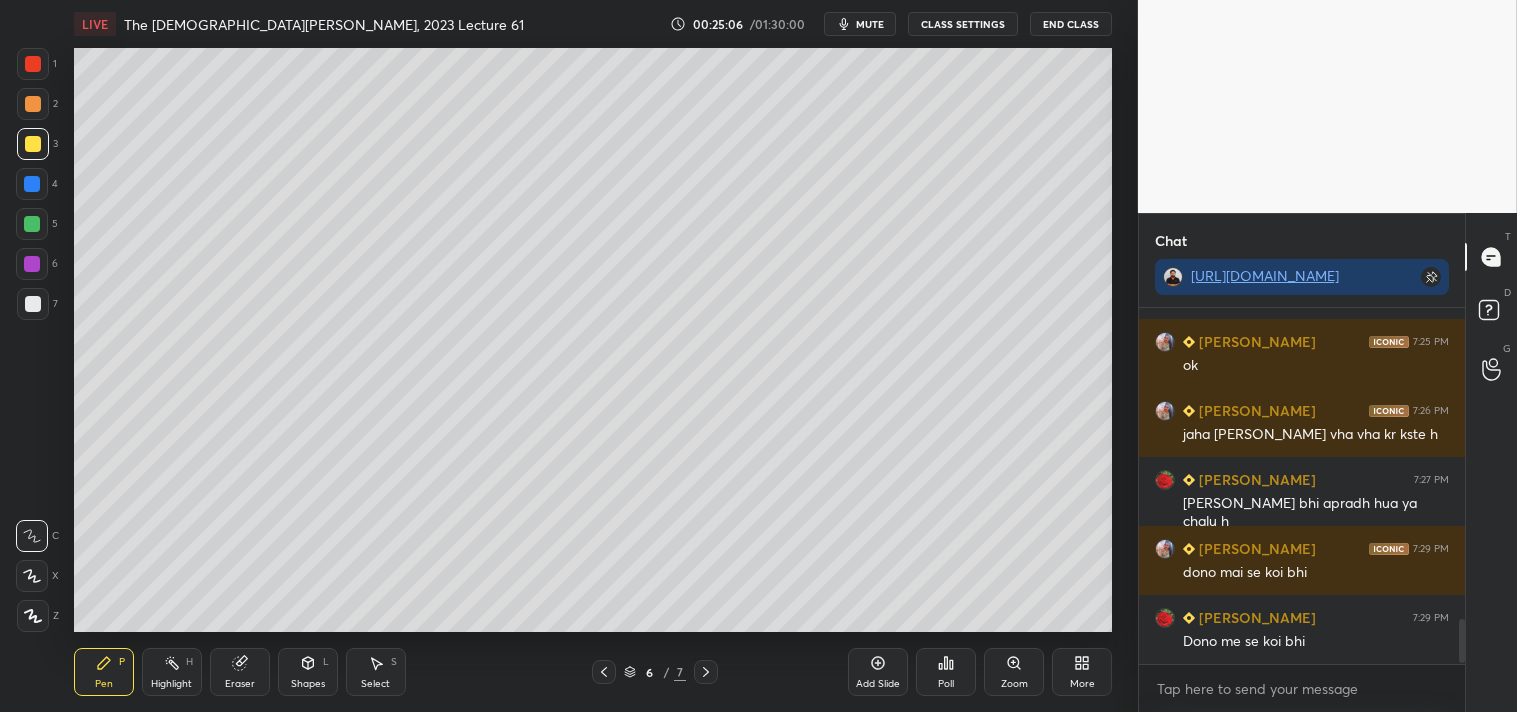 scroll, scrollTop: 2538, scrollLeft: 0, axis: vertical 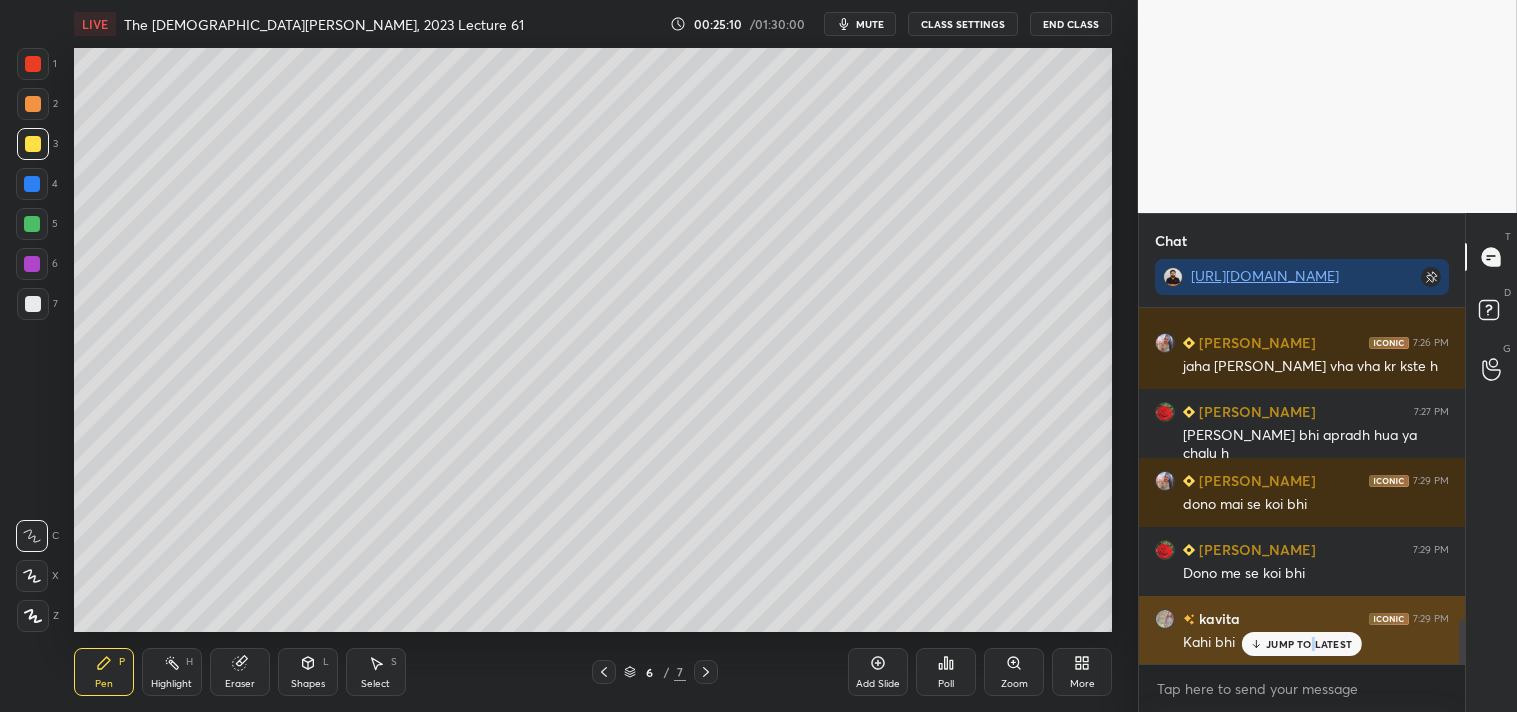 click on "JUMP TO LATEST" at bounding box center [1309, 644] 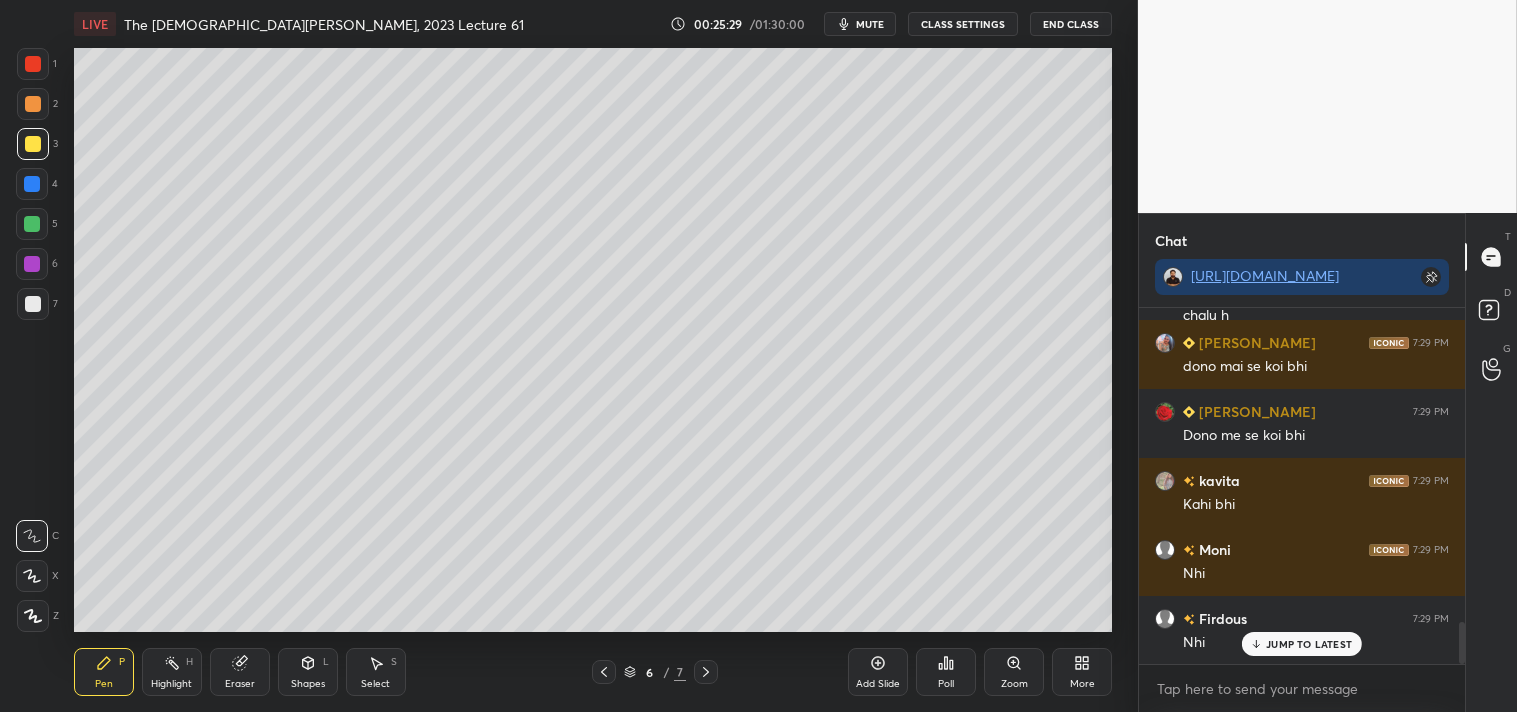 scroll, scrollTop: 2745, scrollLeft: 0, axis: vertical 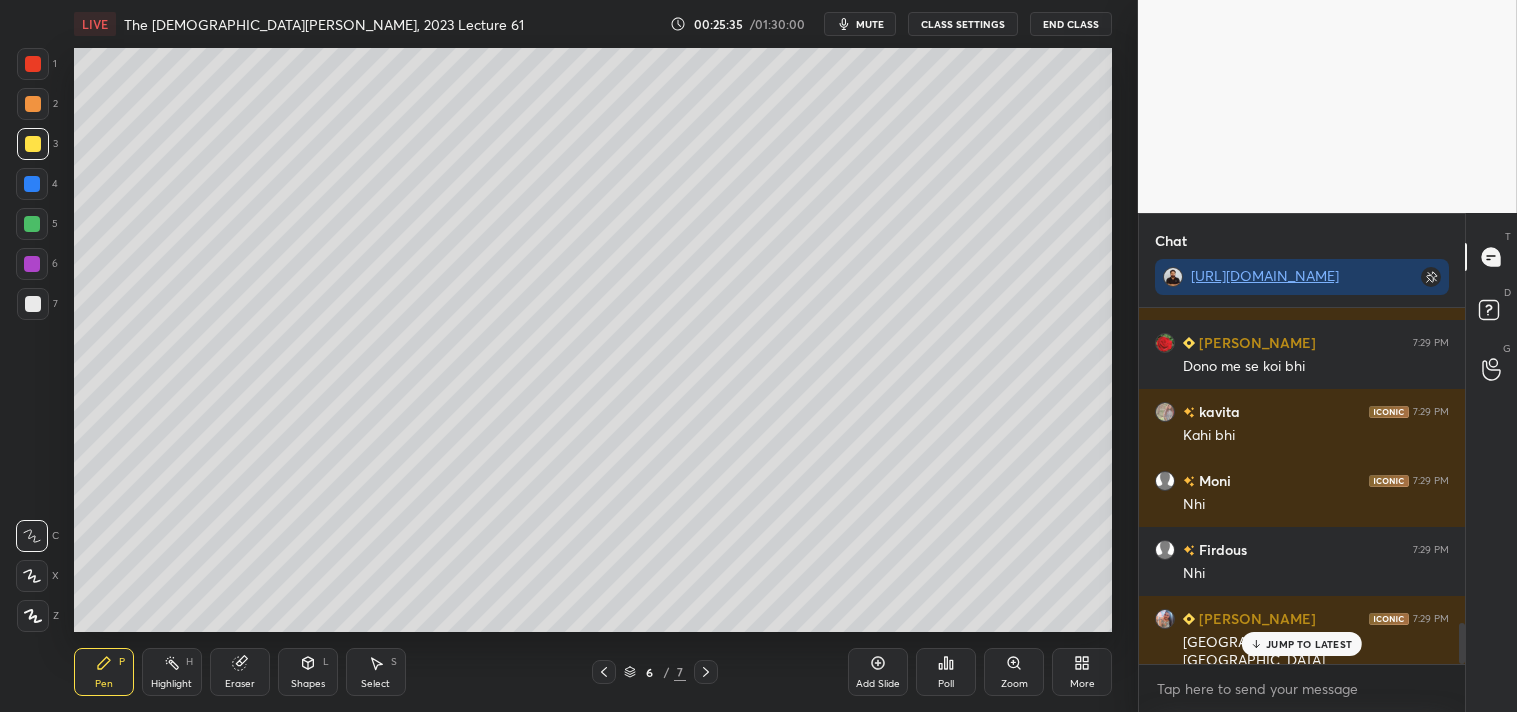 click on "JUMP TO LATEST" at bounding box center [1309, 644] 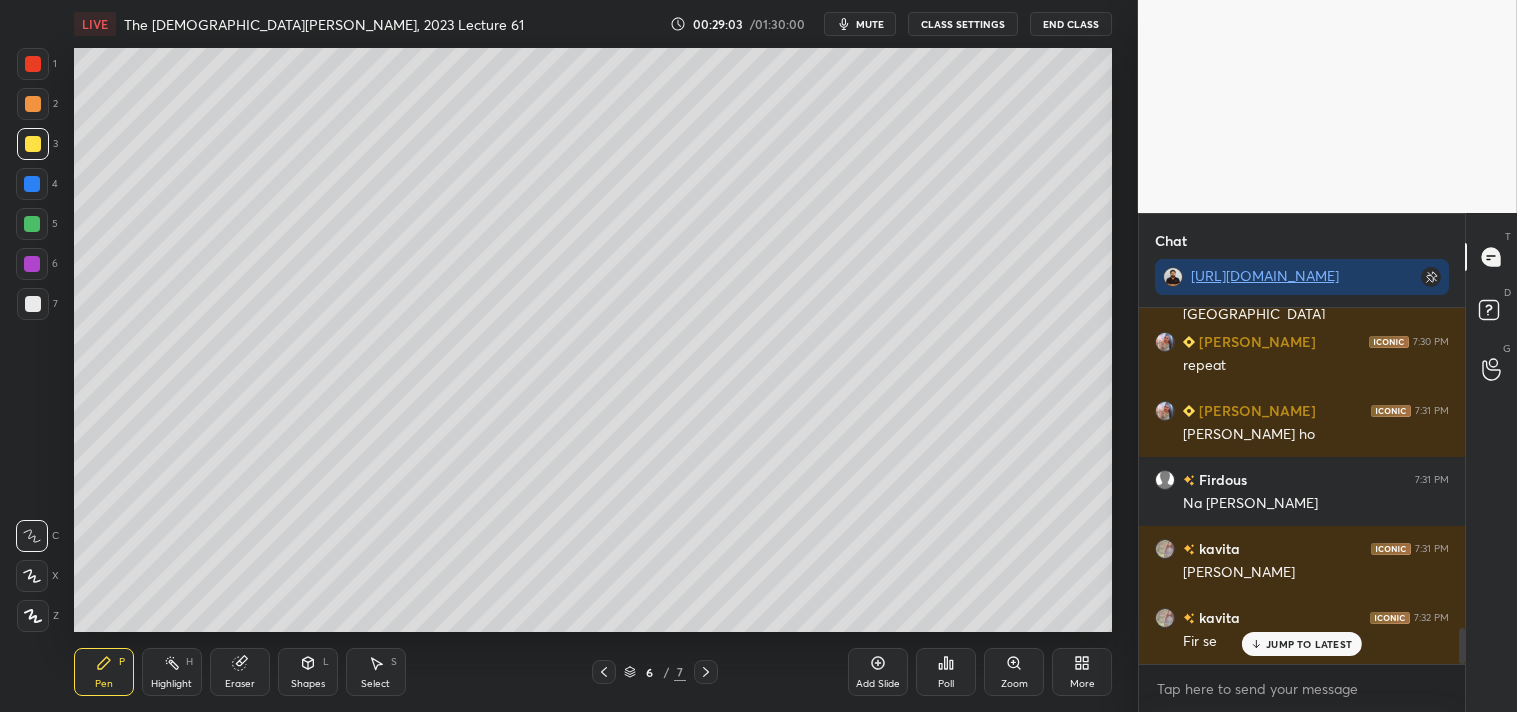scroll, scrollTop: 3138, scrollLeft: 0, axis: vertical 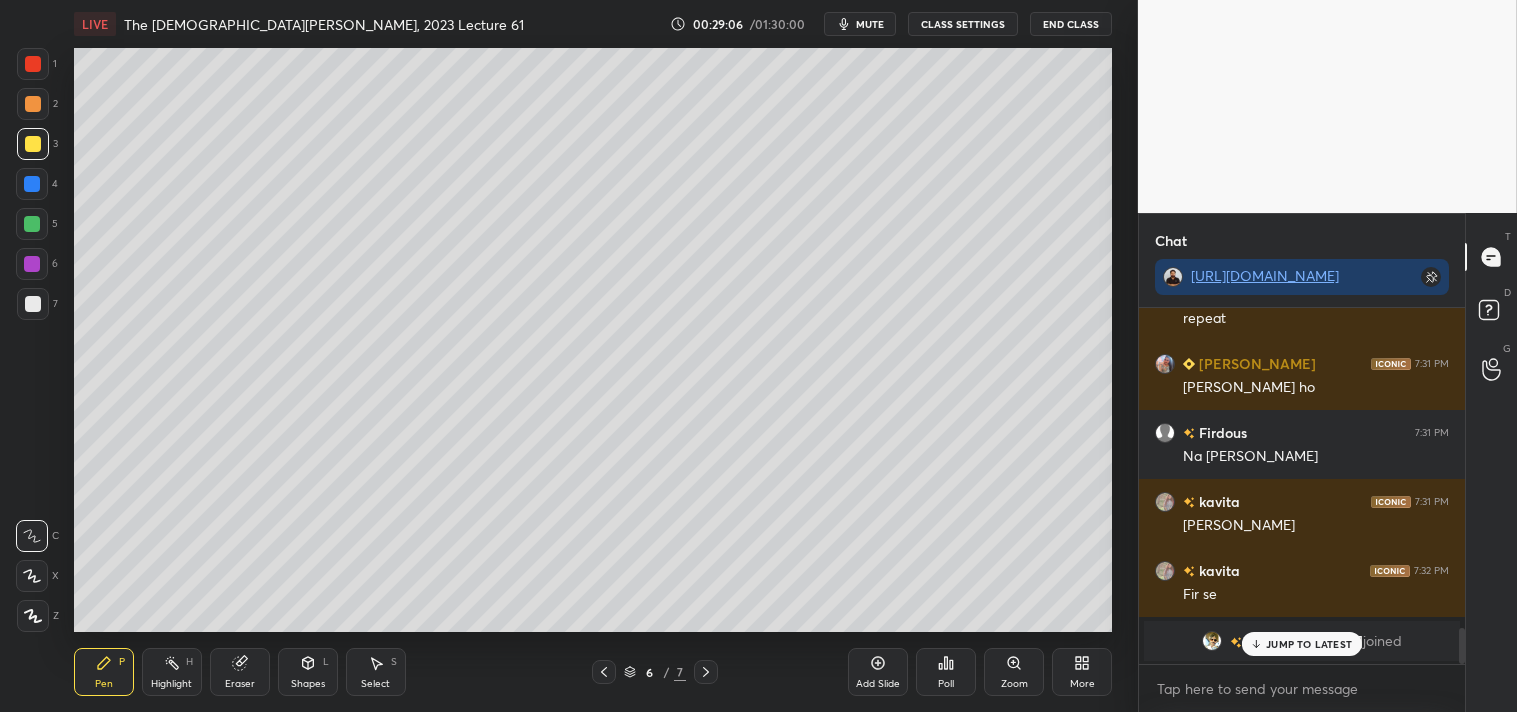 click on "JUMP TO LATEST" at bounding box center (1309, 644) 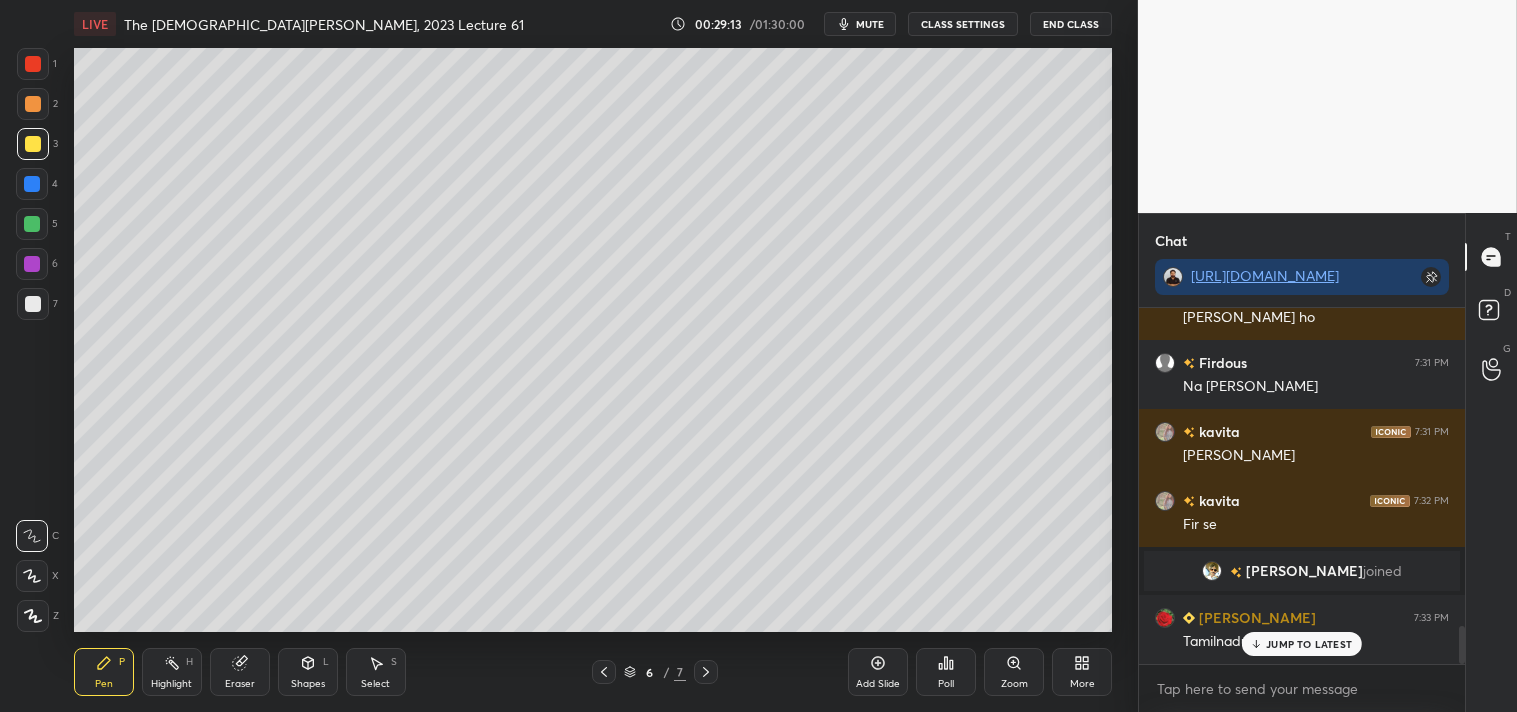 scroll, scrollTop: 2945, scrollLeft: 0, axis: vertical 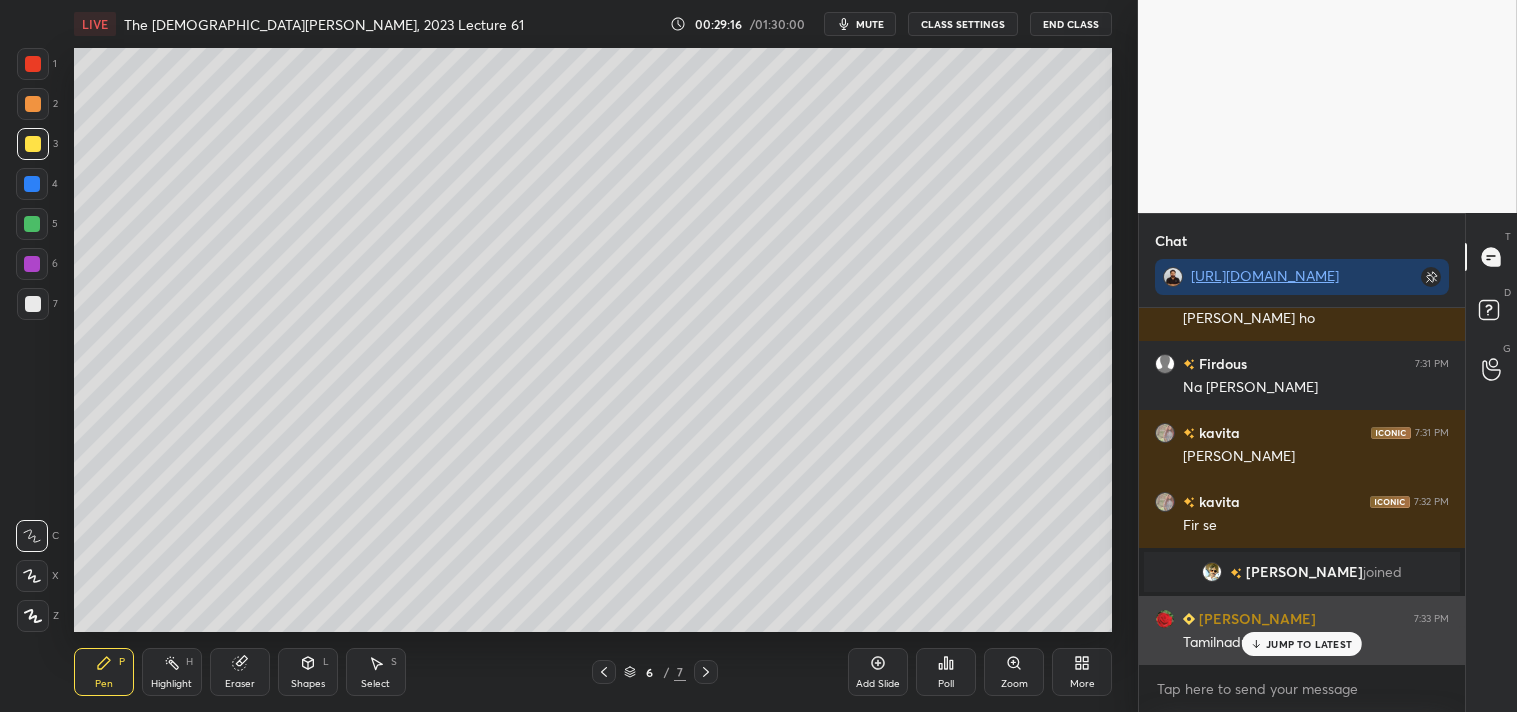 click on "JUMP TO LATEST" at bounding box center [1309, 644] 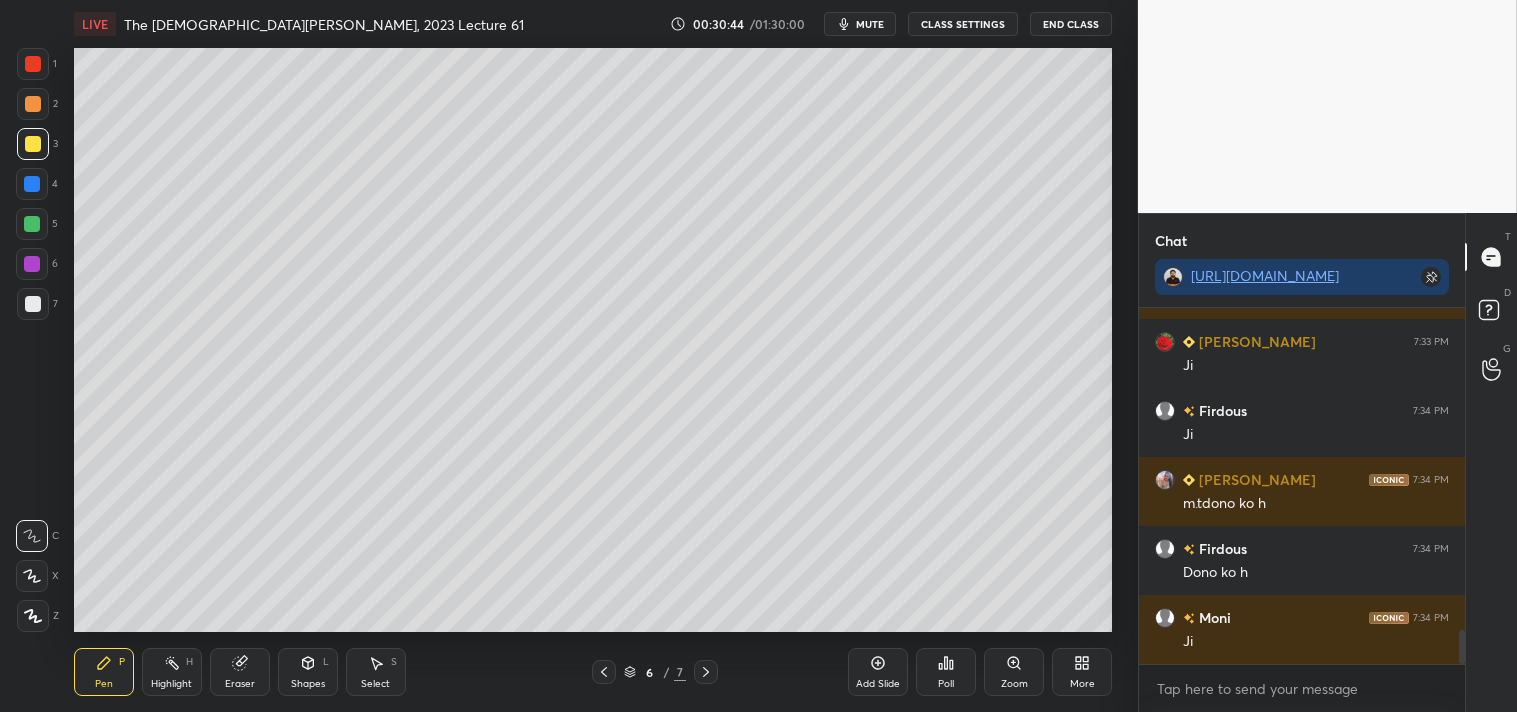 scroll, scrollTop: 3428, scrollLeft: 0, axis: vertical 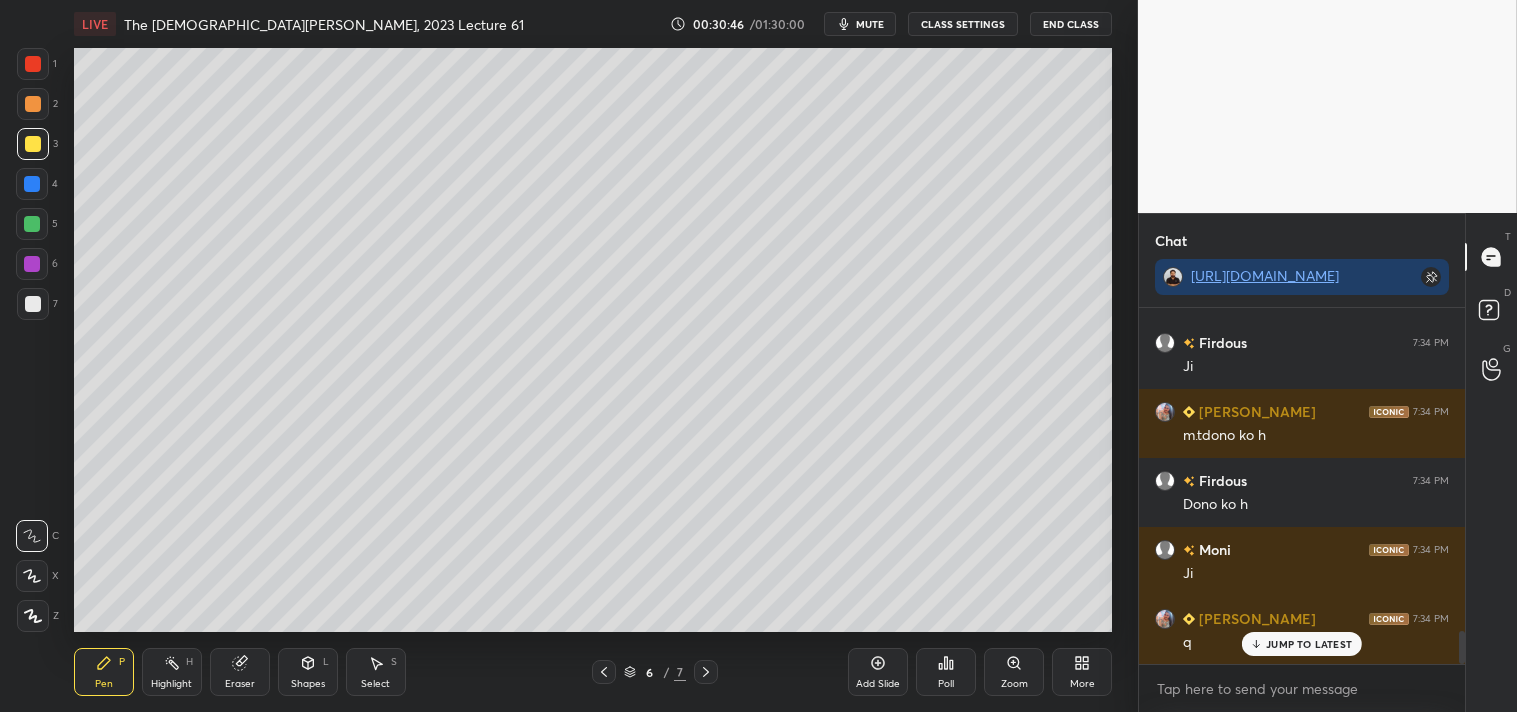 click on "JUMP TO LATEST" at bounding box center (1309, 644) 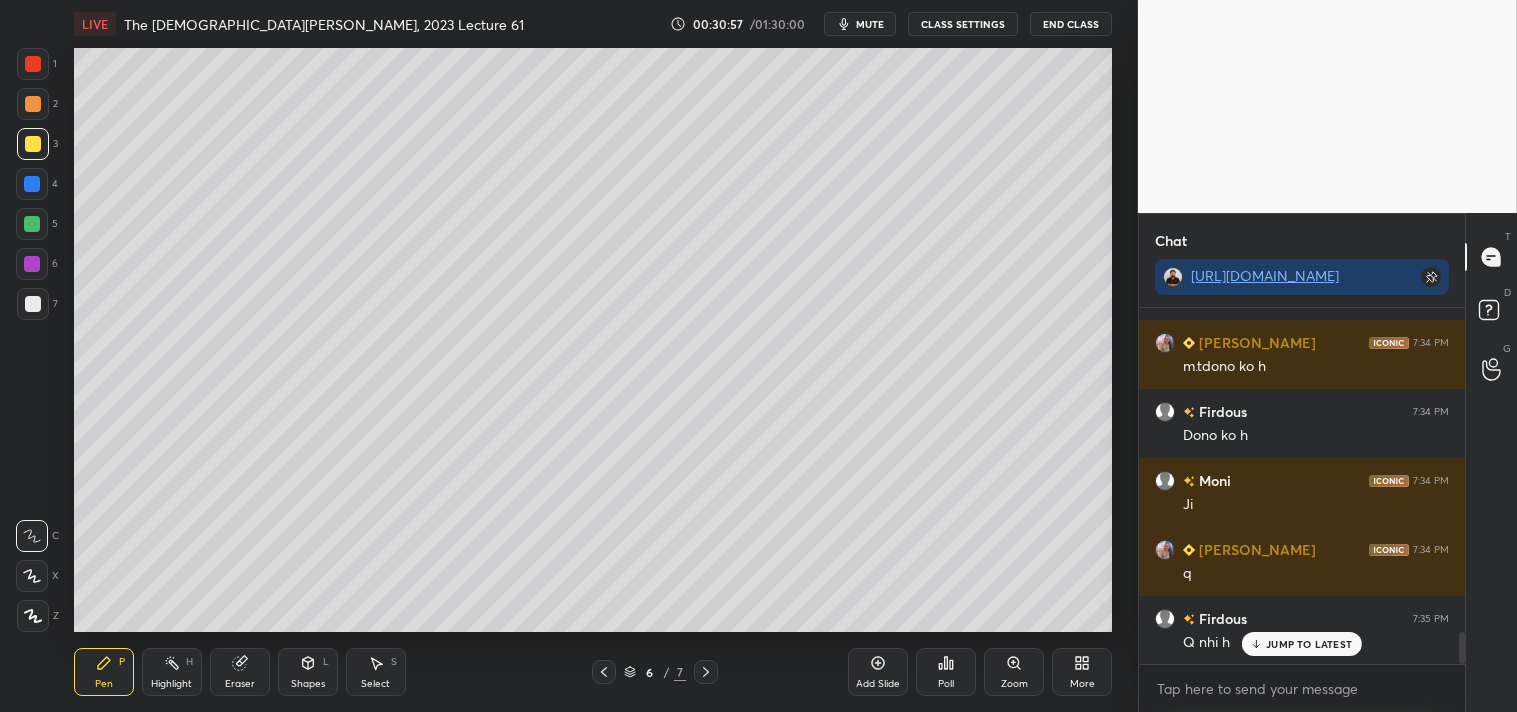 scroll, scrollTop: 3566, scrollLeft: 0, axis: vertical 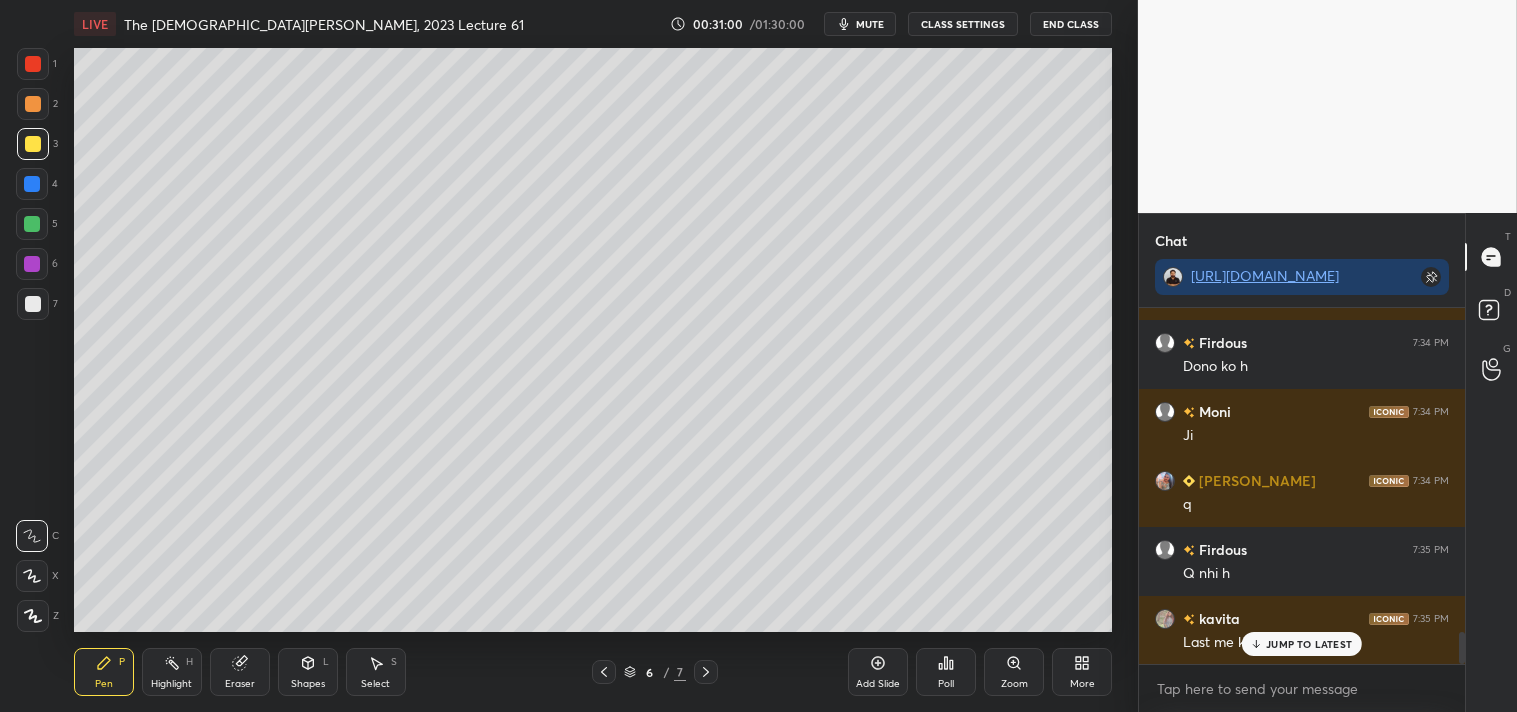 click on "JUMP TO LATEST" at bounding box center [1309, 644] 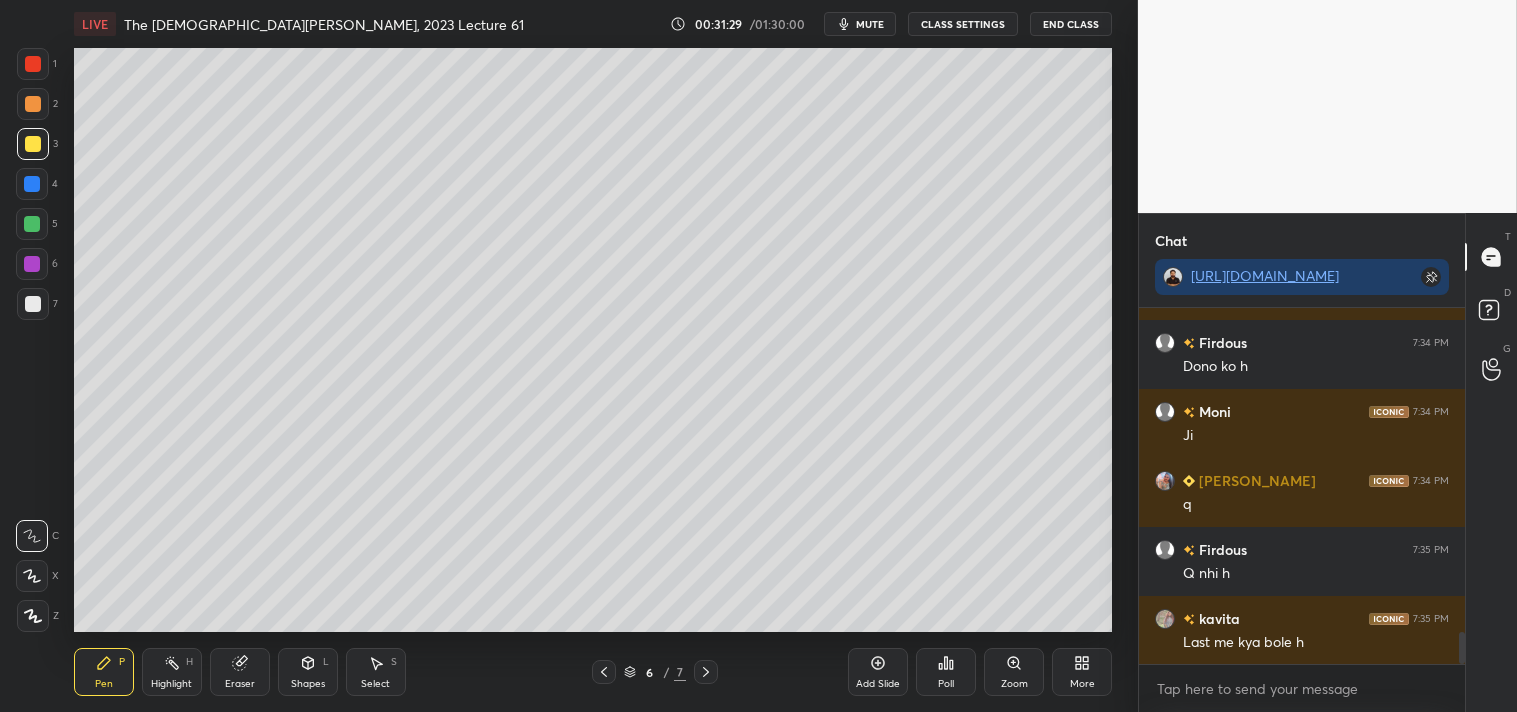 click 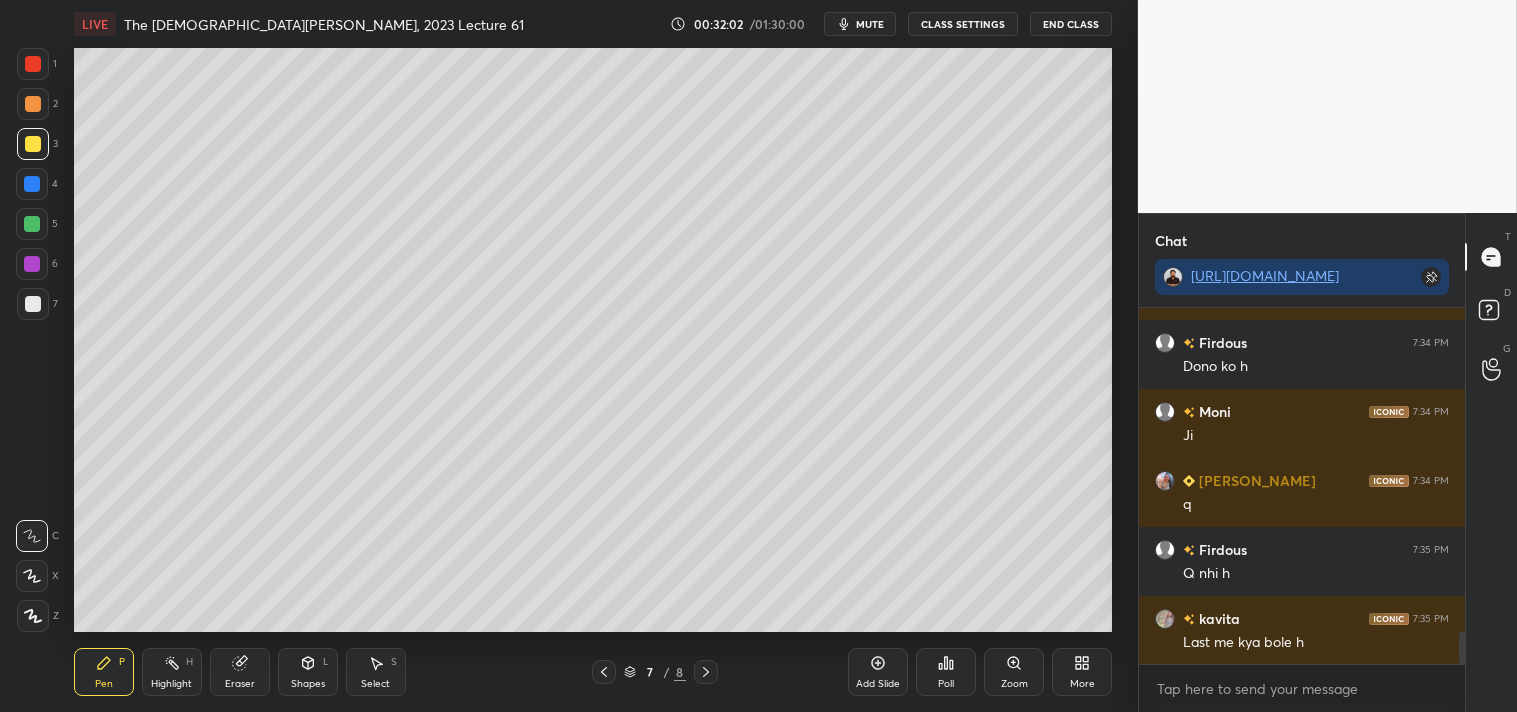 scroll, scrollTop: 3635, scrollLeft: 0, axis: vertical 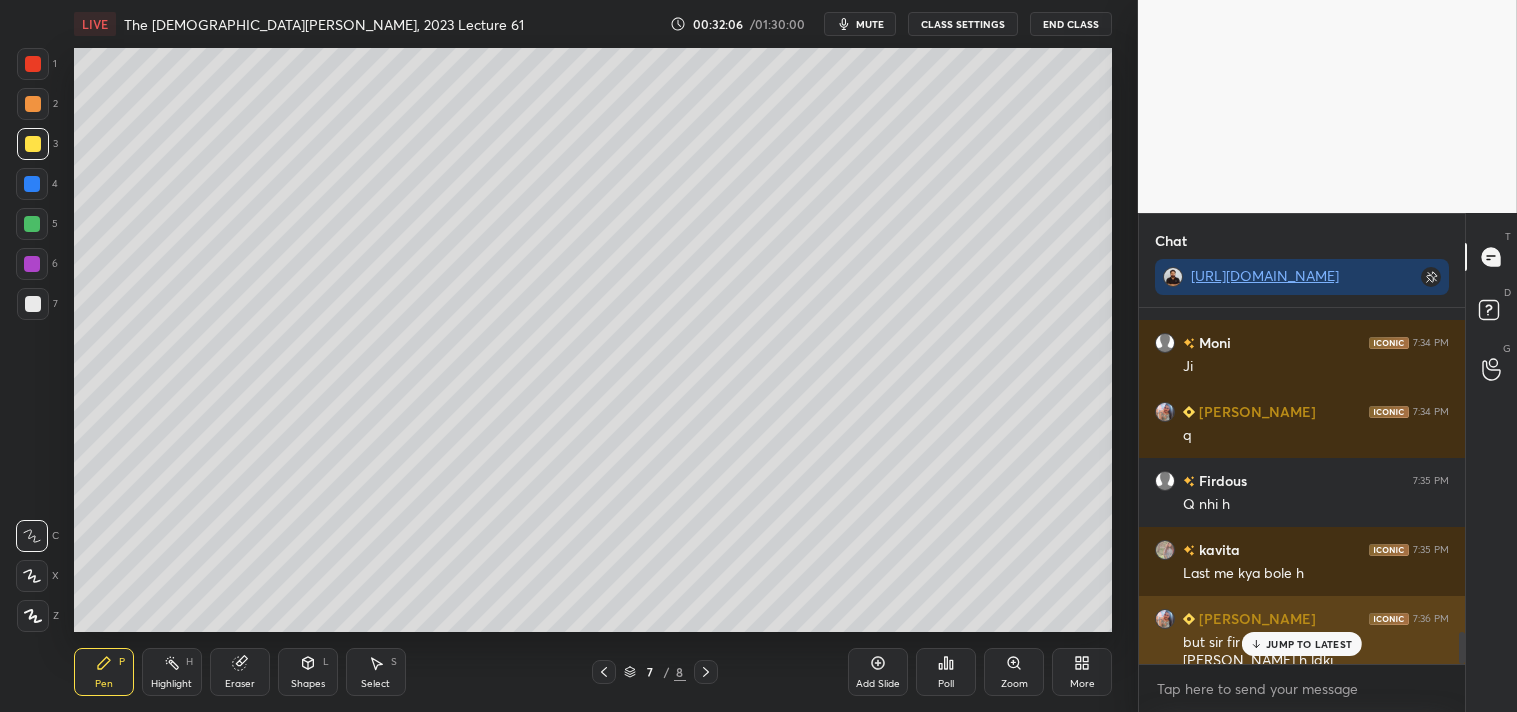 click on "JUMP TO LATEST" at bounding box center [1309, 644] 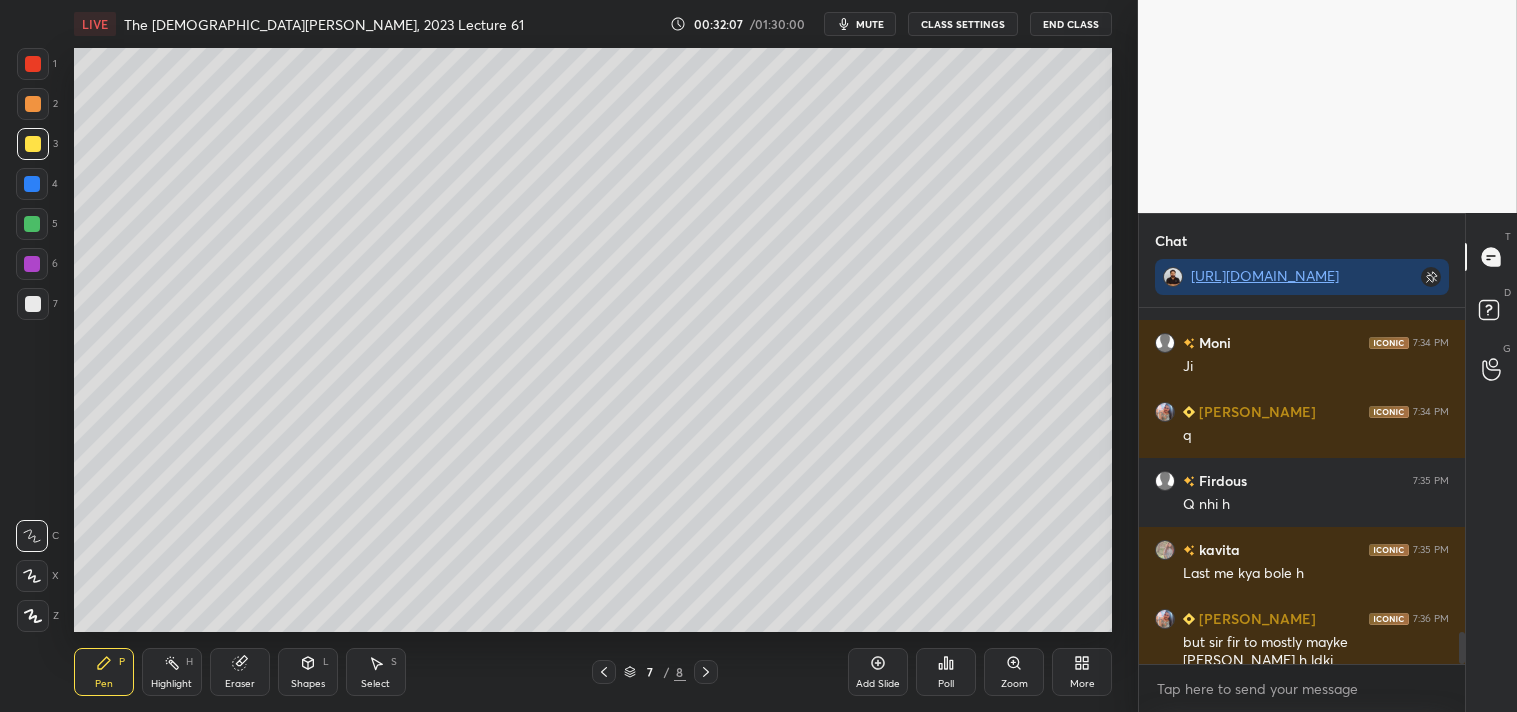 scroll, scrollTop: 3655, scrollLeft: 0, axis: vertical 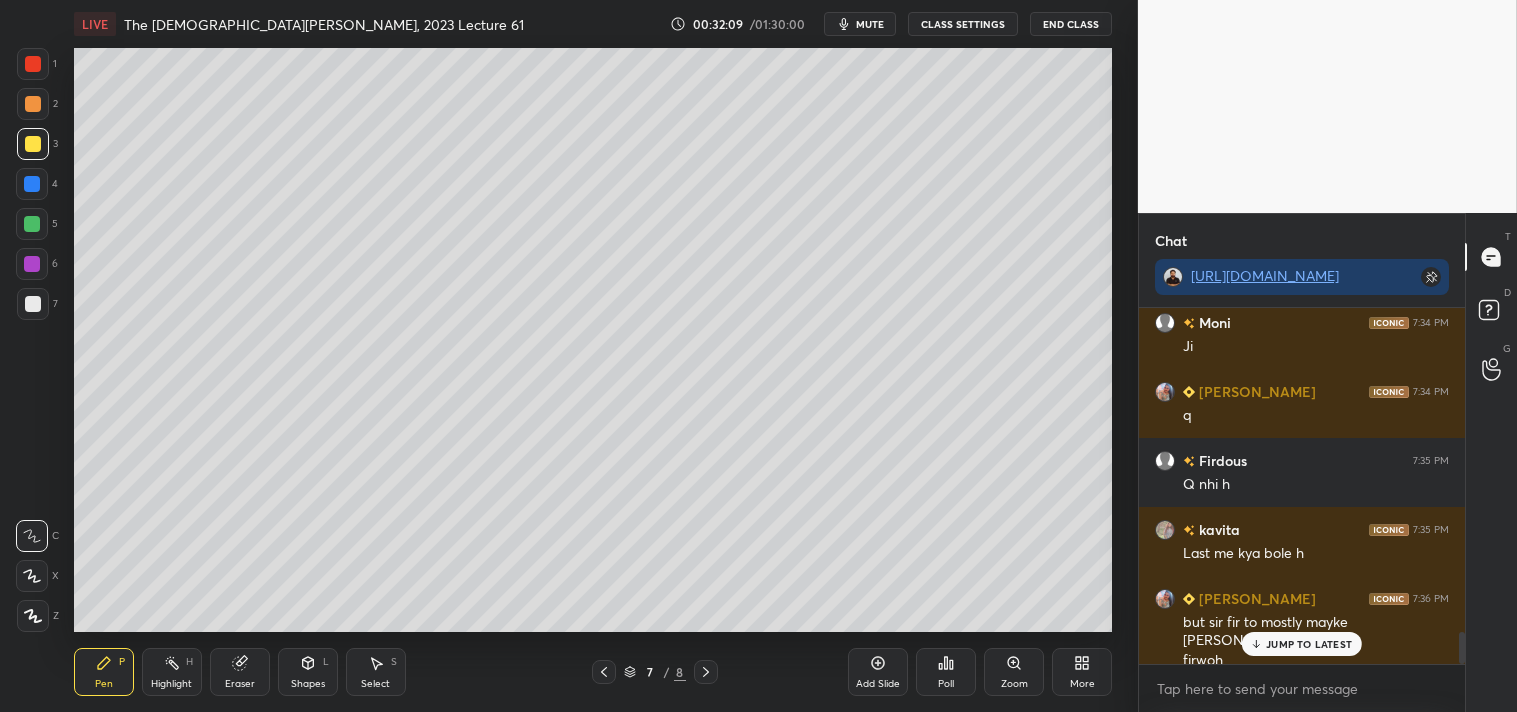 click on "JUMP TO LATEST" at bounding box center (1309, 644) 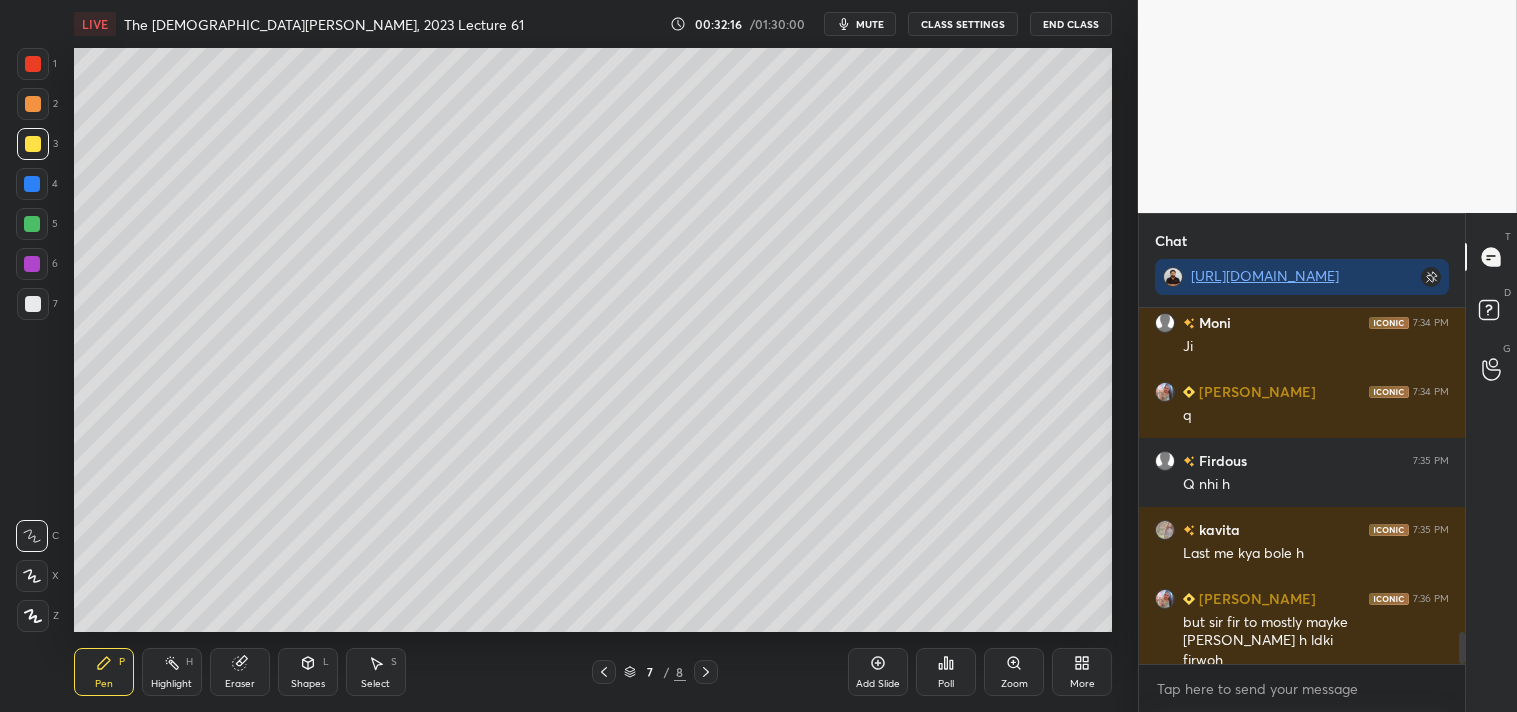 click on "Add Slide" at bounding box center (878, 672) 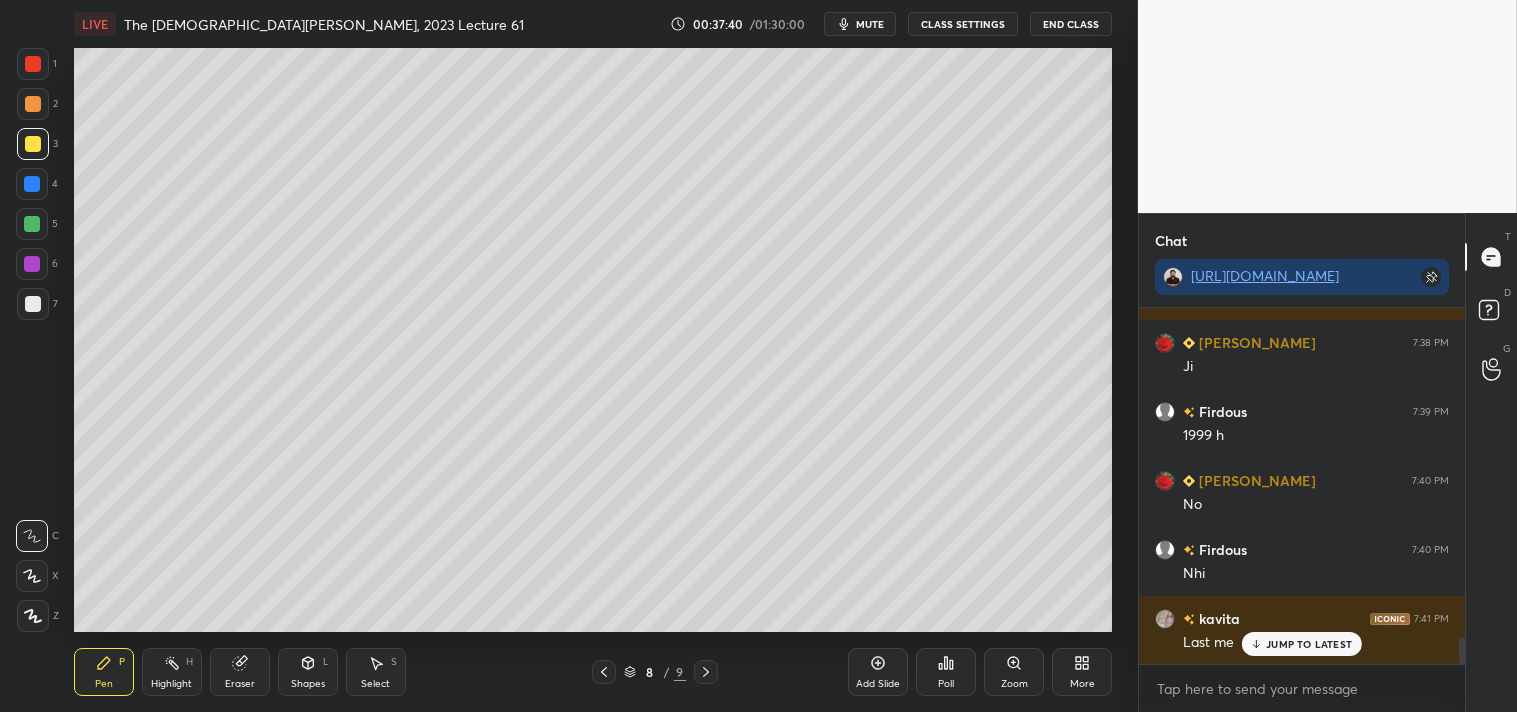 scroll, scrollTop: 4276, scrollLeft: 0, axis: vertical 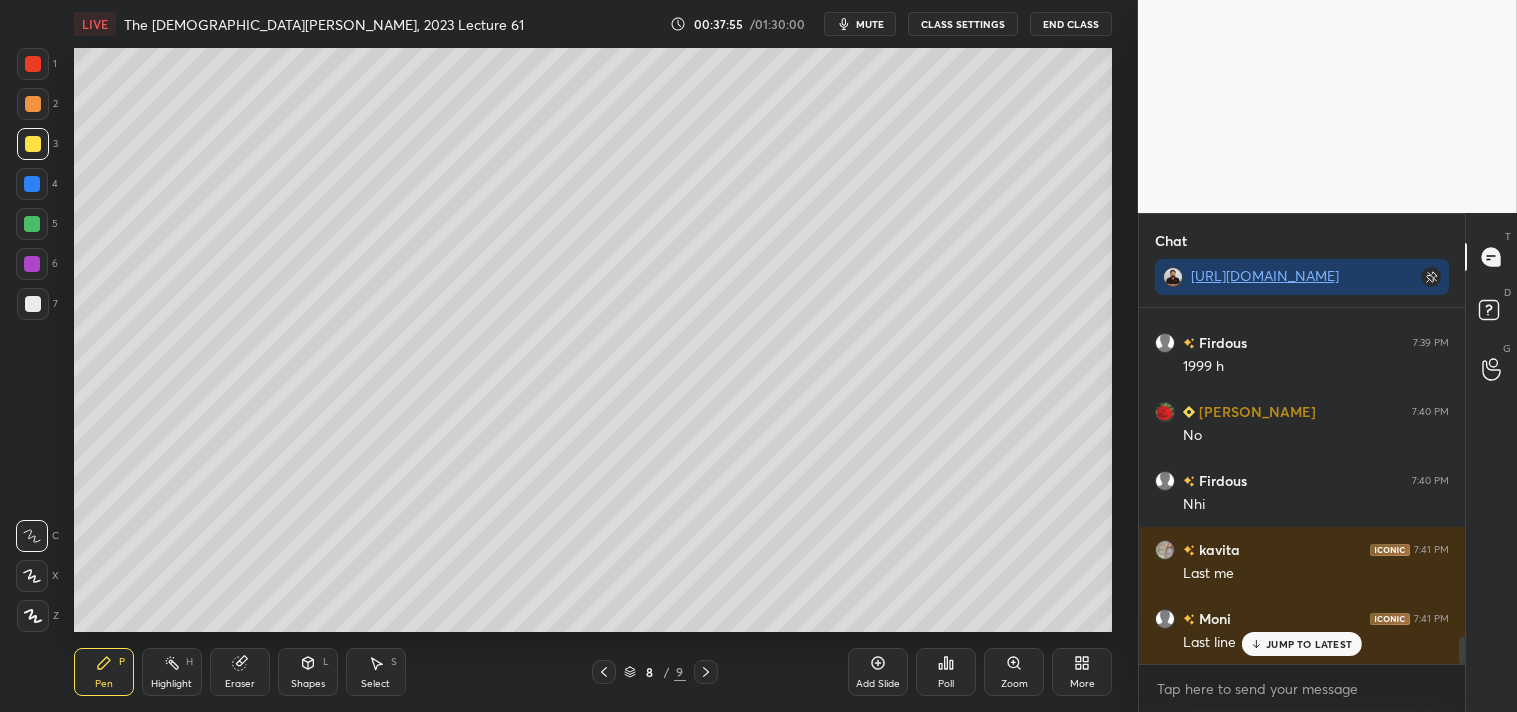 click on "Add Slide" at bounding box center [878, 672] 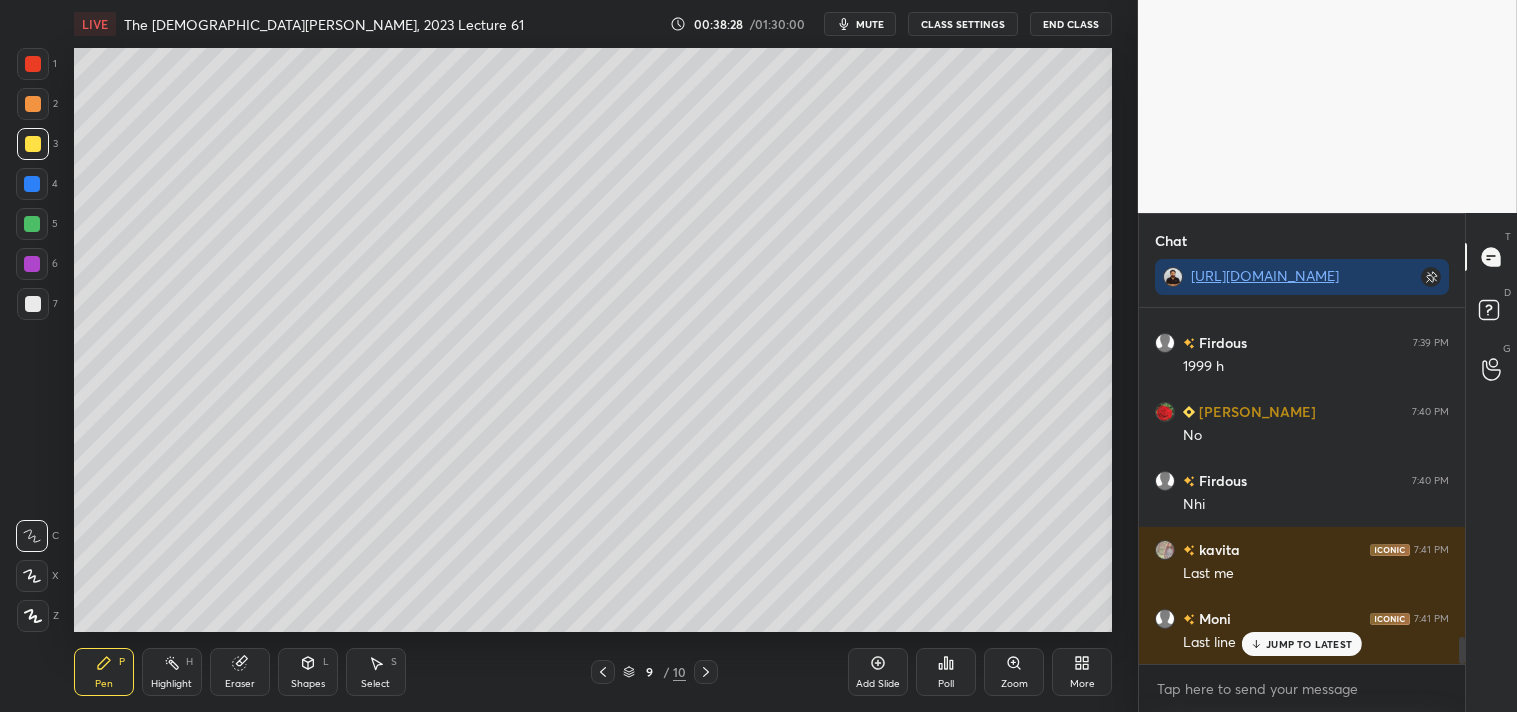 scroll, scrollTop: 4345, scrollLeft: 0, axis: vertical 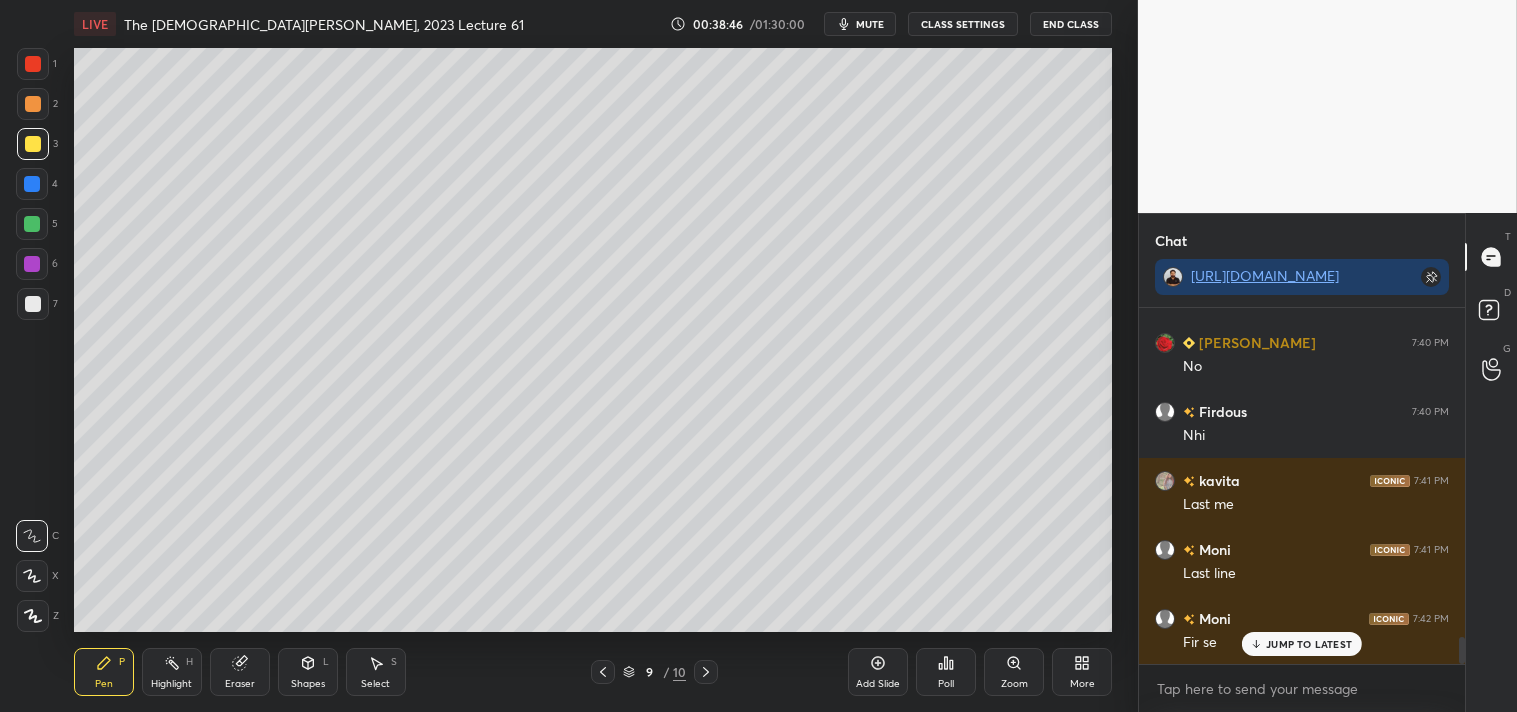 click at bounding box center [33, 304] 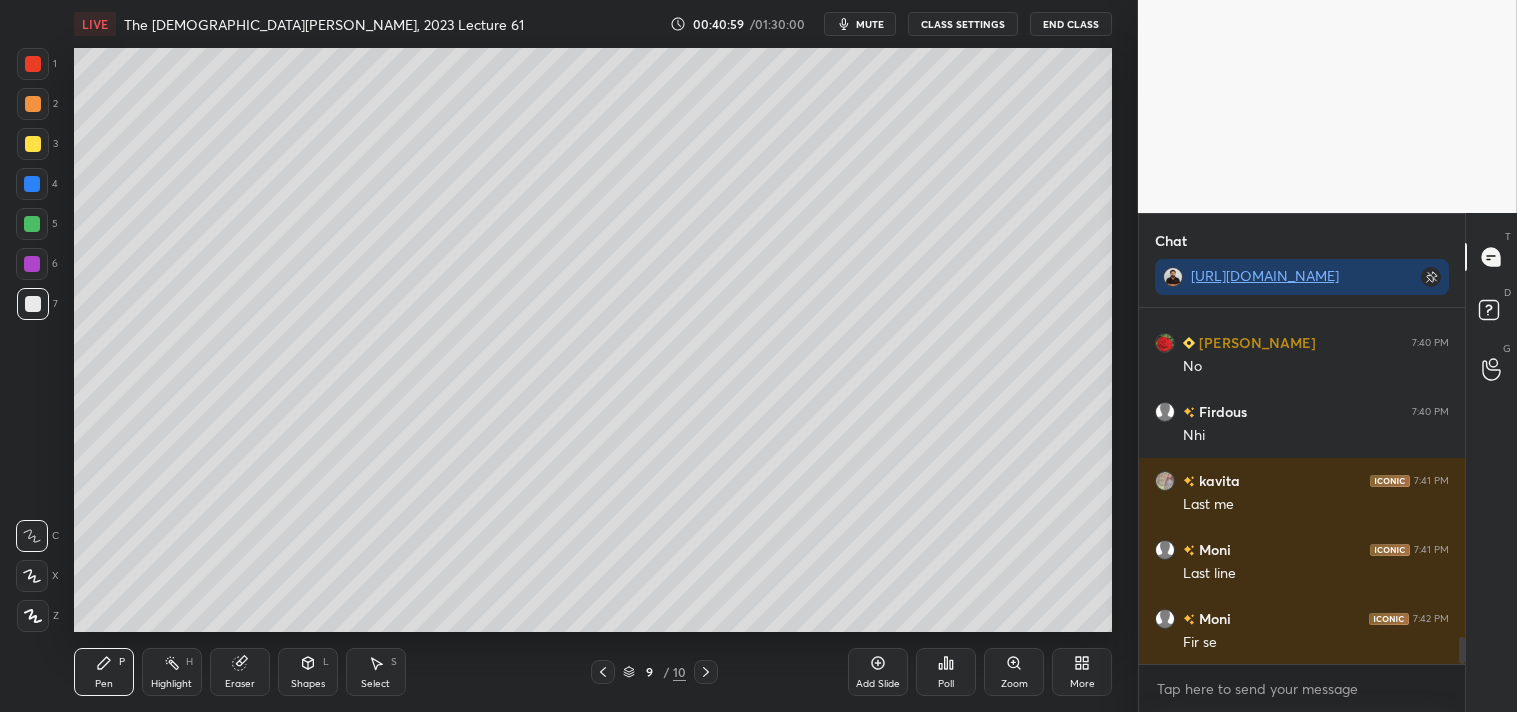 scroll, scrollTop: 4415, scrollLeft: 0, axis: vertical 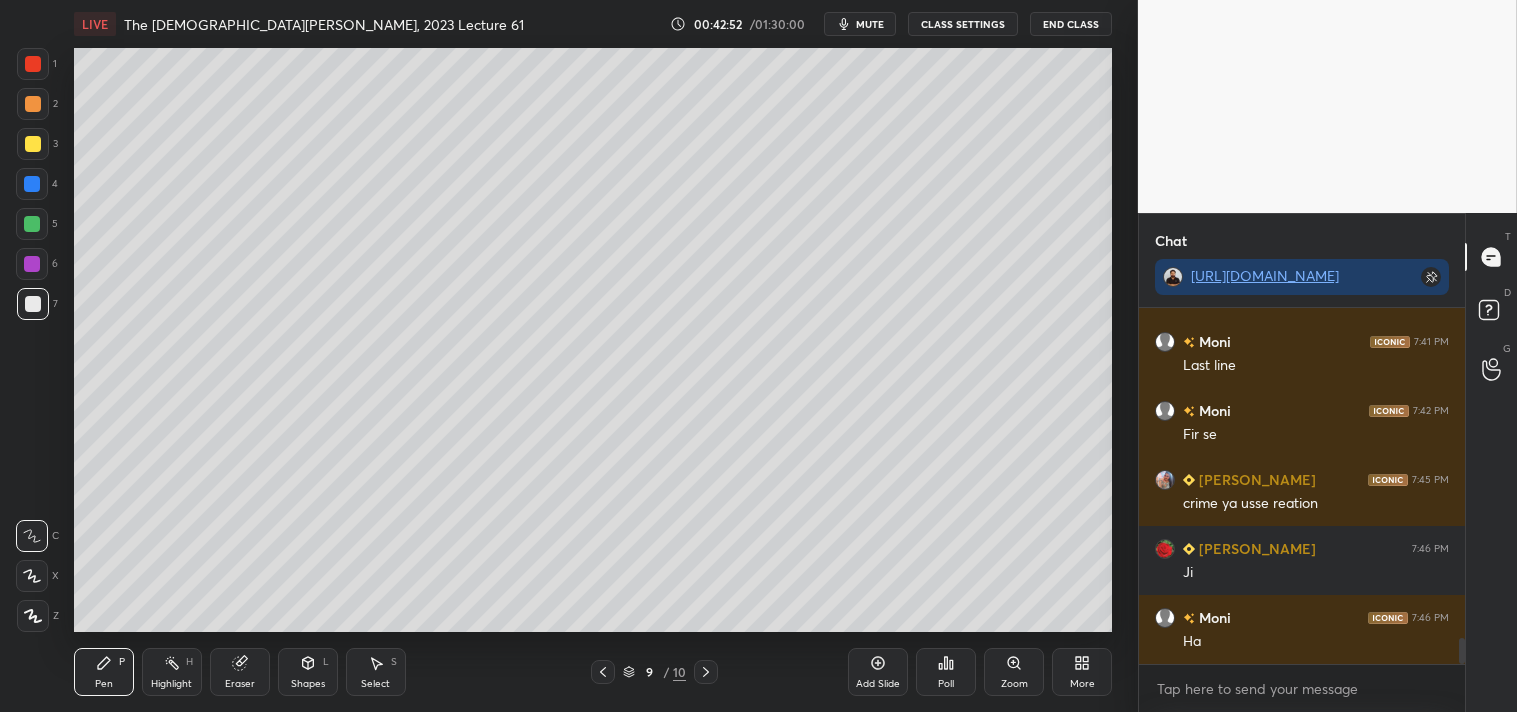click on "Add Slide" at bounding box center (878, 684) 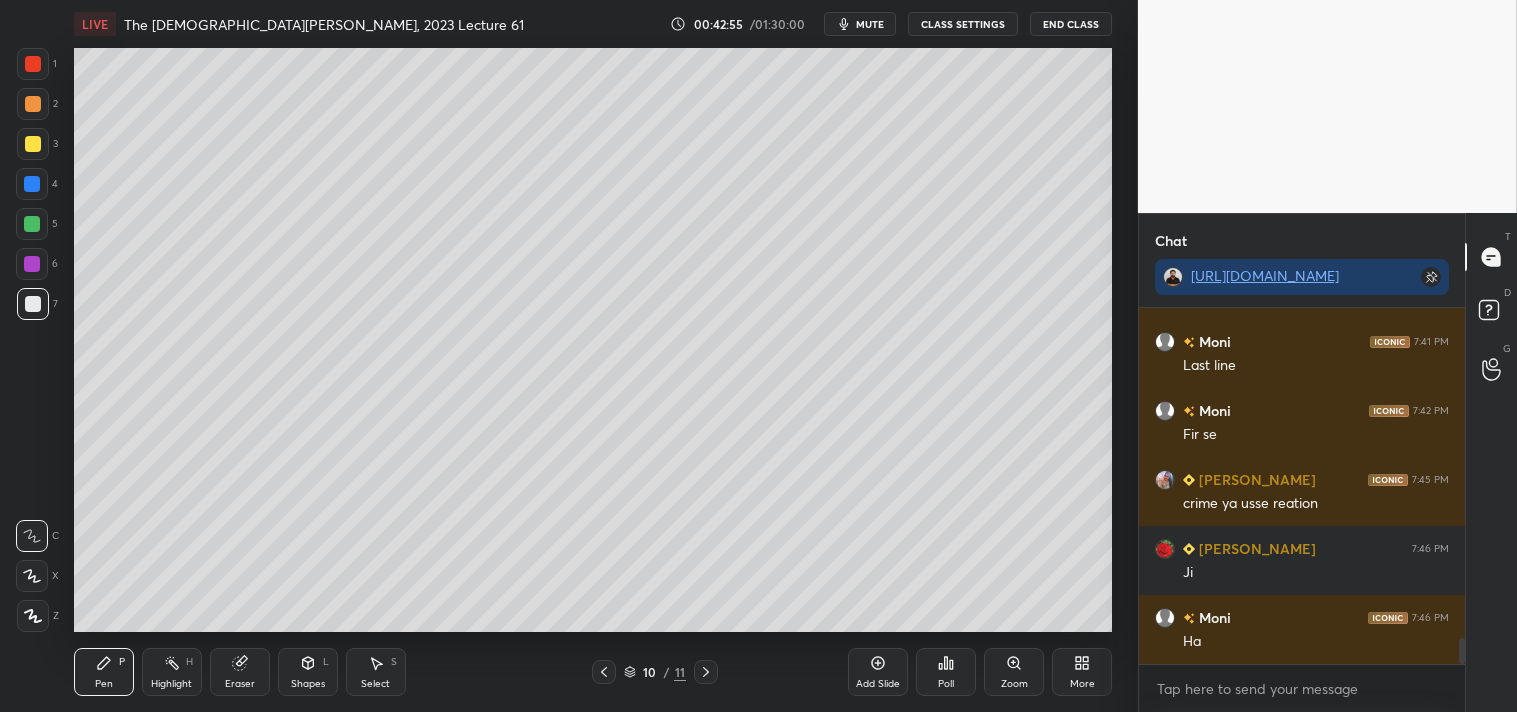 click at bounding box center [33, 144] 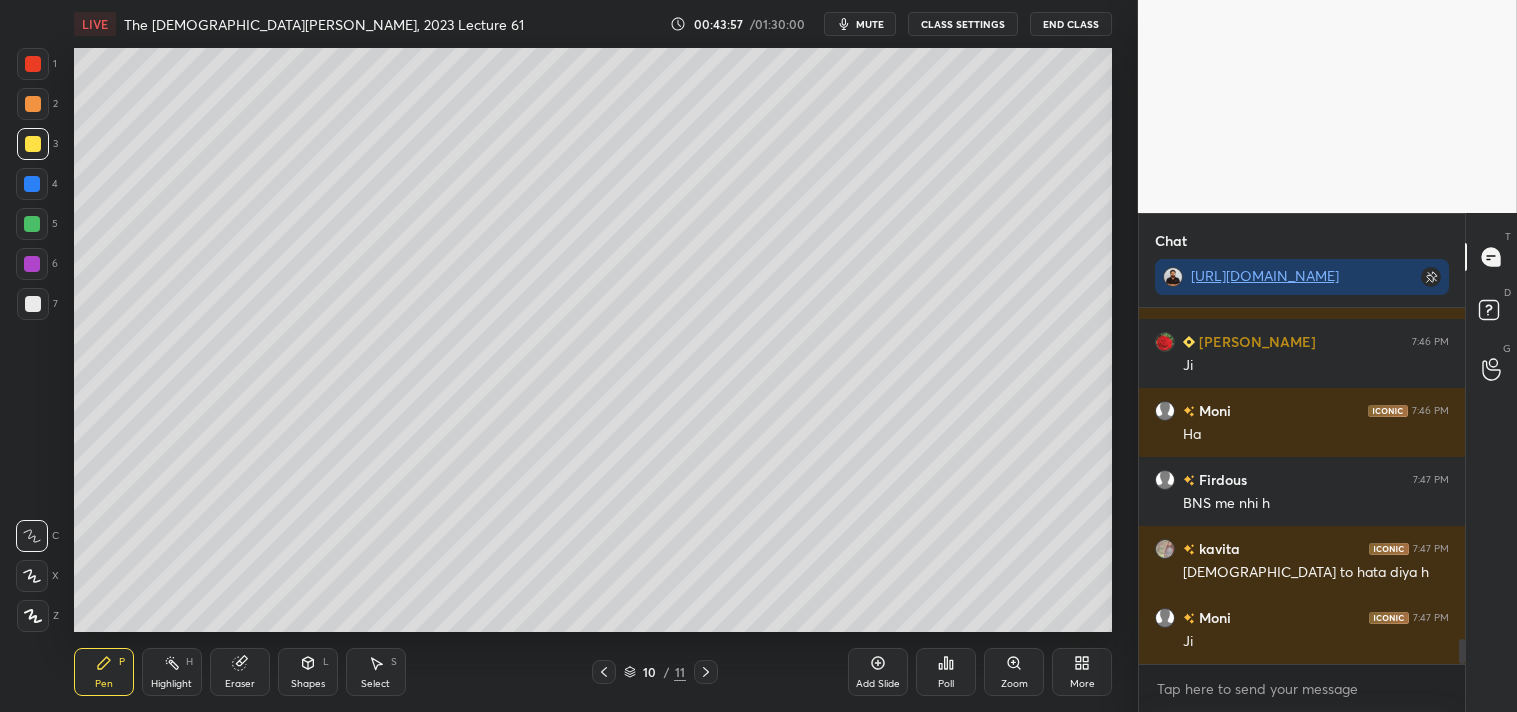 scroll, scrollTop: 4828, scrollLeft: 0, axis: vertical 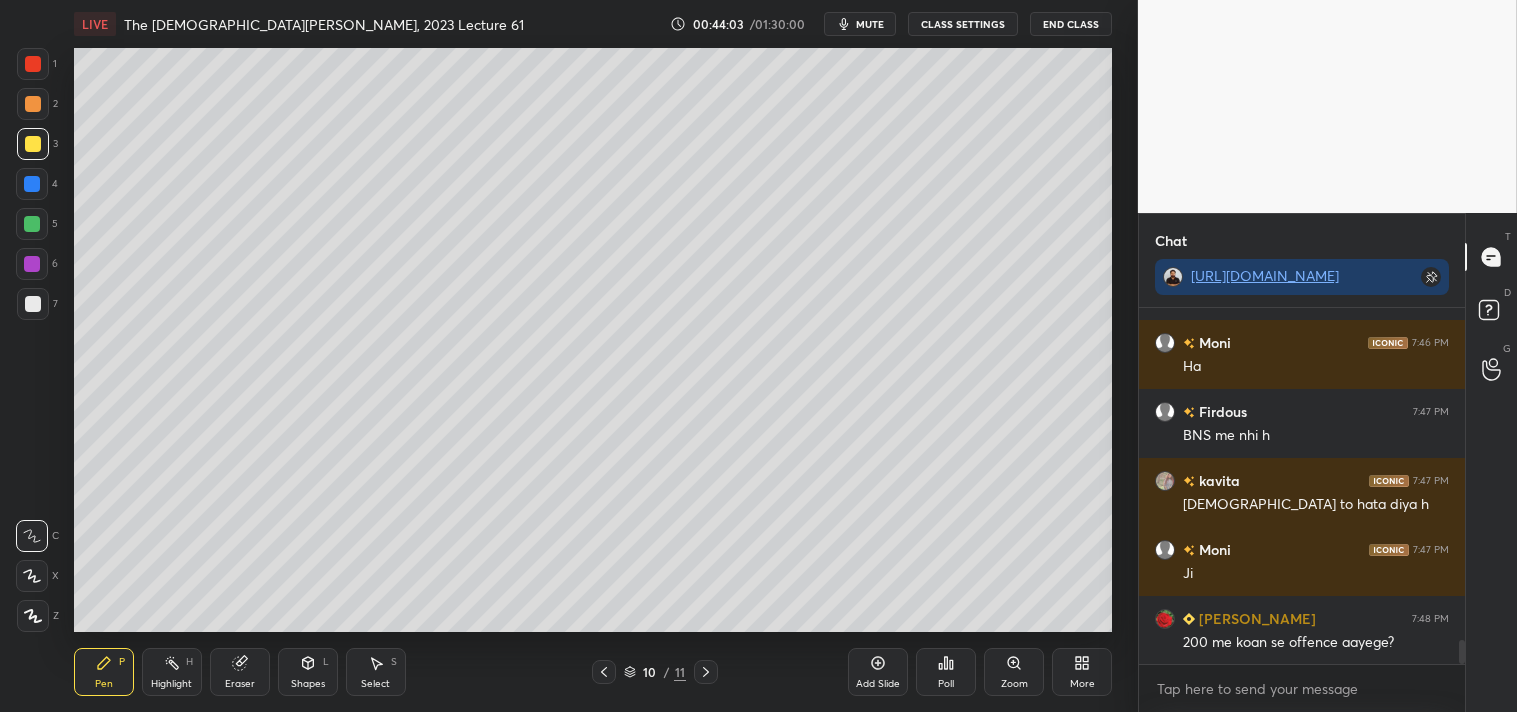 click on "Eraser" at bounding box center [240, 672] 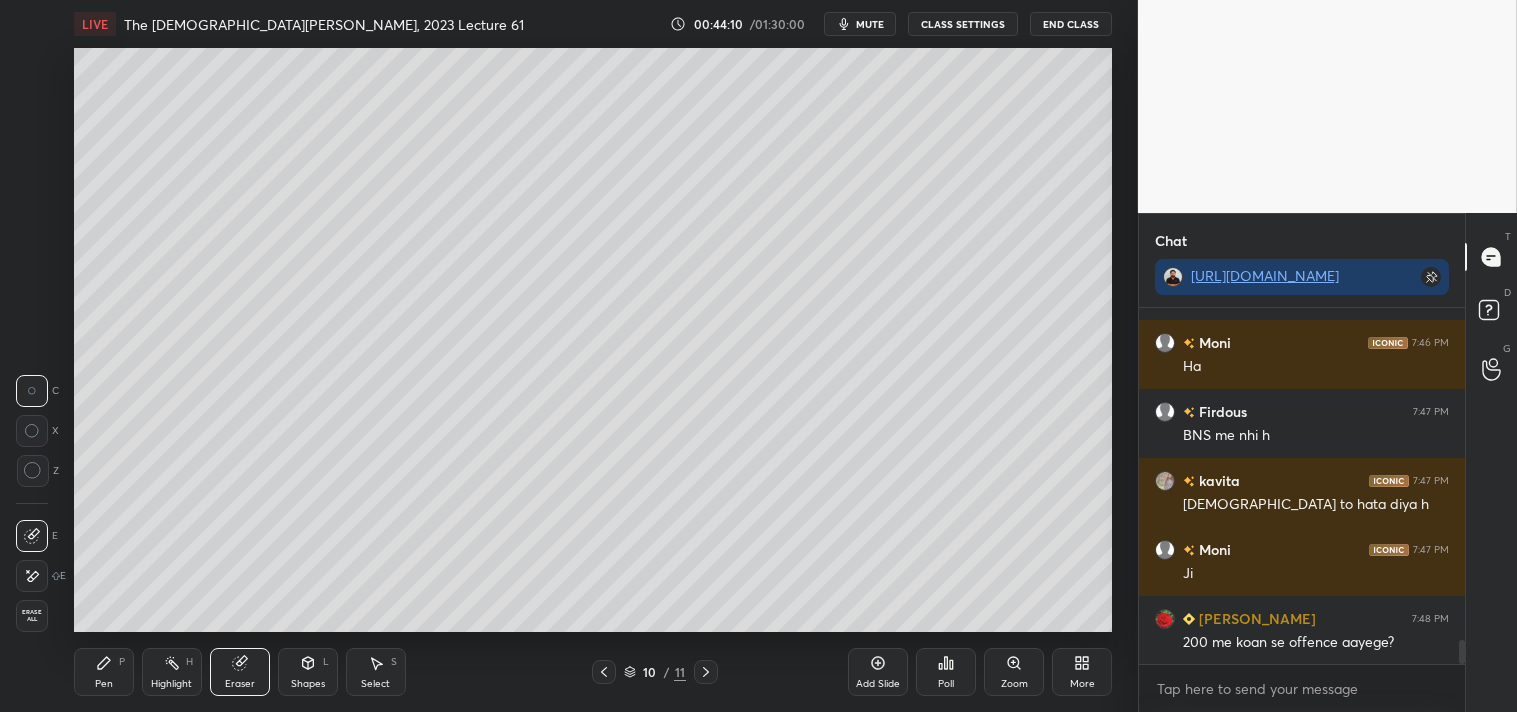 click 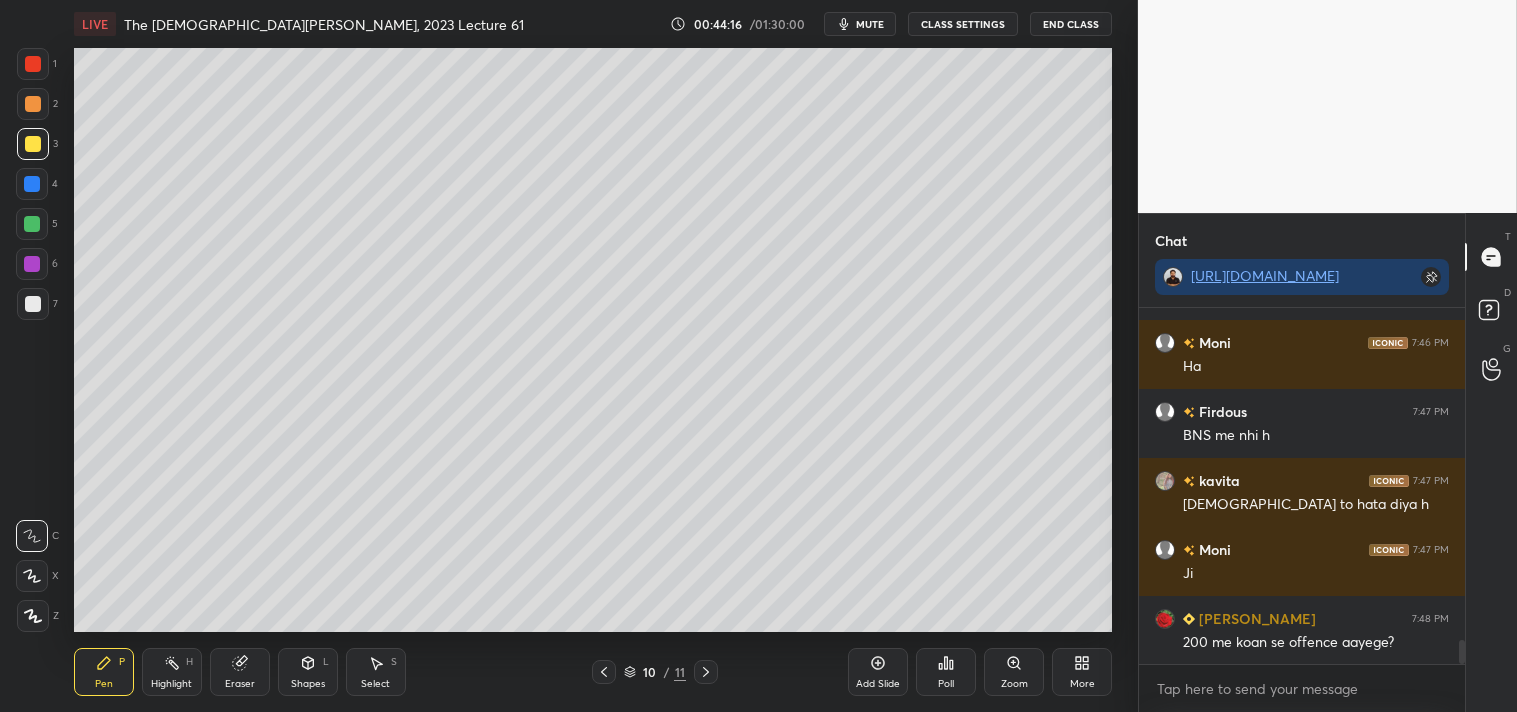 click at bounding box center [33, 304] 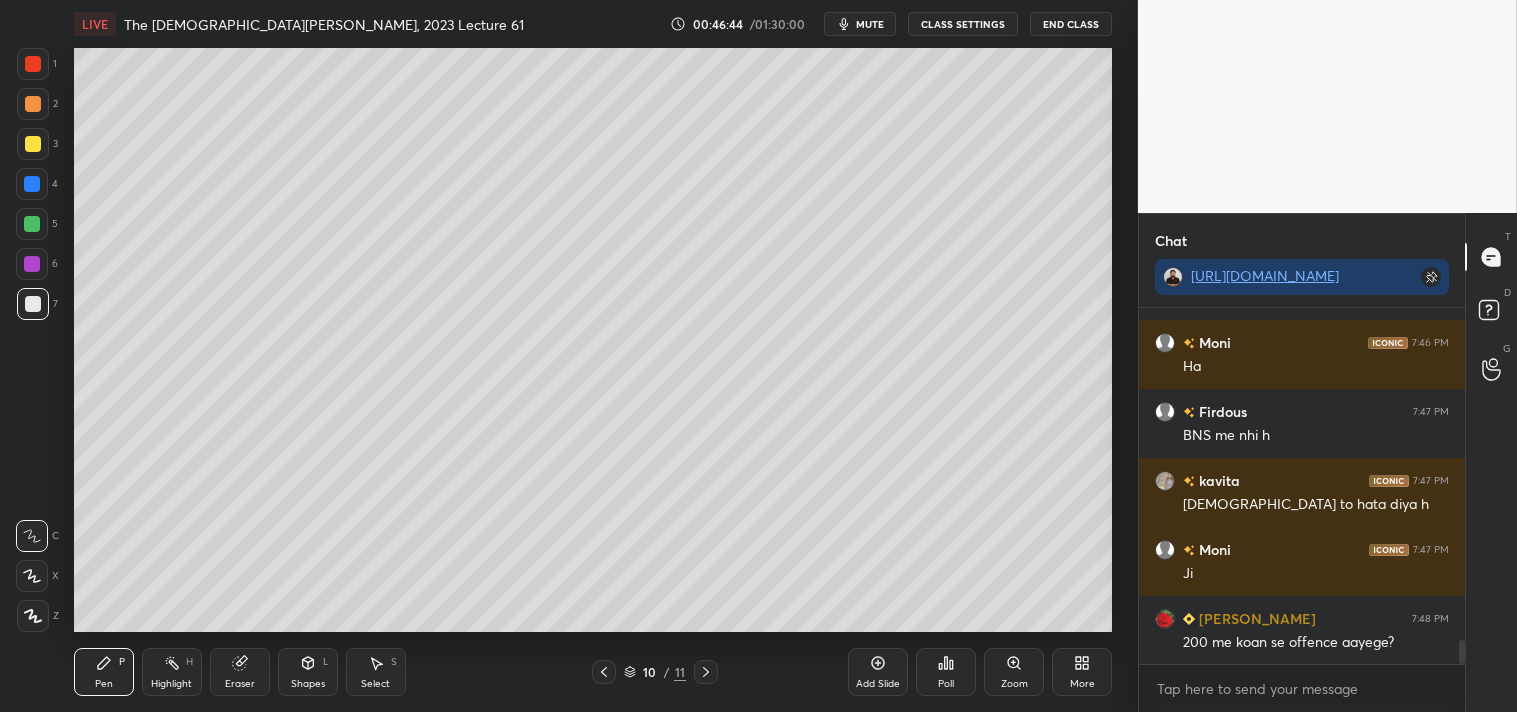click on "Add Slide" at bounding box center (878, 672) 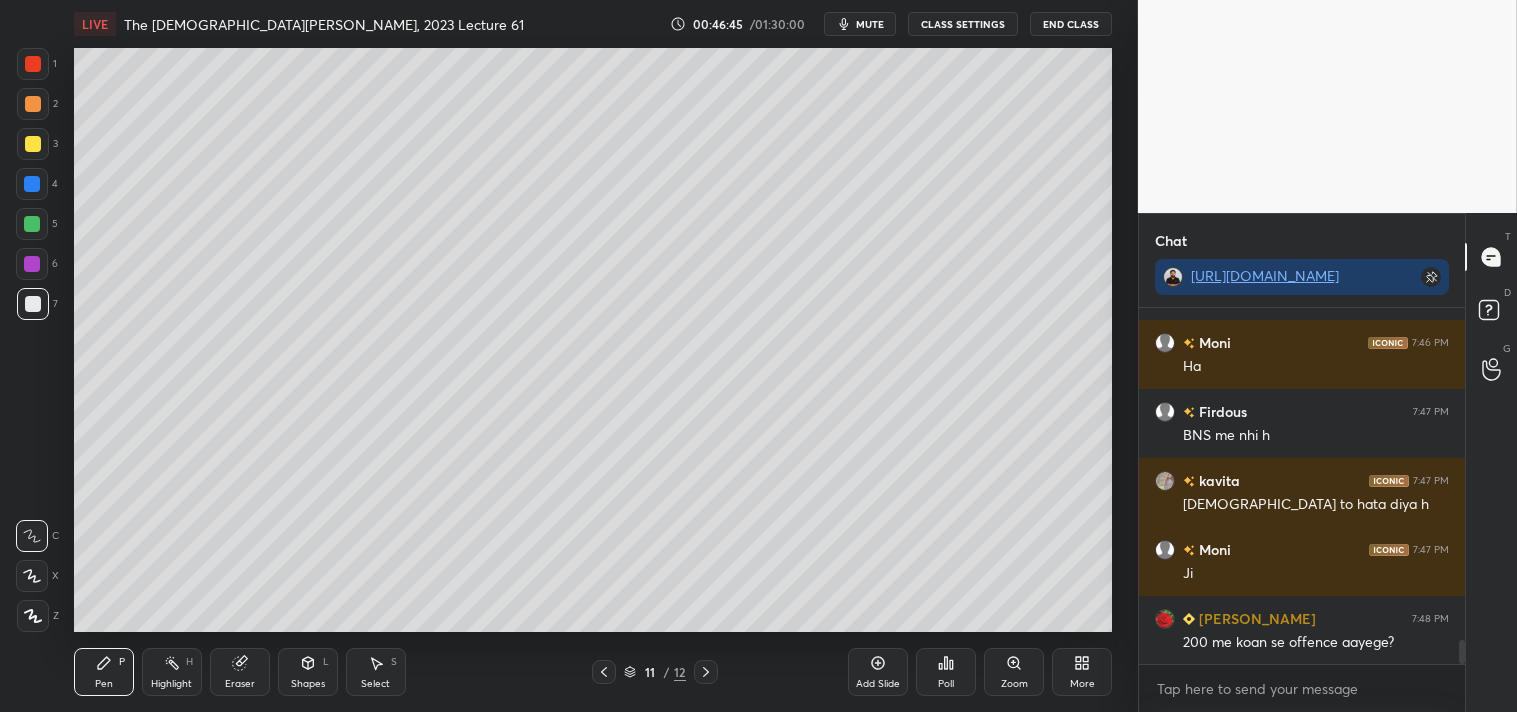 click at bounding box center (33, 144) 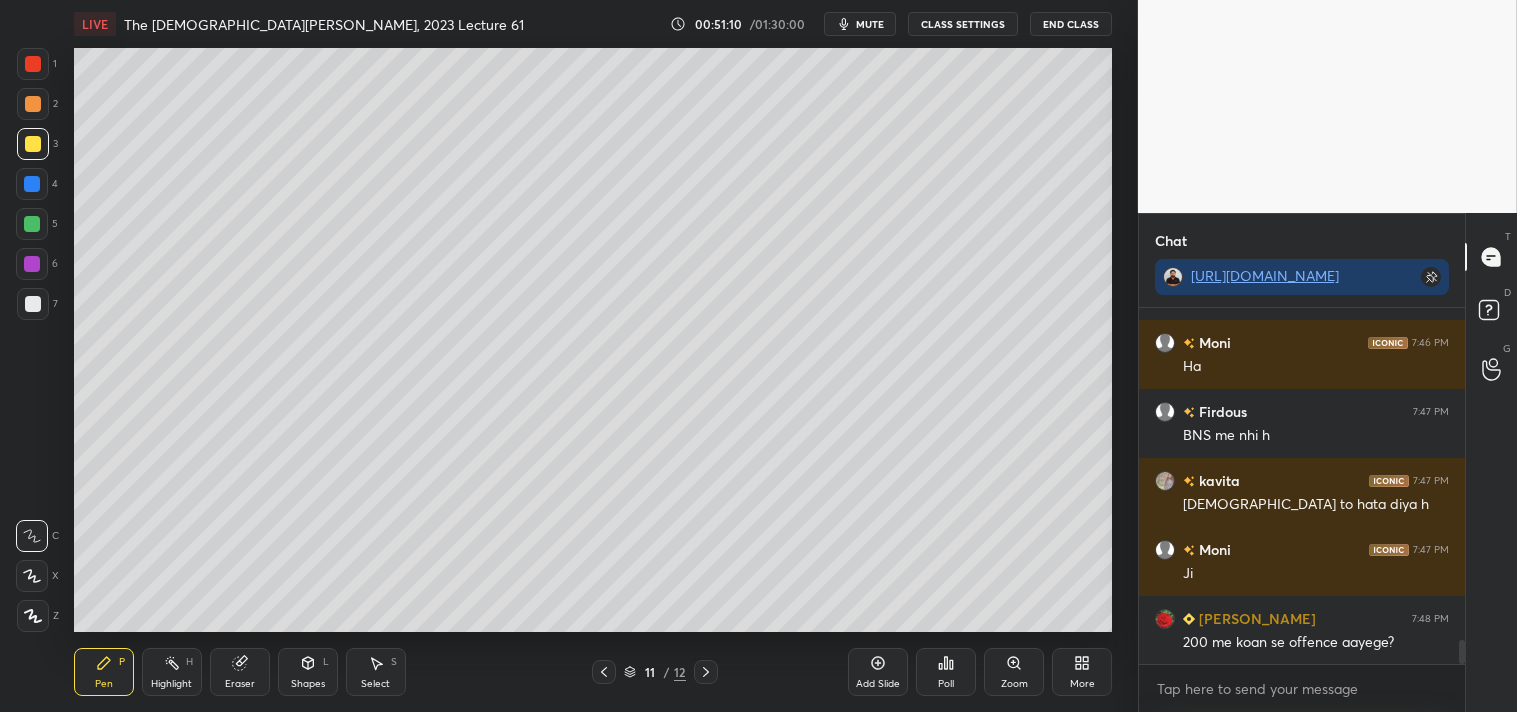 click on "Add Slide" at bounding box center [878, 684] 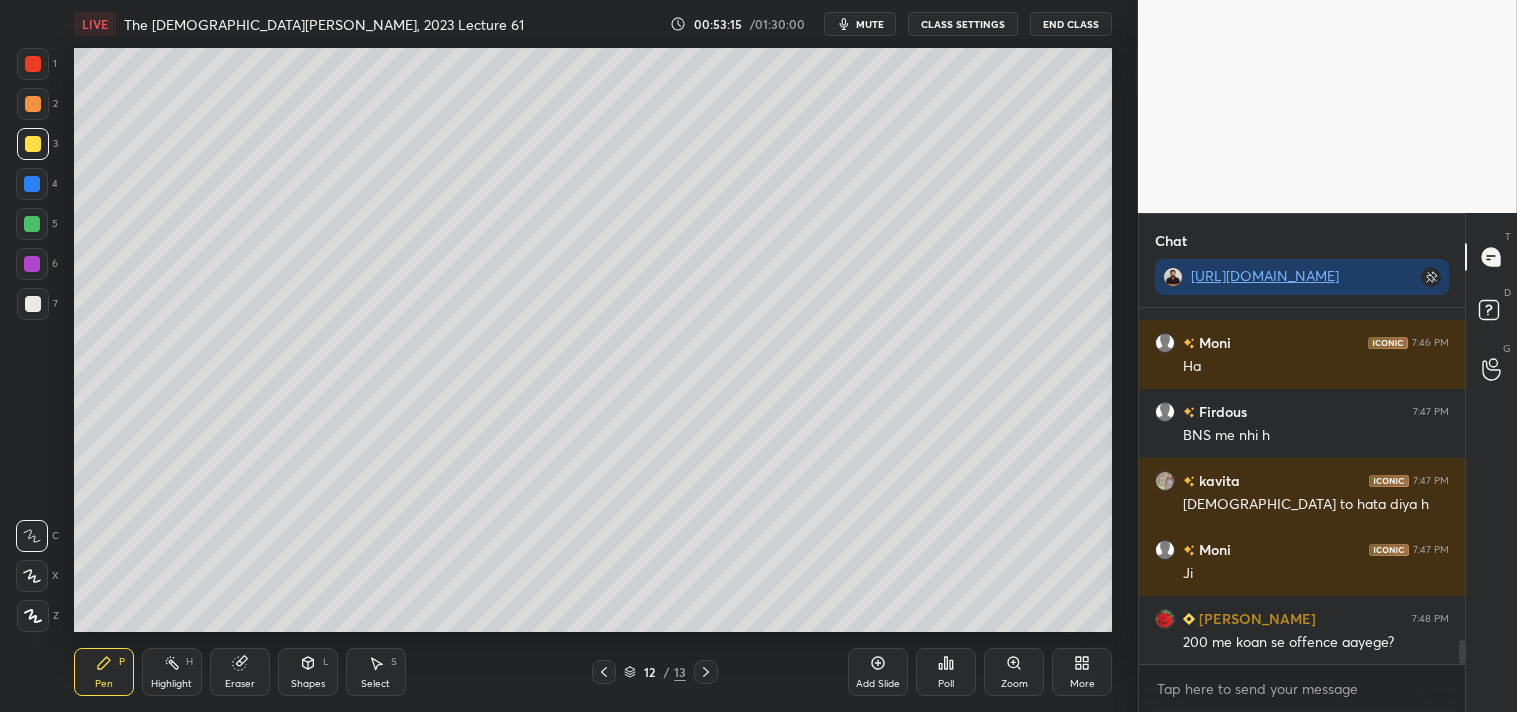 scroll, scrollTop: 4897, scrollLeft: 0, axis: vertical 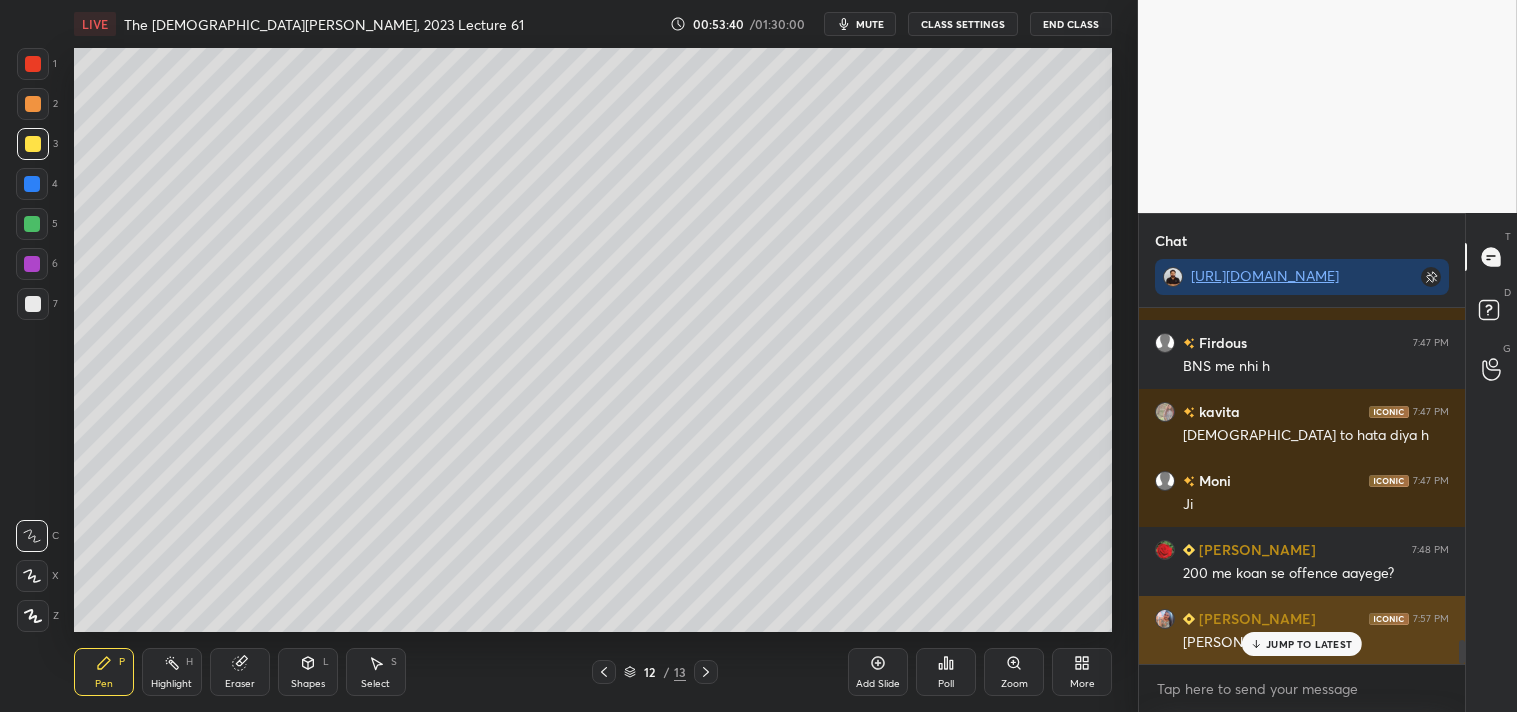 click on "JUMP TO LATEST" at bounding box center [1309, 644] 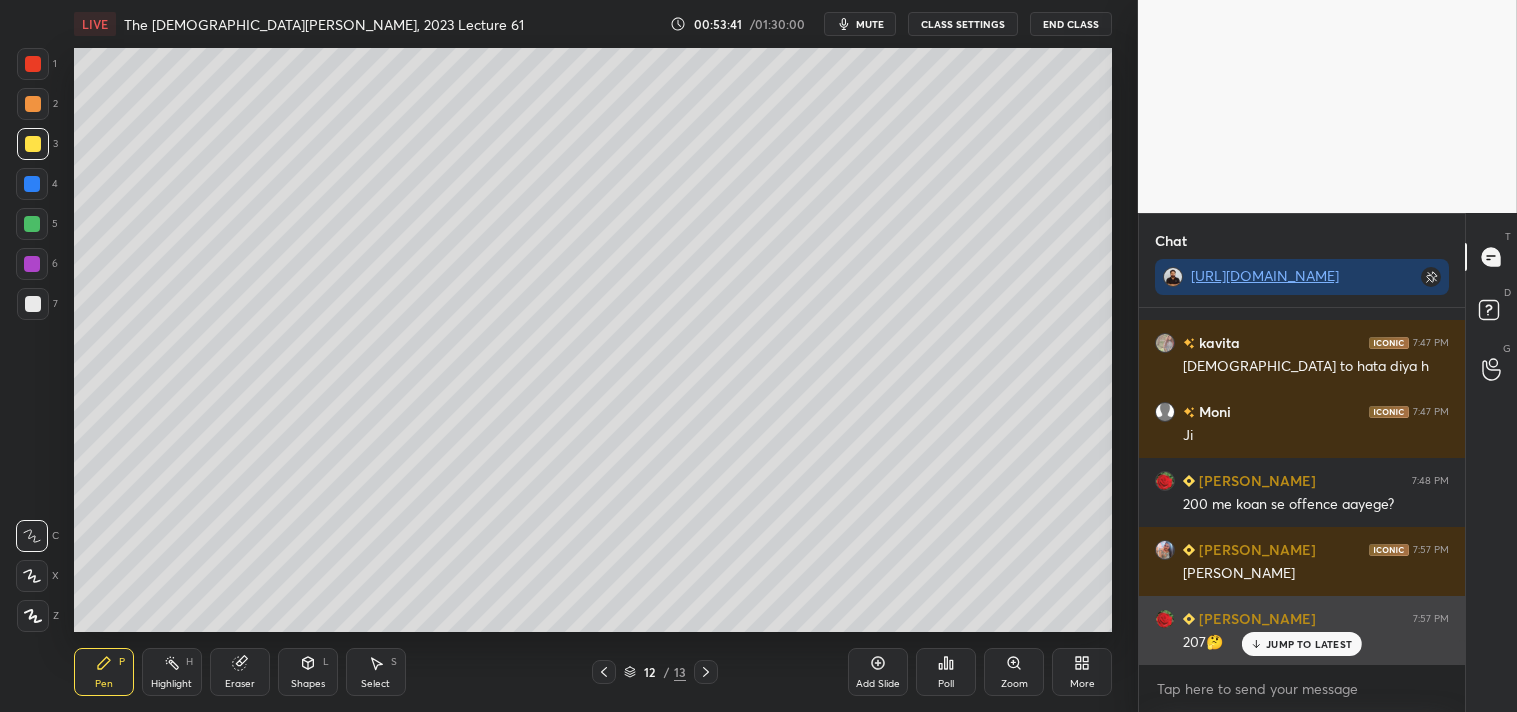 click on "JUMP TO LATEST" at bounding box center [1309, 644] 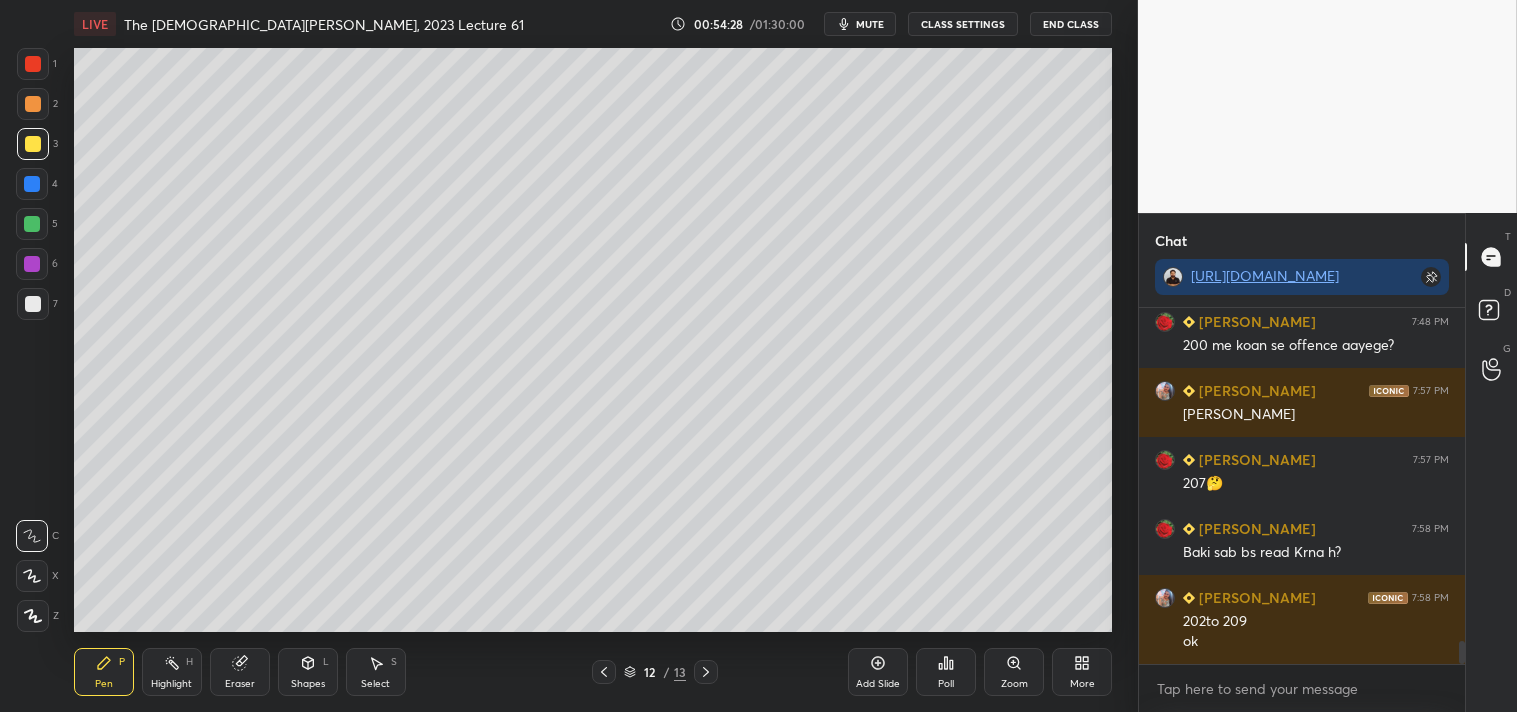 scroll, scrollTop: 5194, scrollLeft: 0, axis: vertical 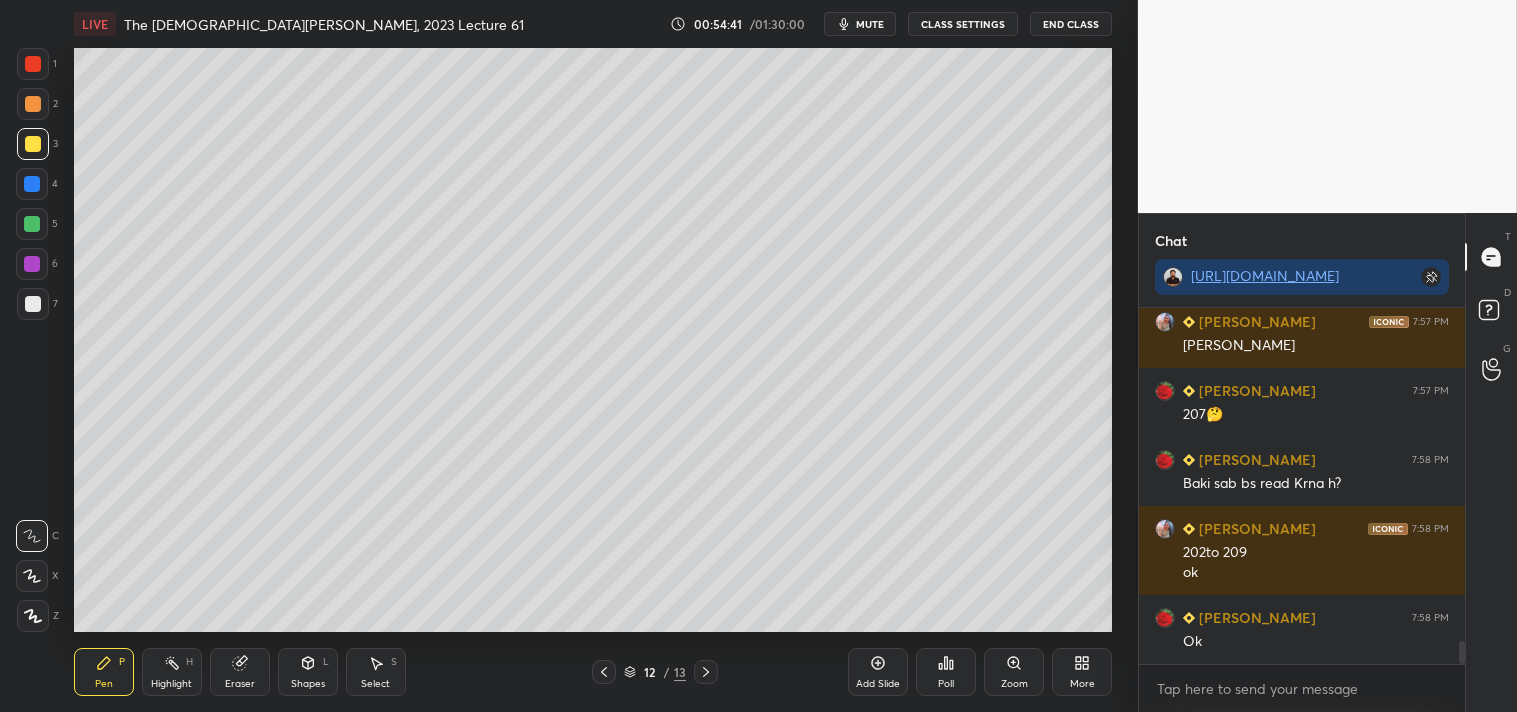 click 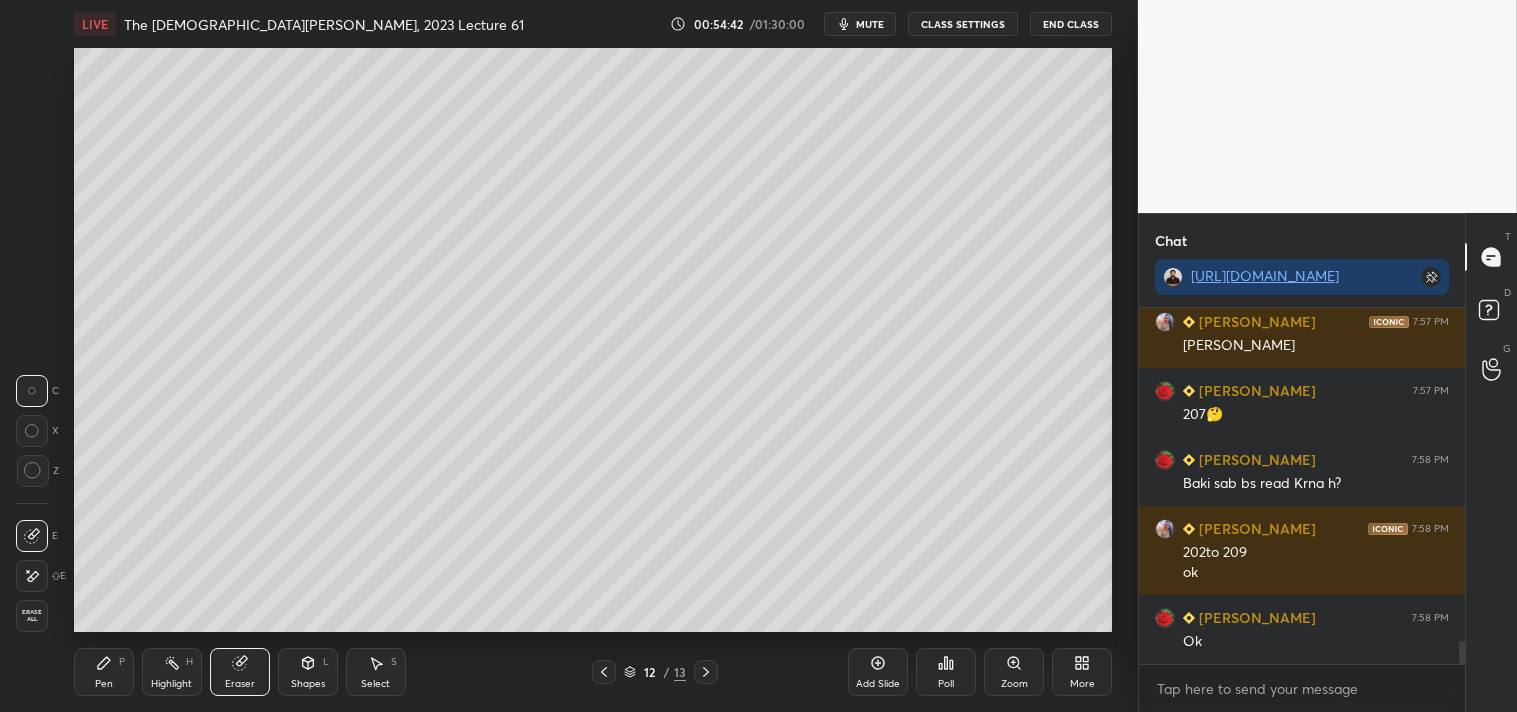 click on "Erase all" at bounding box center [32, 616] 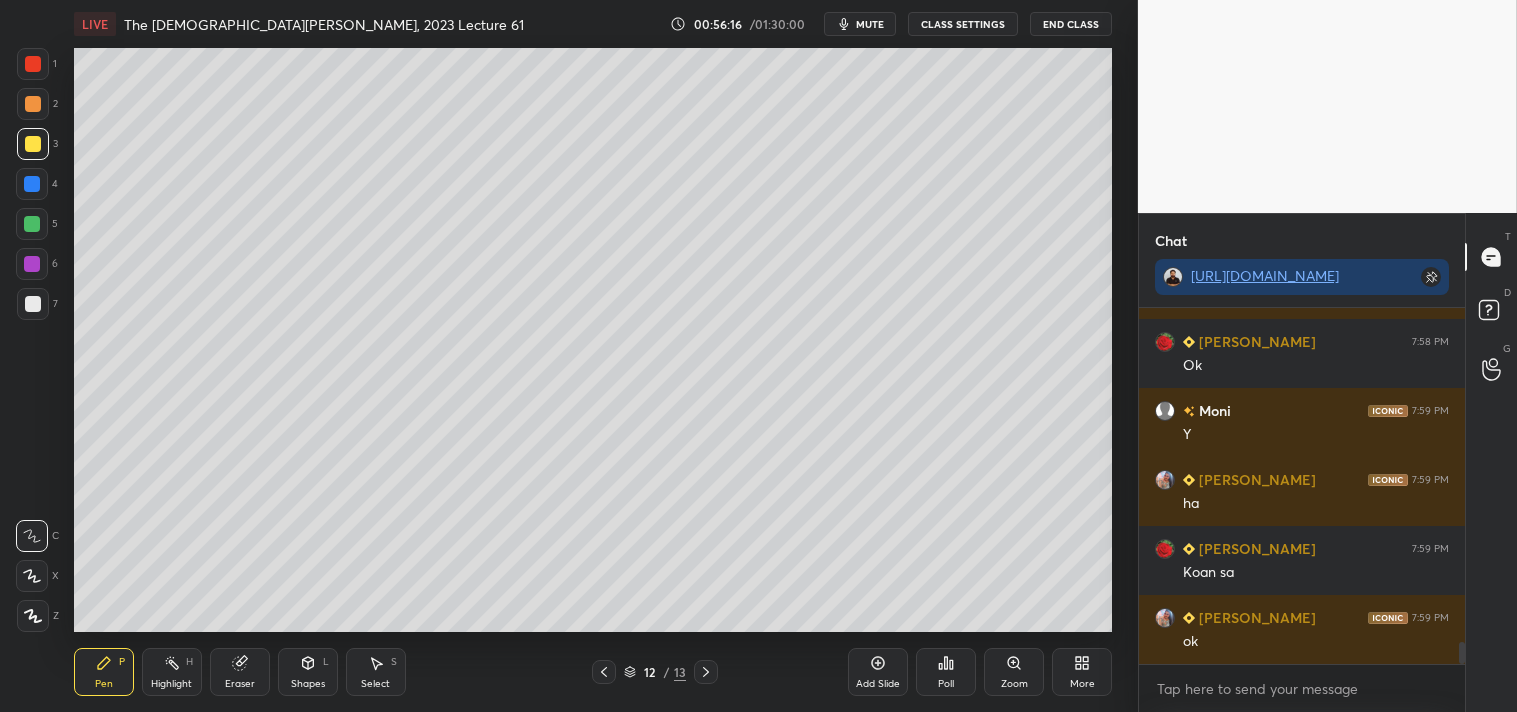 scroll, scrollTop: 5538, scrollLeft: 0, axis: vertical 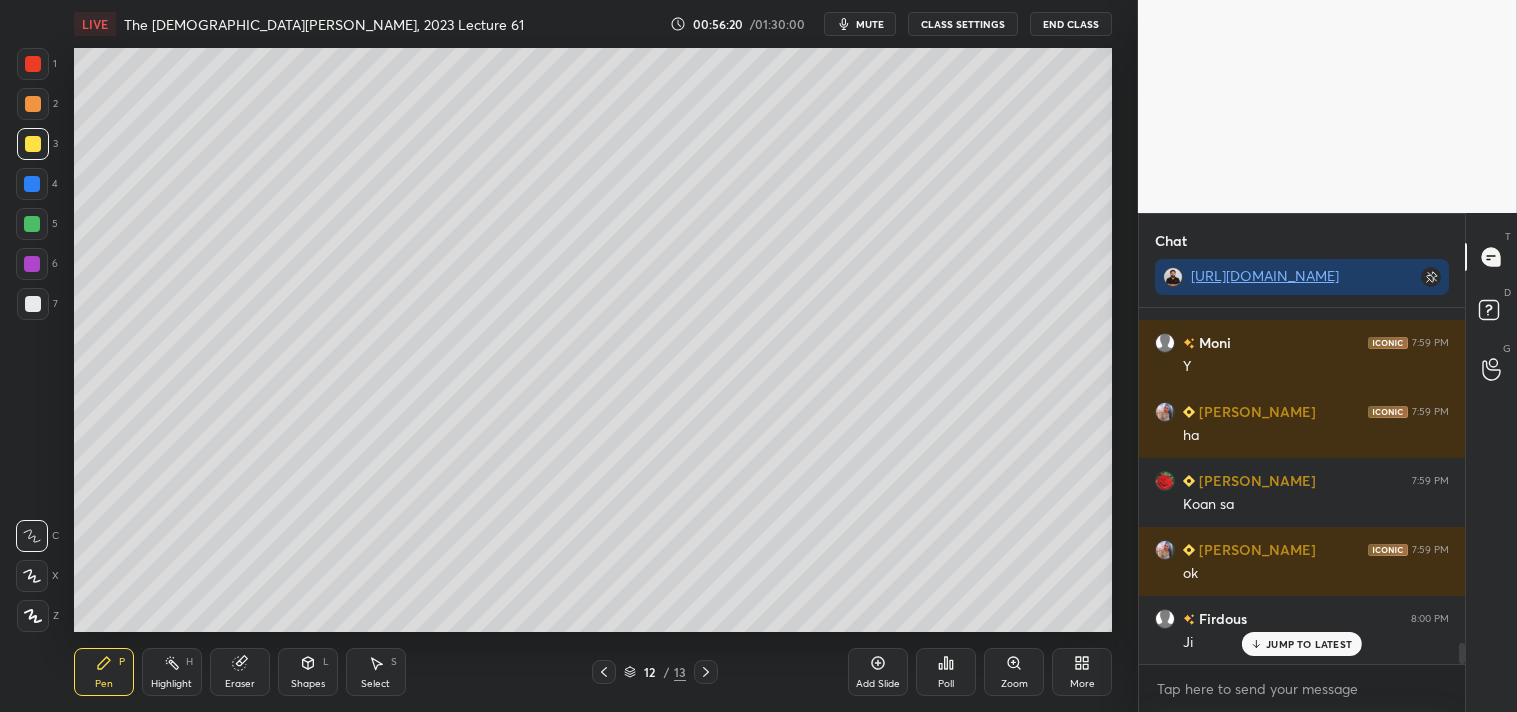 click on "Eraser" at bounding box center [240, 684] 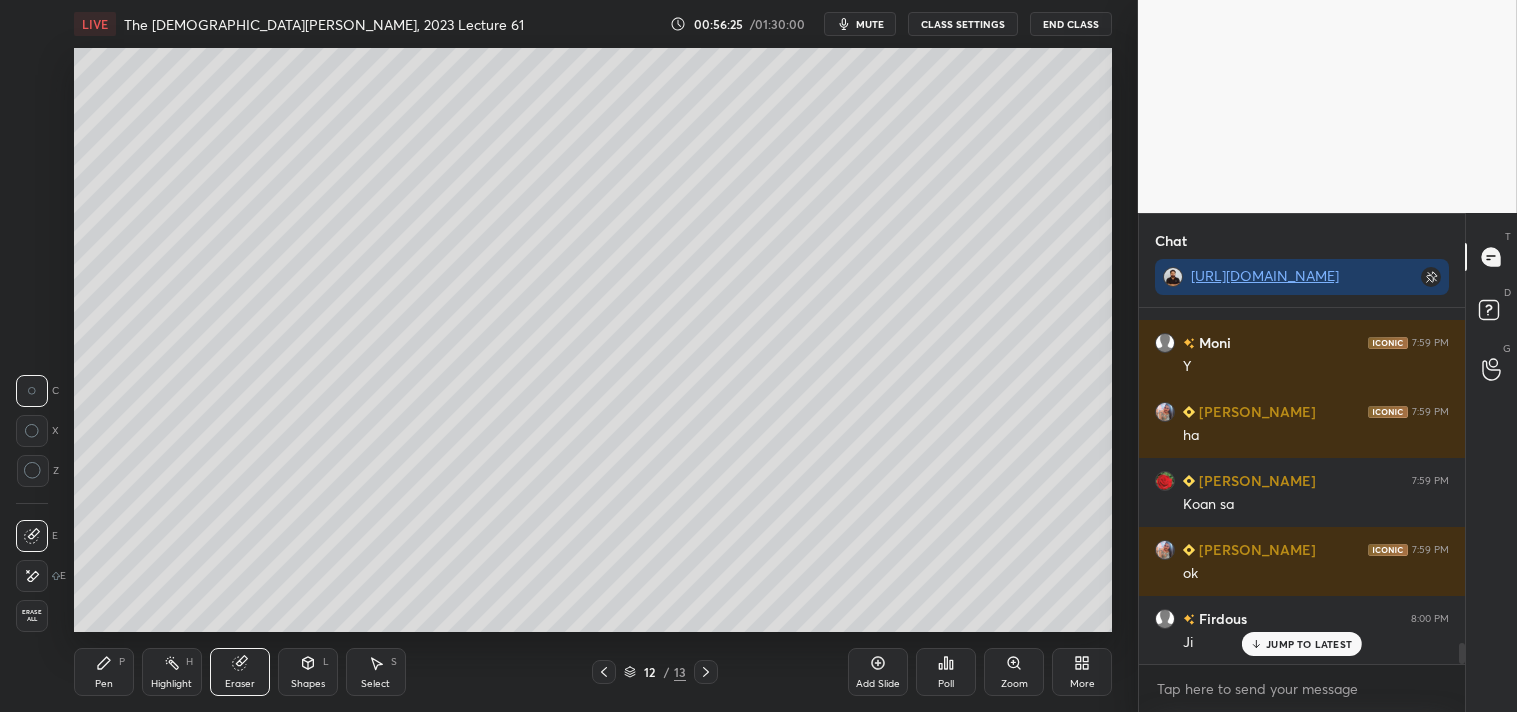 click on "Pen P" at bounding box center (104, 672) 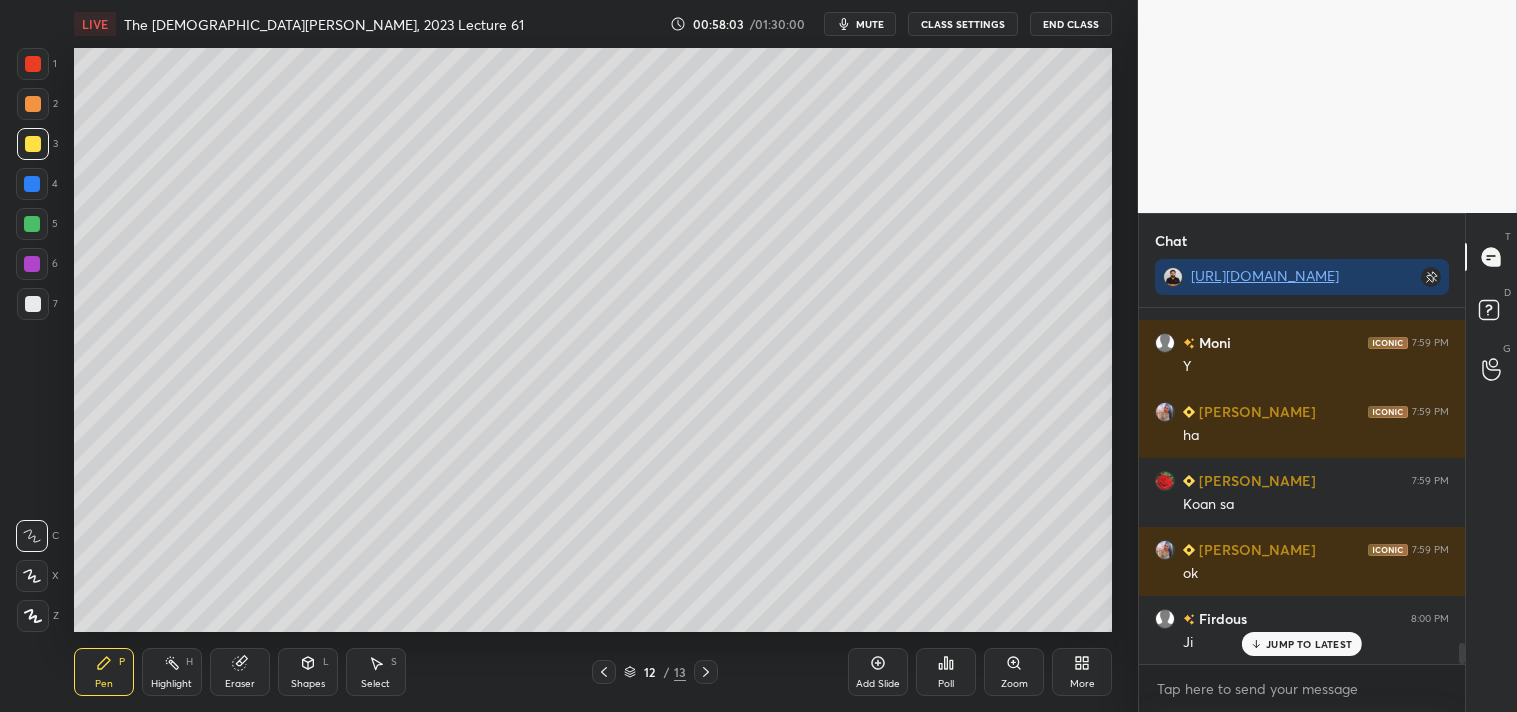 click on "Add Slide" at bounding box center (878, 672) 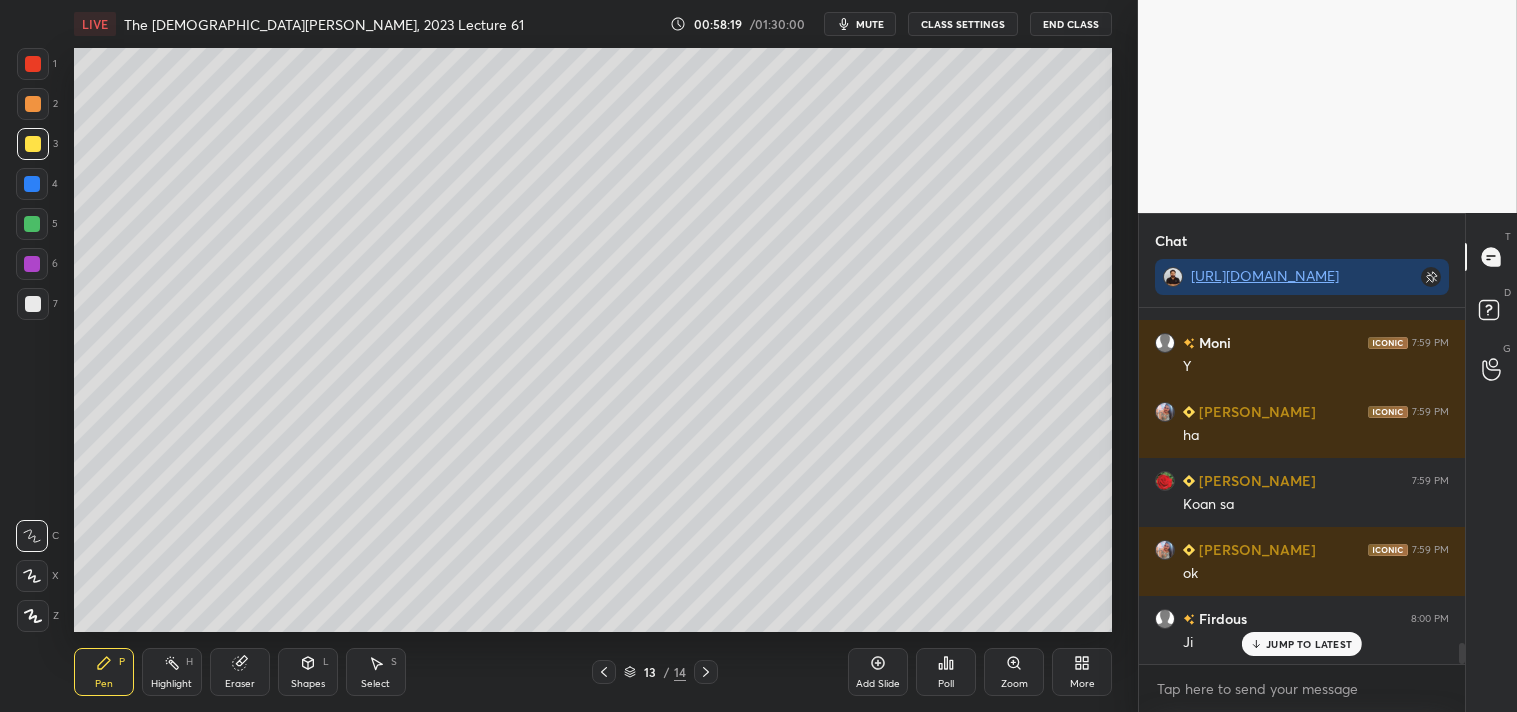 click at bounding box center [33, 304] 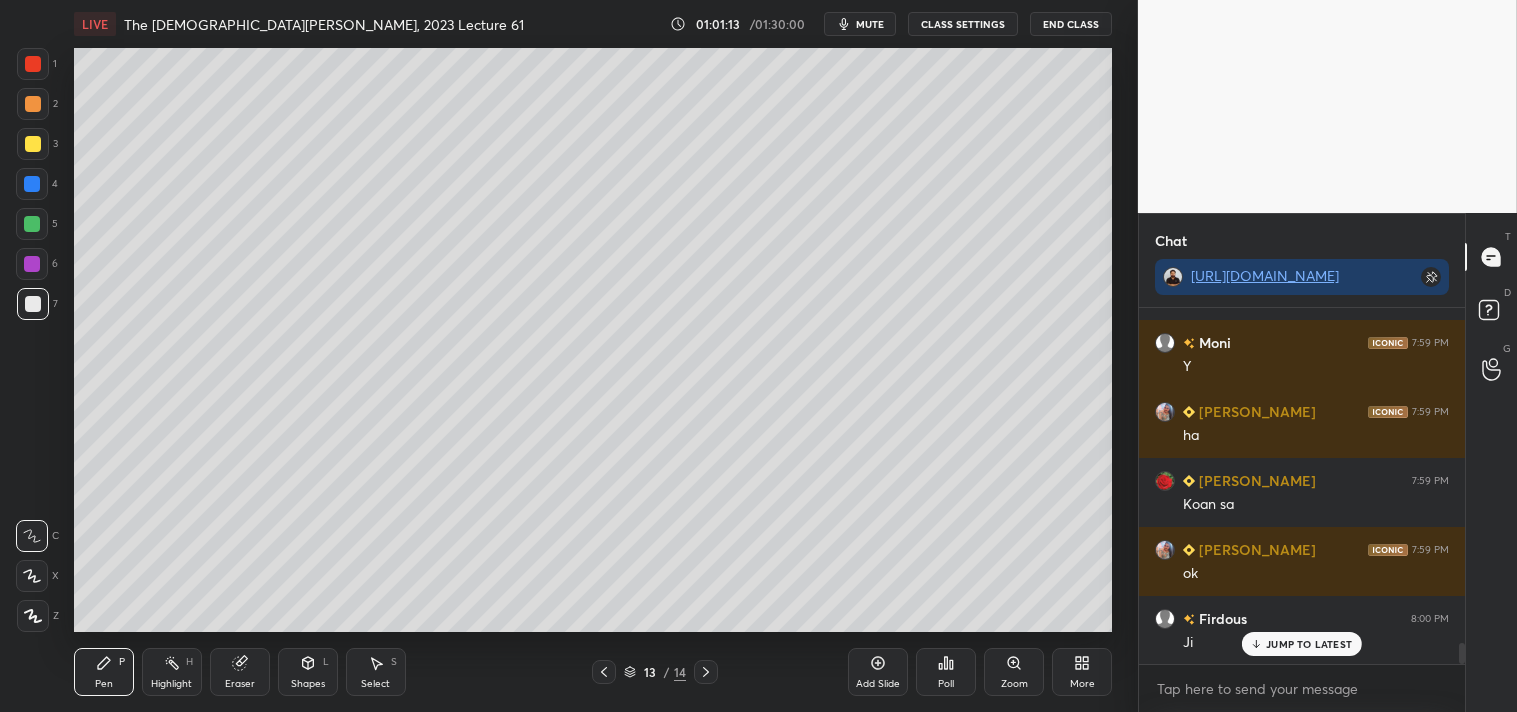 drag, startPoint x: 882, startPoint y: 674, endPoint x: 886, endPoint y: 664, distance: 10.770329 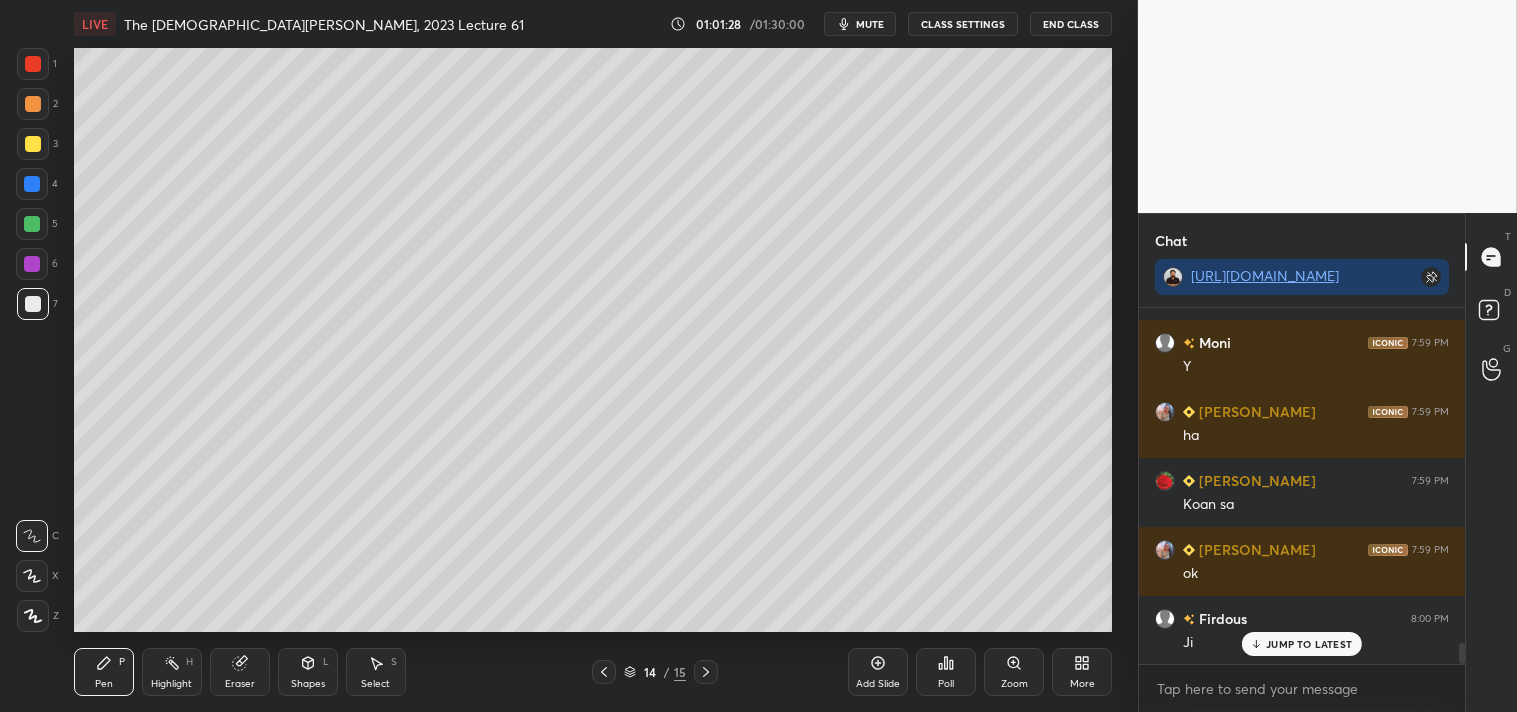 drag, startPoint x: 41, startPoint y: 140, endPoint x: 60, endPoint y: 136, distance: 19.416489 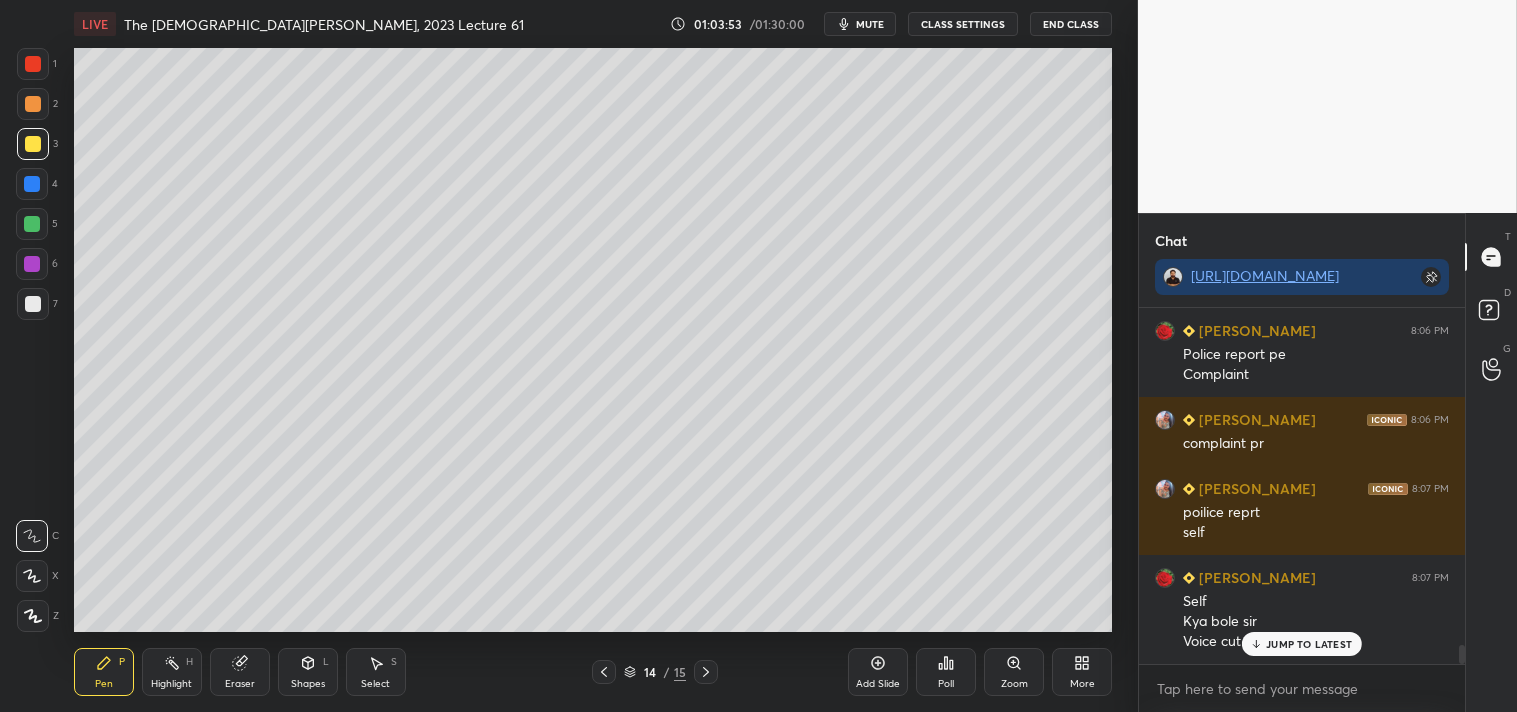 scroll, scrollTop: 6328, scrollLeft: 0, axis: vertical 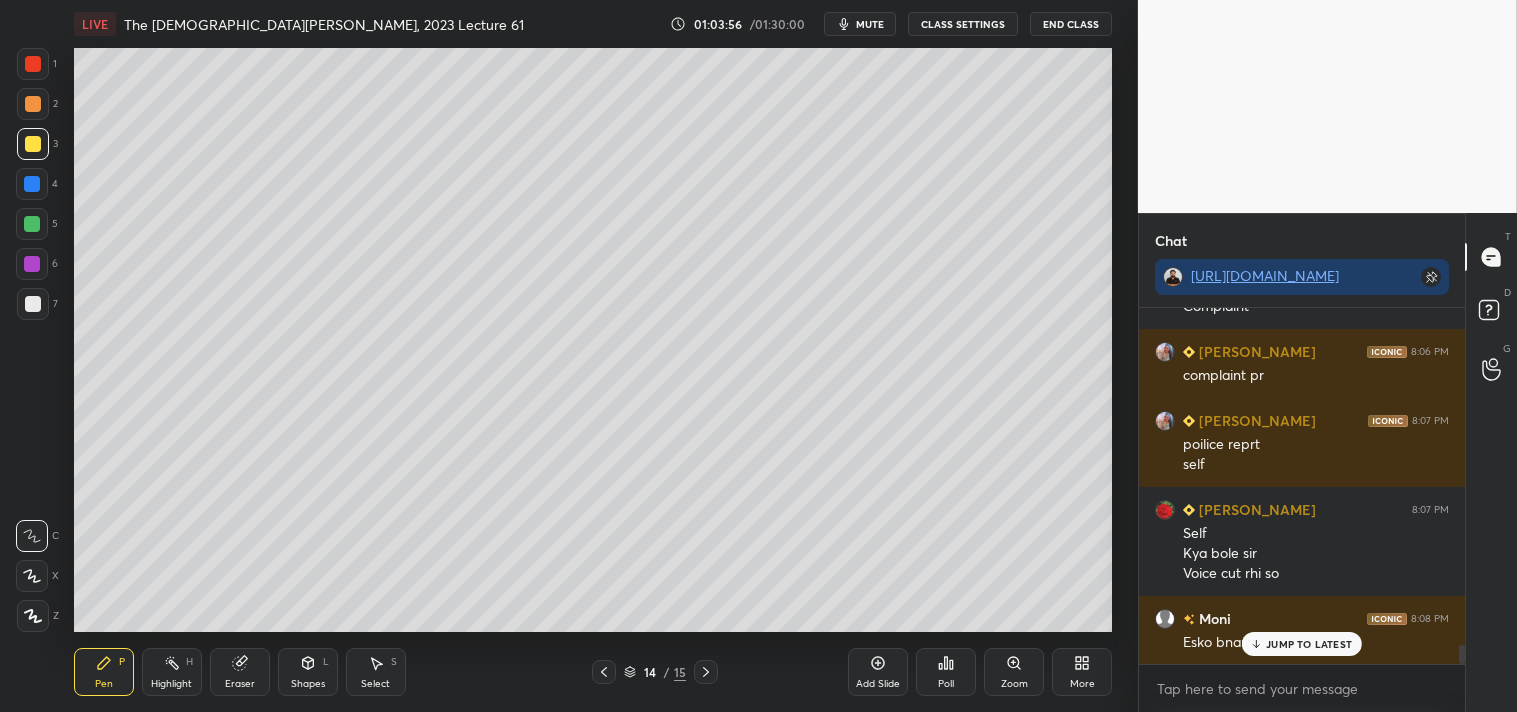 click on "1 2 3 4 5 6 7 C X Z C X Z E E Erase all   H H LIVE The Bharatiya Nagarik Suraksha [PERSON_NAME], 2023 Lecture 61 01:03:56 /  01:30:00 mute CLASS SETTINGS End Class Setting up your live class Poll for   secs No correct answer Start poll Back The Bharatiya Nagarik Suraksha [PERSON_NAME], 2023 Lecture 61 • L69 of Complete Course On The BNSS 2023 For All State Judiciary Exam Ashutosh Pen P Highlight H Eraser Shapes L Select S 14 / 15 Add Slide Poll Zoom More Chat [URL][DOMAIN_NAME] Moni 7:59 PM Y [PERSON_NAME] 7:59 PM [PERSON_NAME] 7:59 PM Koan sa [PERSON_NAME] 7:59 PM ok Firdous 8:00 PM [PERSON_NAME] 8:06 PM jmfc [PERSON_NAME] 8:06 PM Jmgc jmsc [PERSON_NAME] 8:06 PM nd jmsc cjm k order pr Moni 8:06 PM Jmfc 2 bhi Firdous 8:06 PM Jmfc [PERSON_NAME] 8:06 PM Police report pe Complaint [PERSON_NAME] 8:06 PM complaint pr [PERSON_NAME] 8:07 PM poilice reprt self [PERSON_NAME] 8:07 PM Self Kya bole sir Voice cut rhi so Moni 8:08 PM Esko bnana h ? JUMP TO LATEST Enable hand raising Enable raise hand to speak to learners. Once enabled, chat will be turned off temporarily. Enable x   T D" at bounding box center (758, 0) 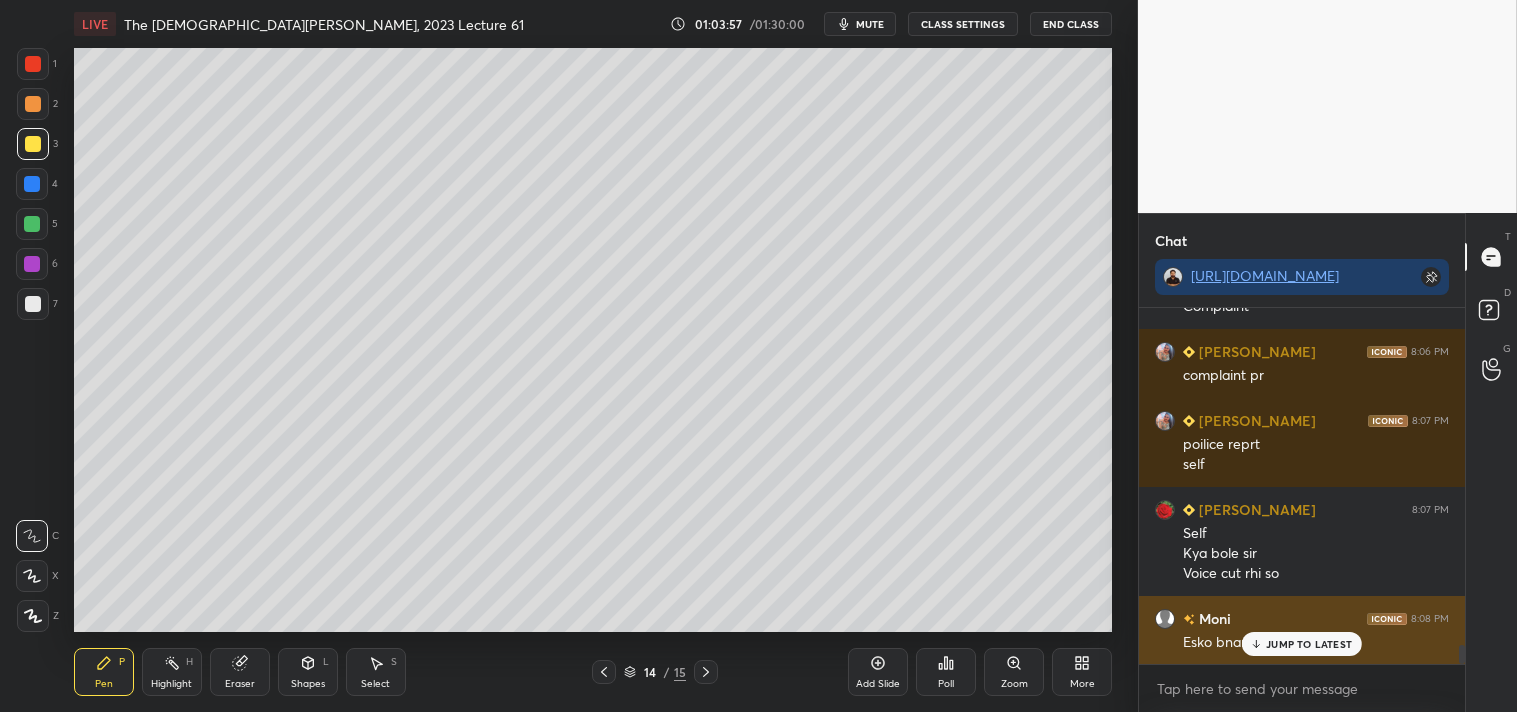 click on "JUMP TO LATEST" at bounding box center [1309, 644] 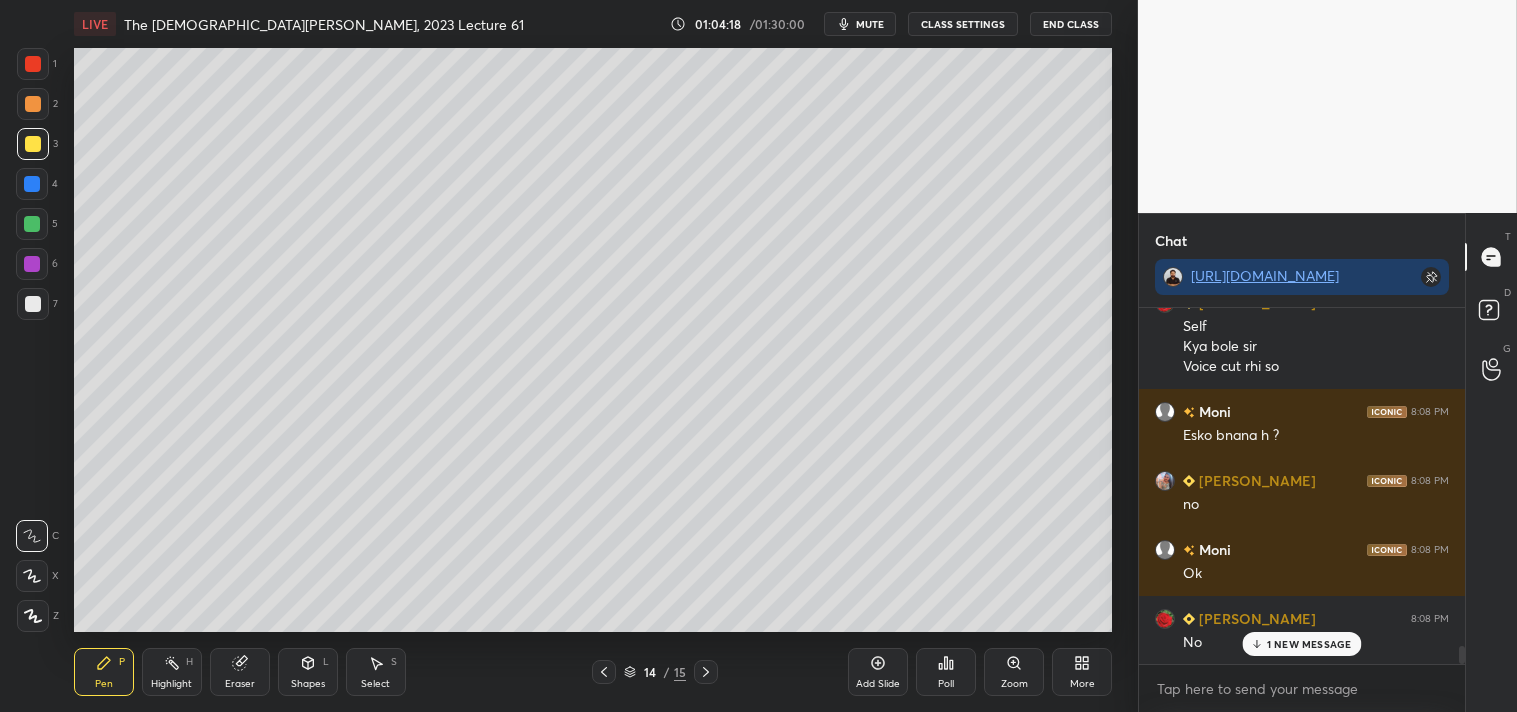 scroll, scrollTop: 6605, scrollLeft: 0, axis: vertical 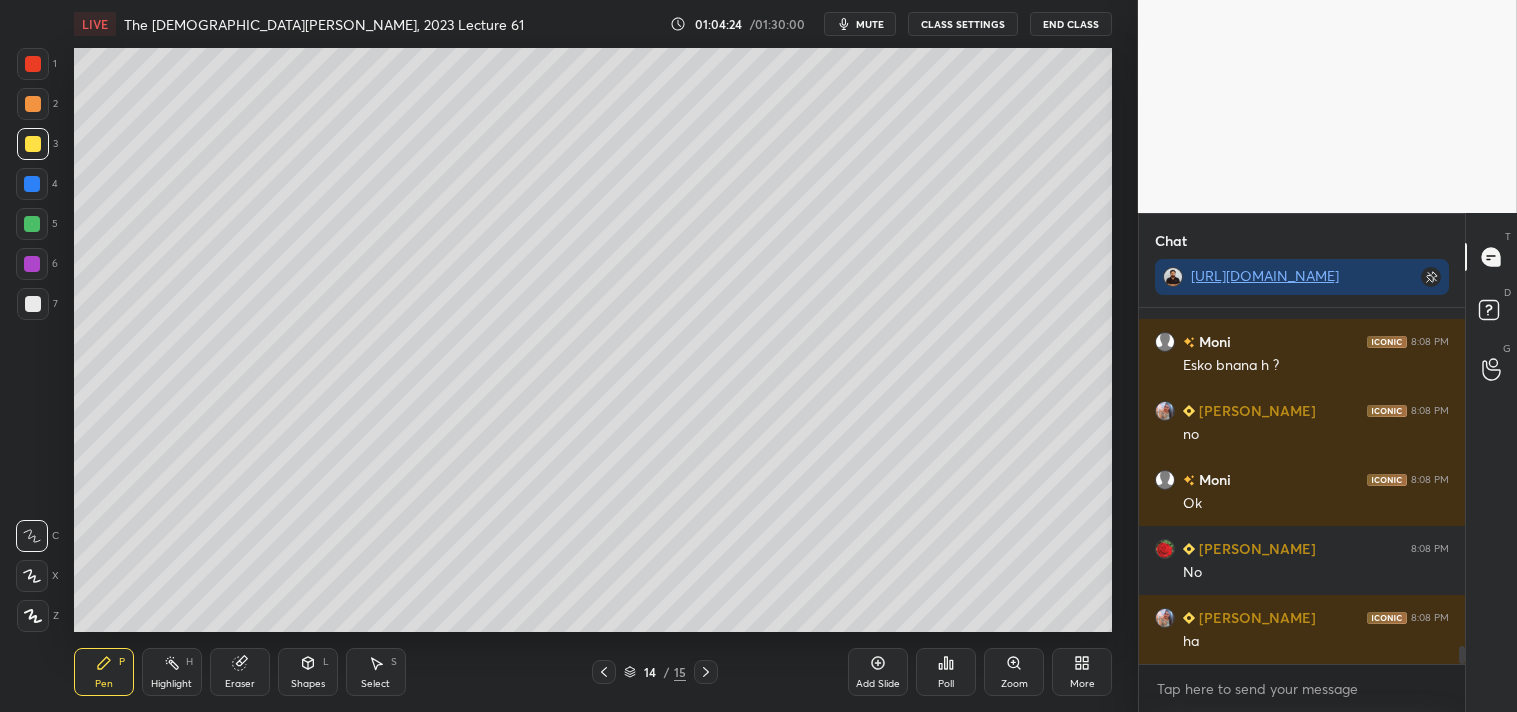 click on "Add Slide" at bounding box center (878, 672) 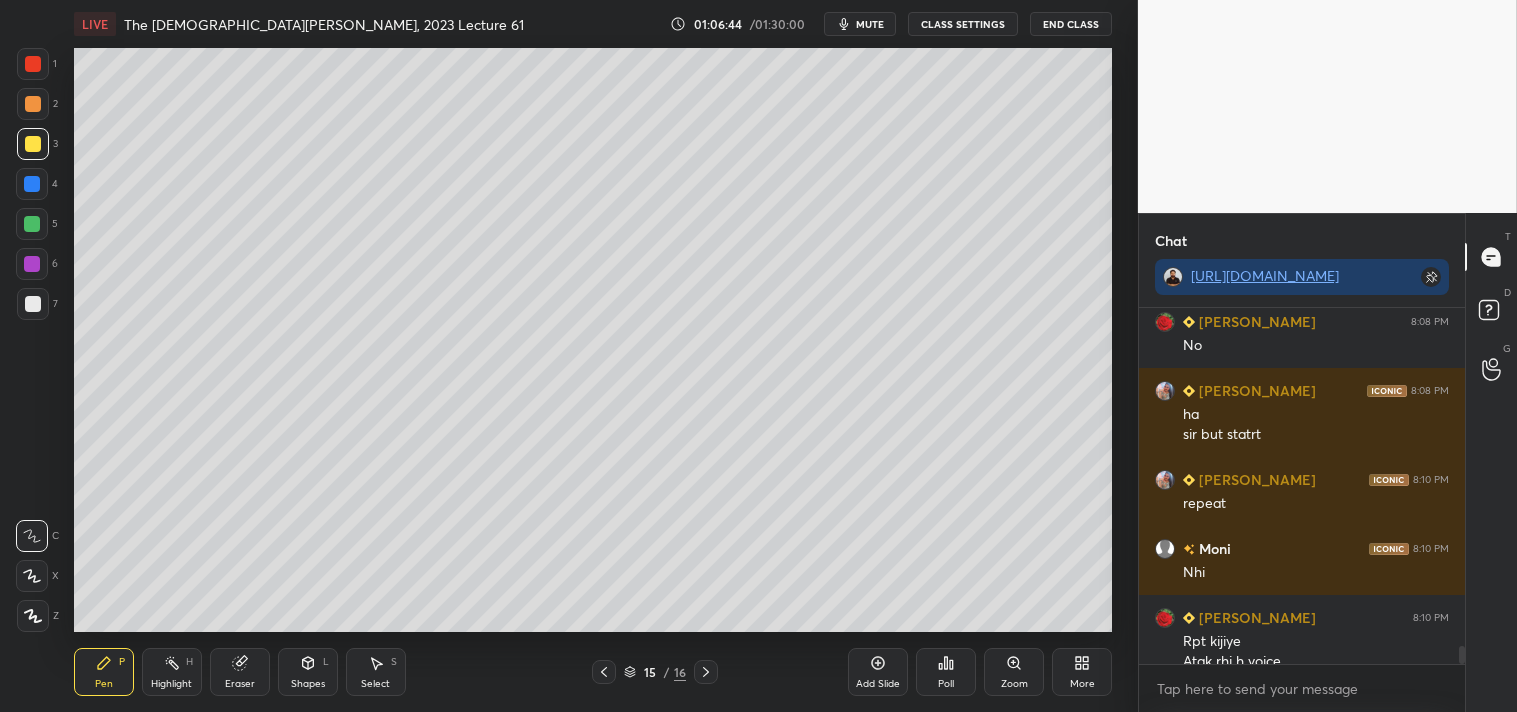 scroll, scrollTop: 6852, scrollLeft: 0, axis: vertical 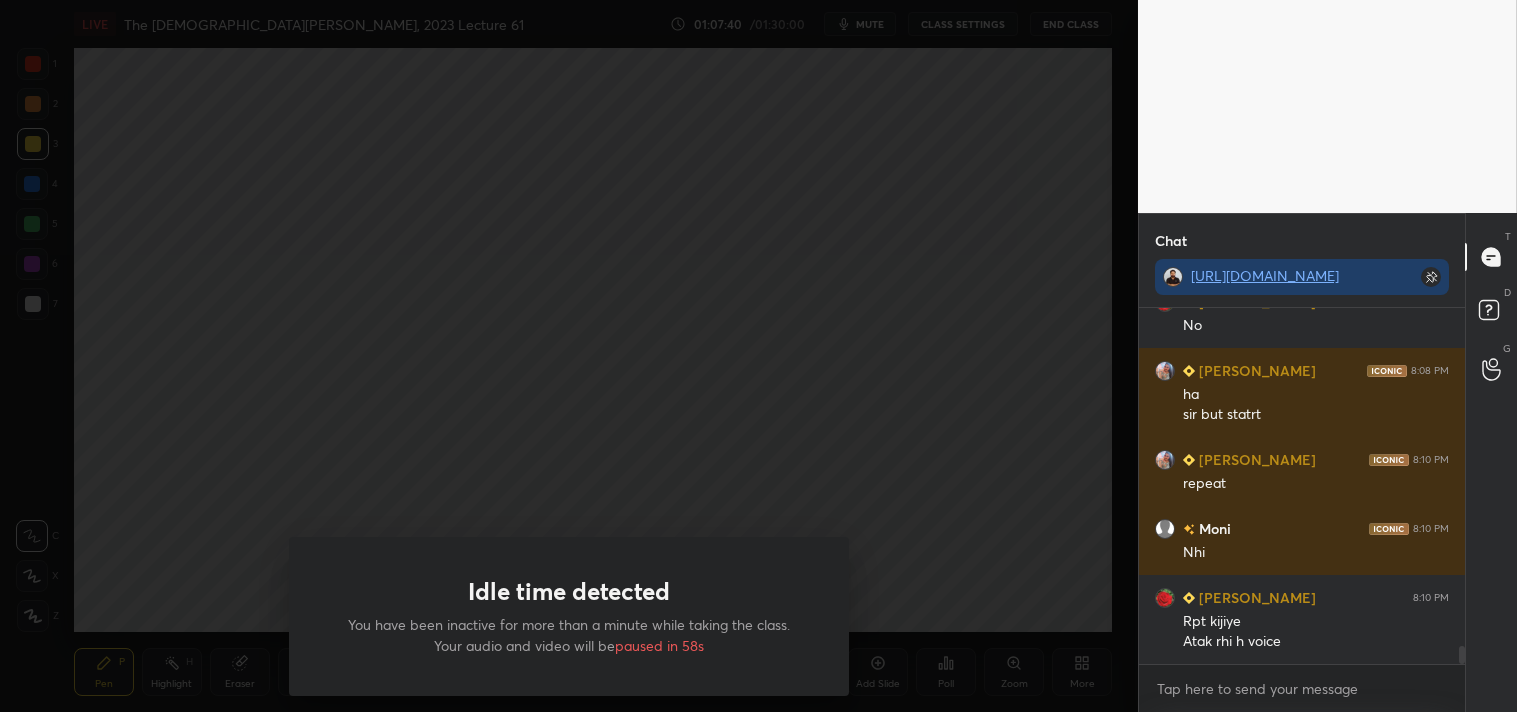 click on "Idle time detected You have been inactive for more than a minute while taking the class. Your audio and video will be  paused in 58s" at bounding box center [569, 356] 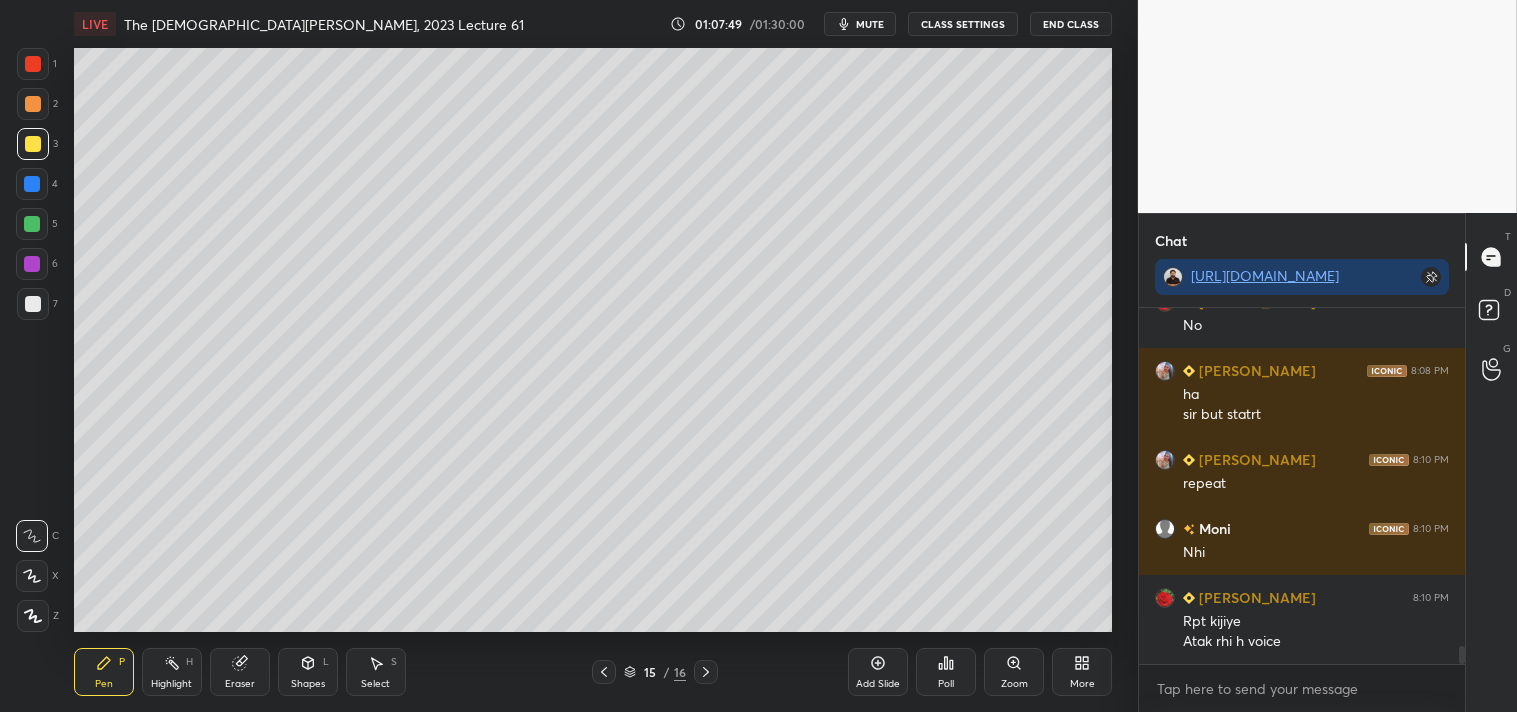 scroll, scrollTop: 6921, scrollLeft: 0, axis: vertical 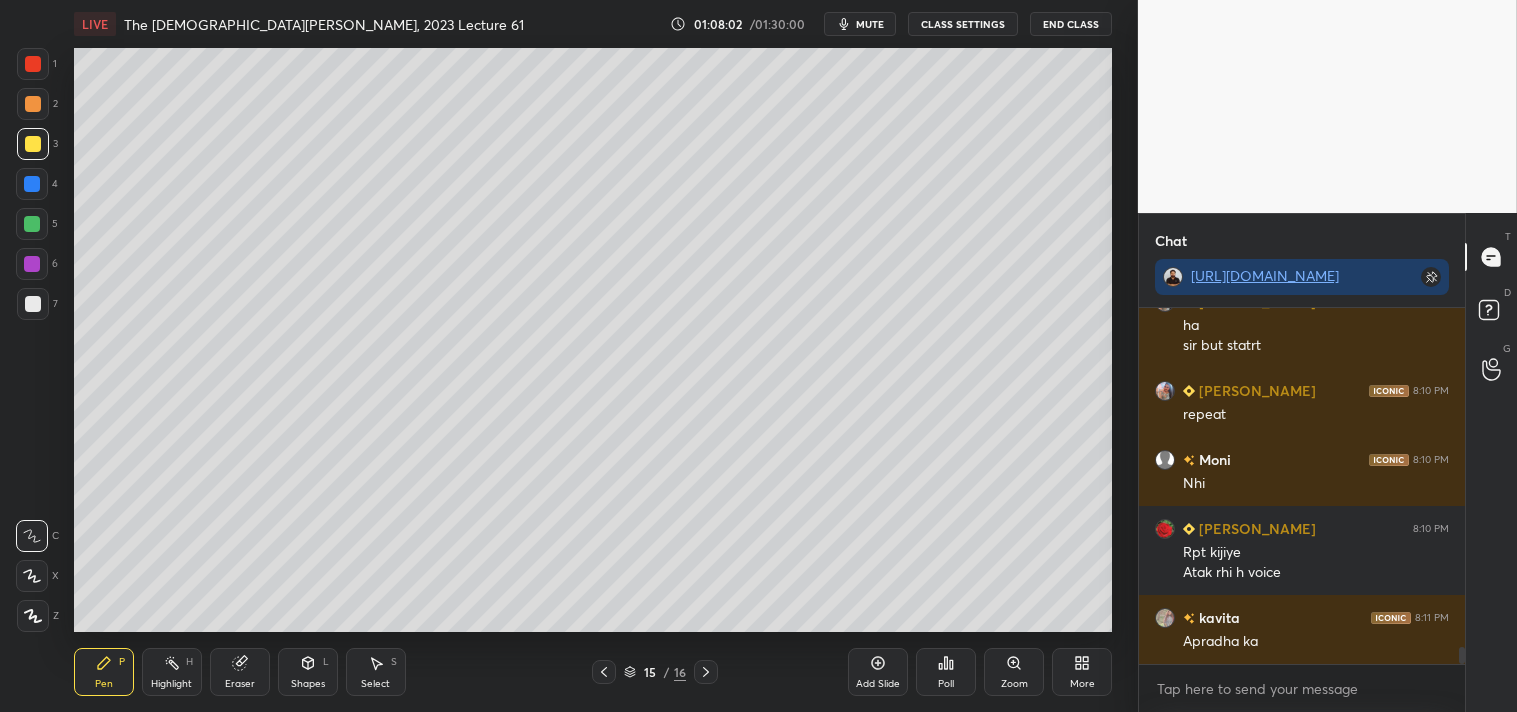 click at bounding box center (33, 304) 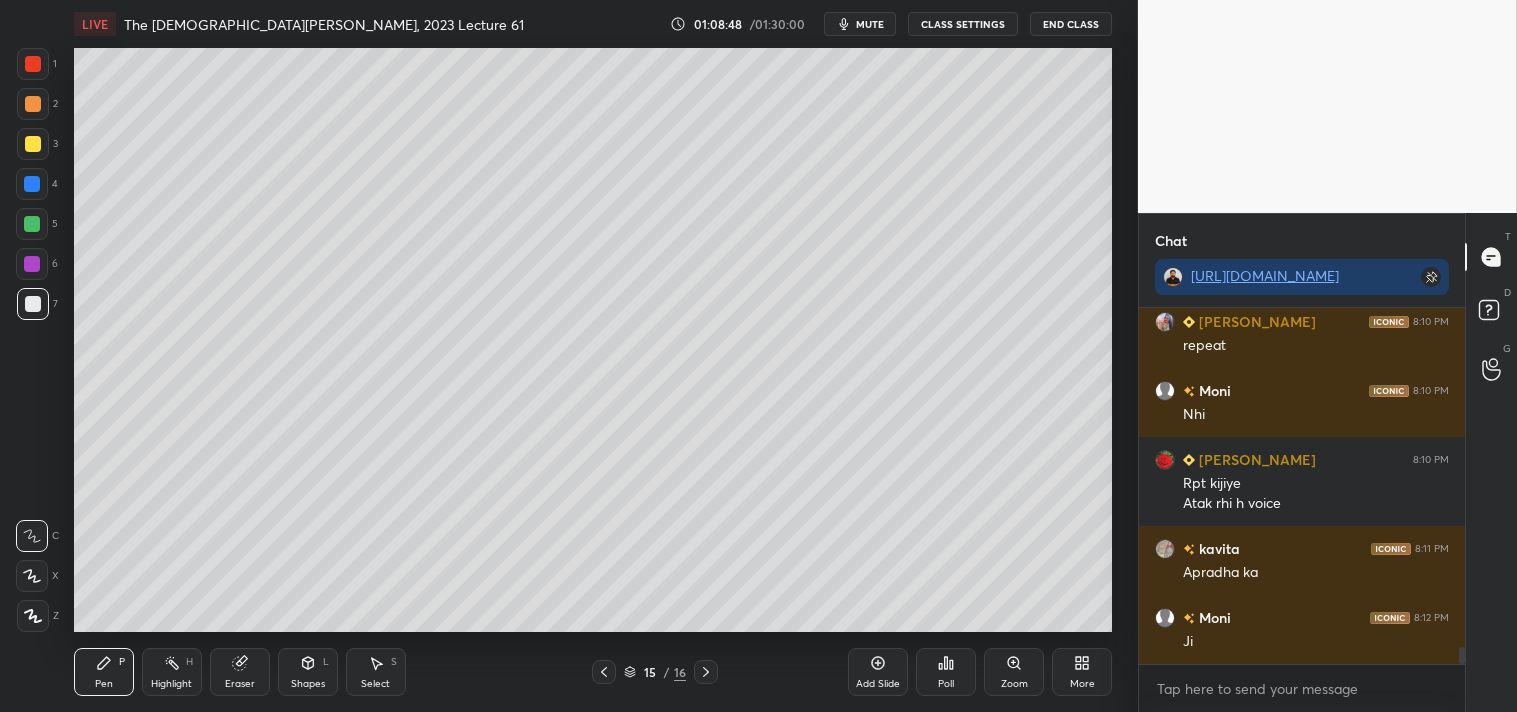 scroll, scrollTop: 7058, scrollLeft: 0, axis: vertical 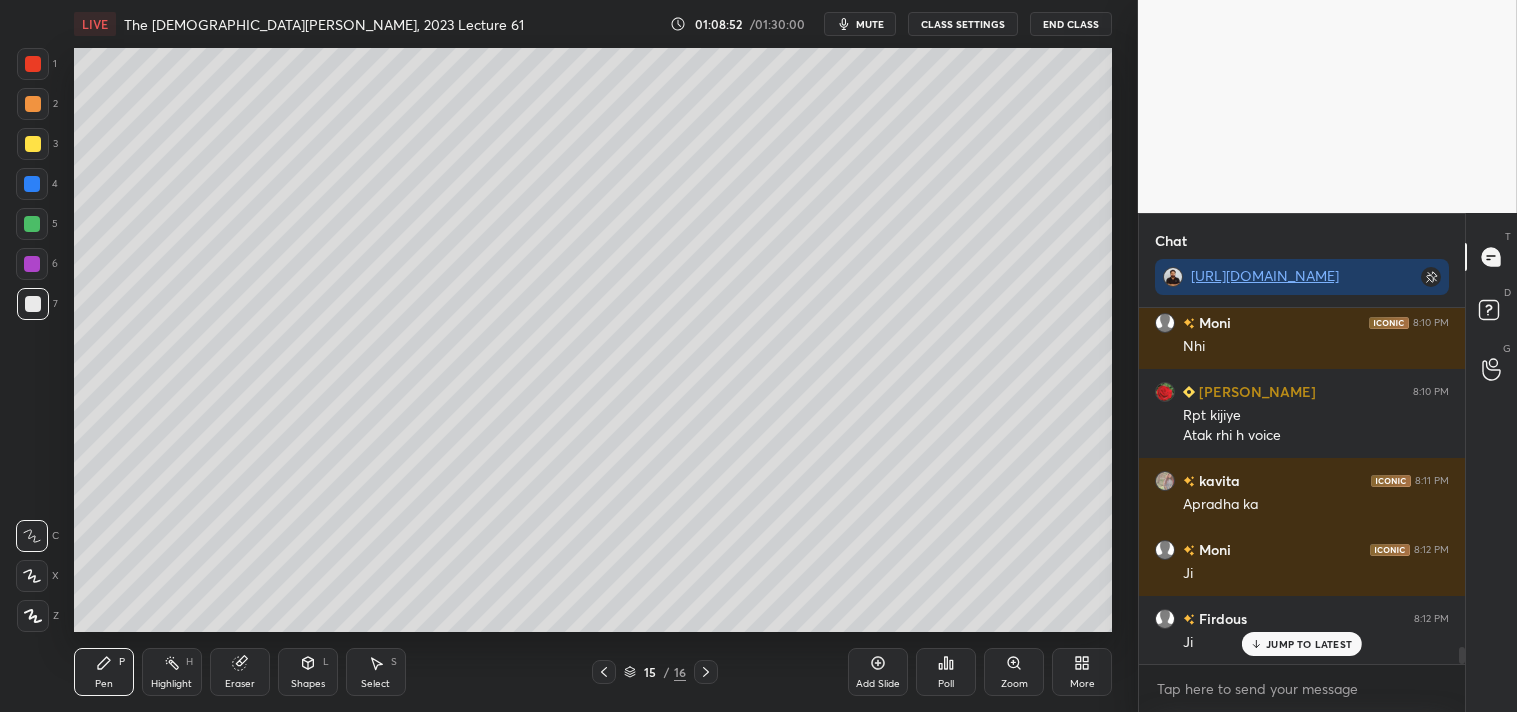click at bounding box center (33, 144) 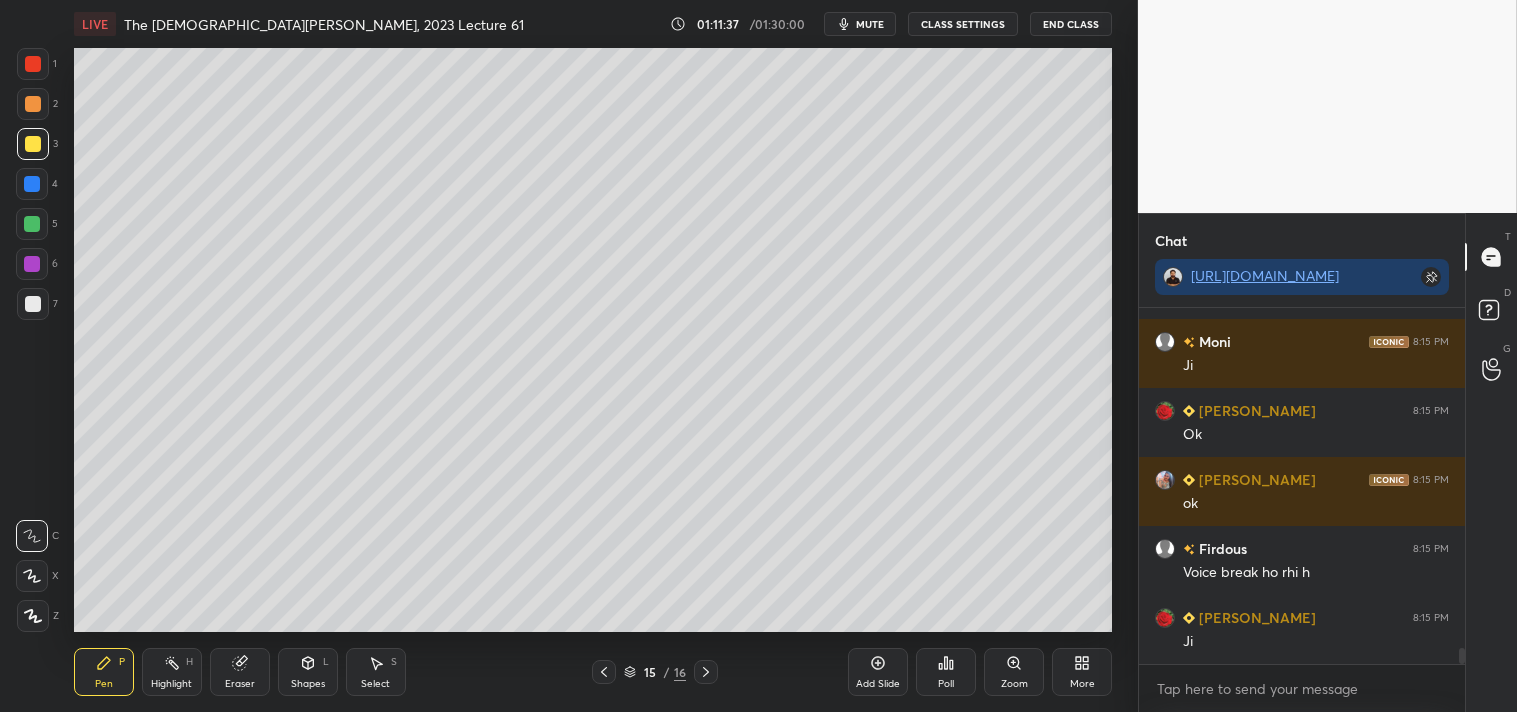 scroll, scrollTop: 7473, scrollLeft: 0, axis: vertical 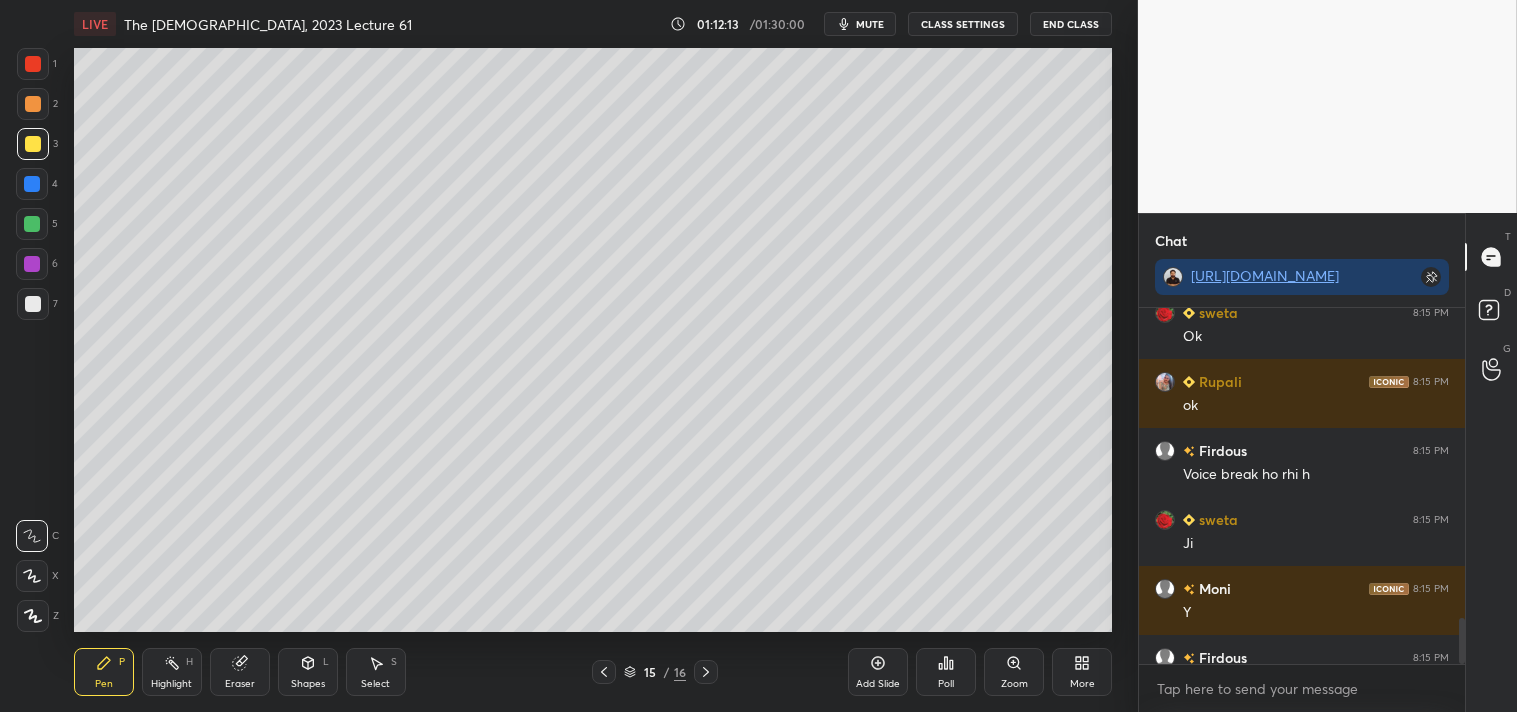 drag, startPoint x: 1467, startPoint y: 636, endPoint x: 1458, endPoint y: 660, distance: 25.632011 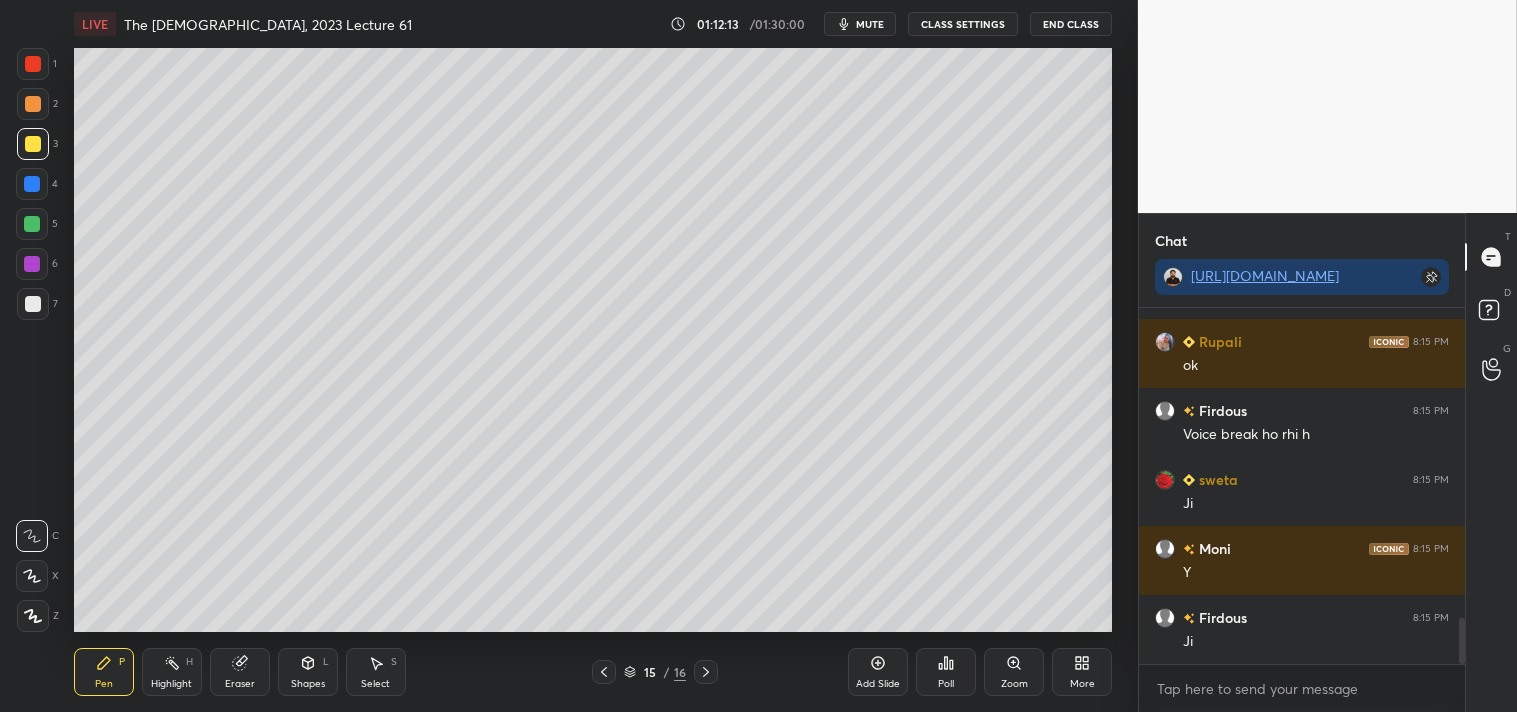 click on "Moni 8:15 PM Ji sweta 8:15 PM Ok Rupali 8:15 PM ok Firdous 8:15 PM Voice break ho rhi h sweta 8:15 PM Ji Moni 8:15 PM Y Firdous 8:15 PM Ji JUMP TO LATEST Enable hand raising Enable raise hand to speak to learners. Once enabled, chat will be turned off temporarily. Enable x" at bounding box center (1302, 510) 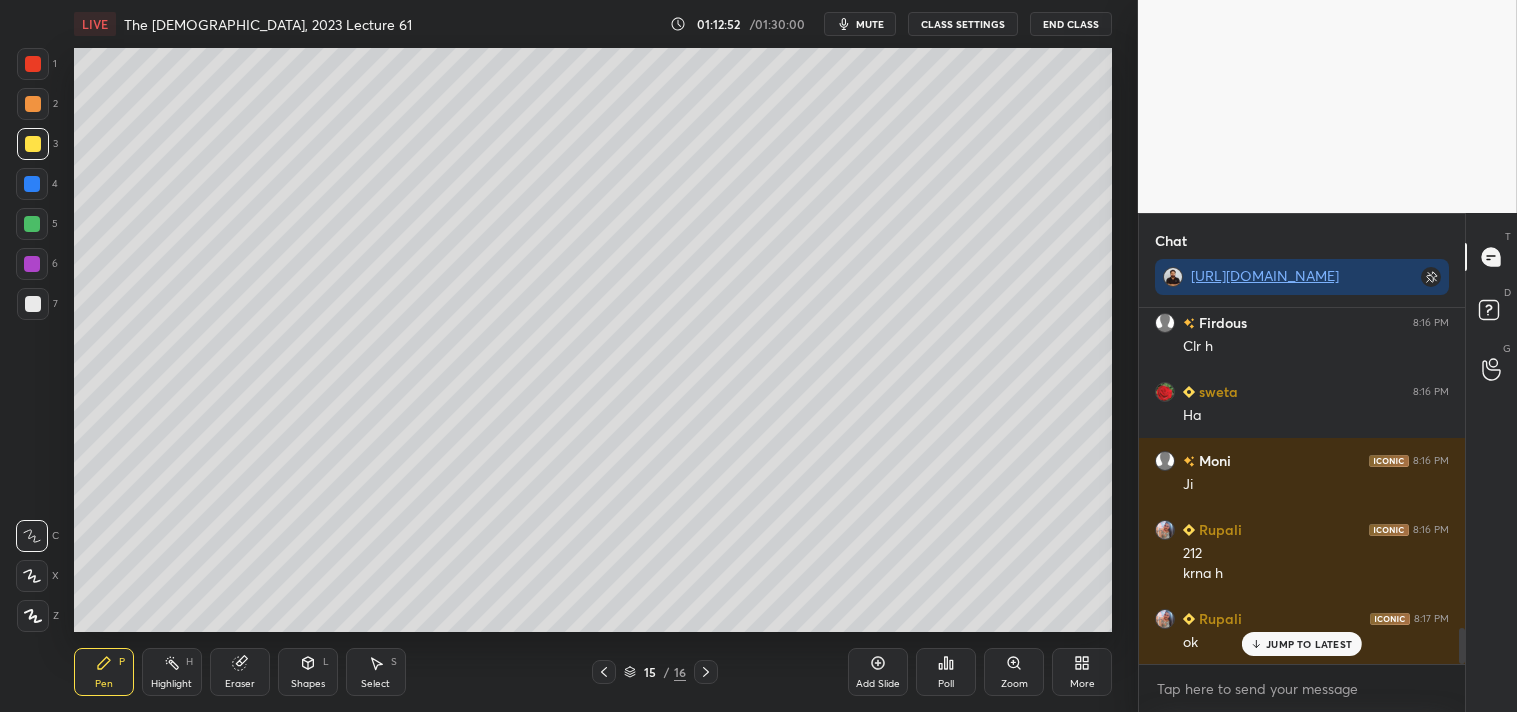 scroll, scrollTop: 3135, scrollLeft: 0, axis: vertical 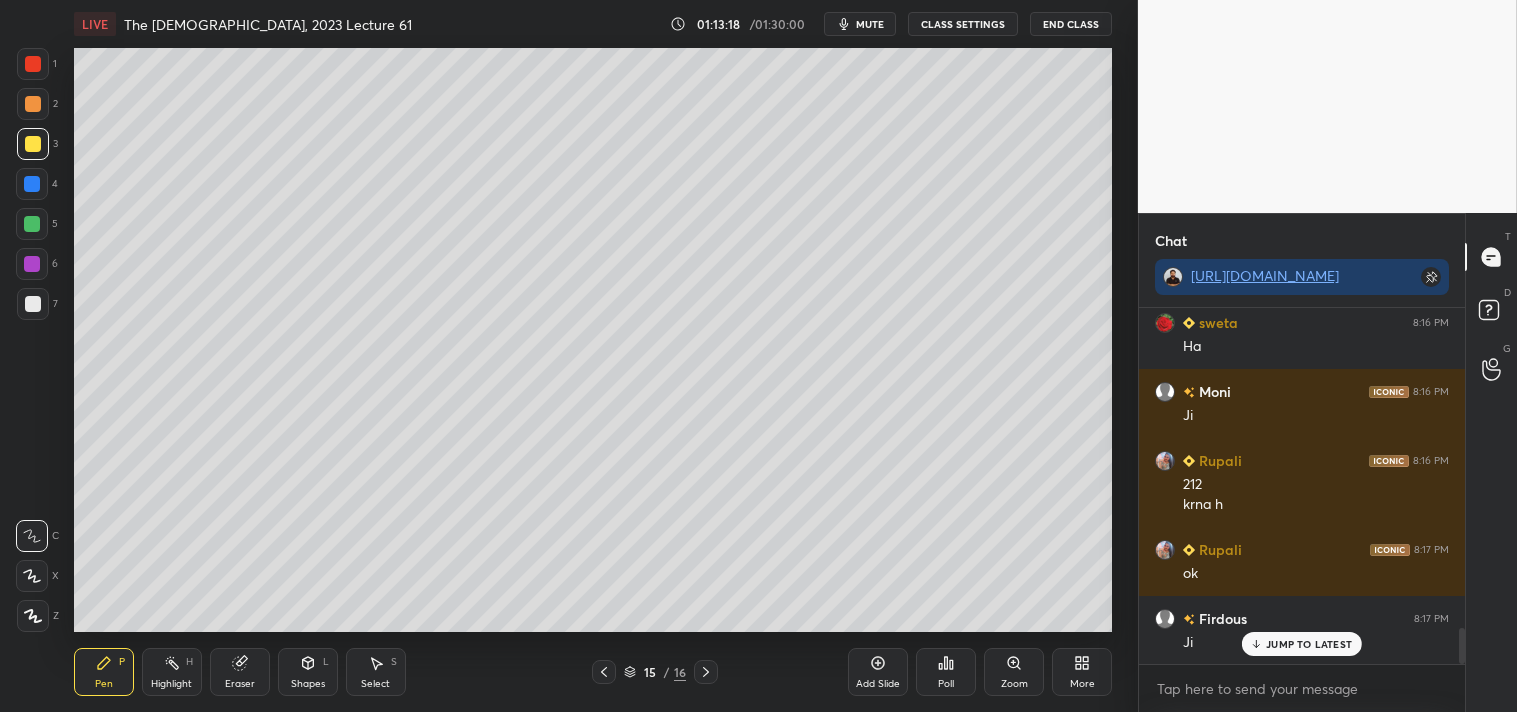 click 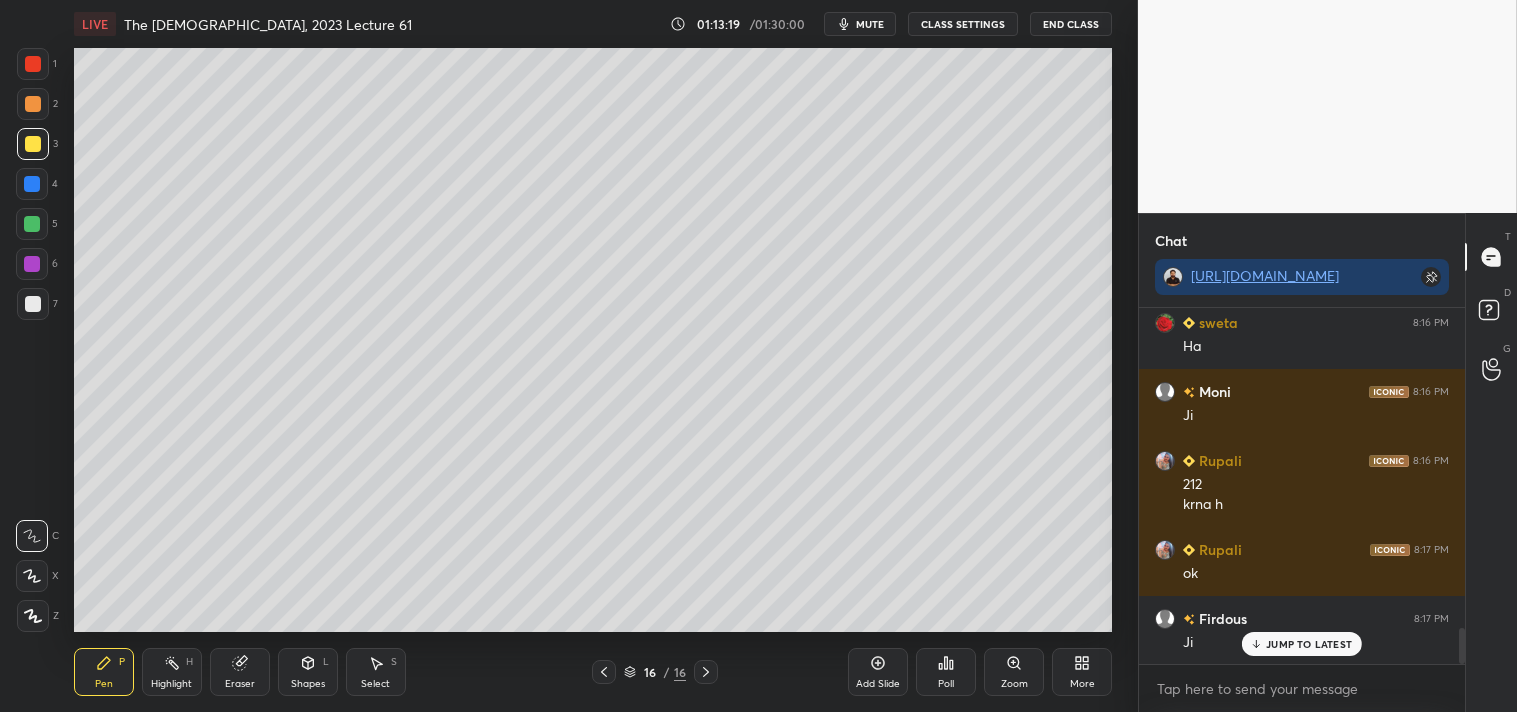 click 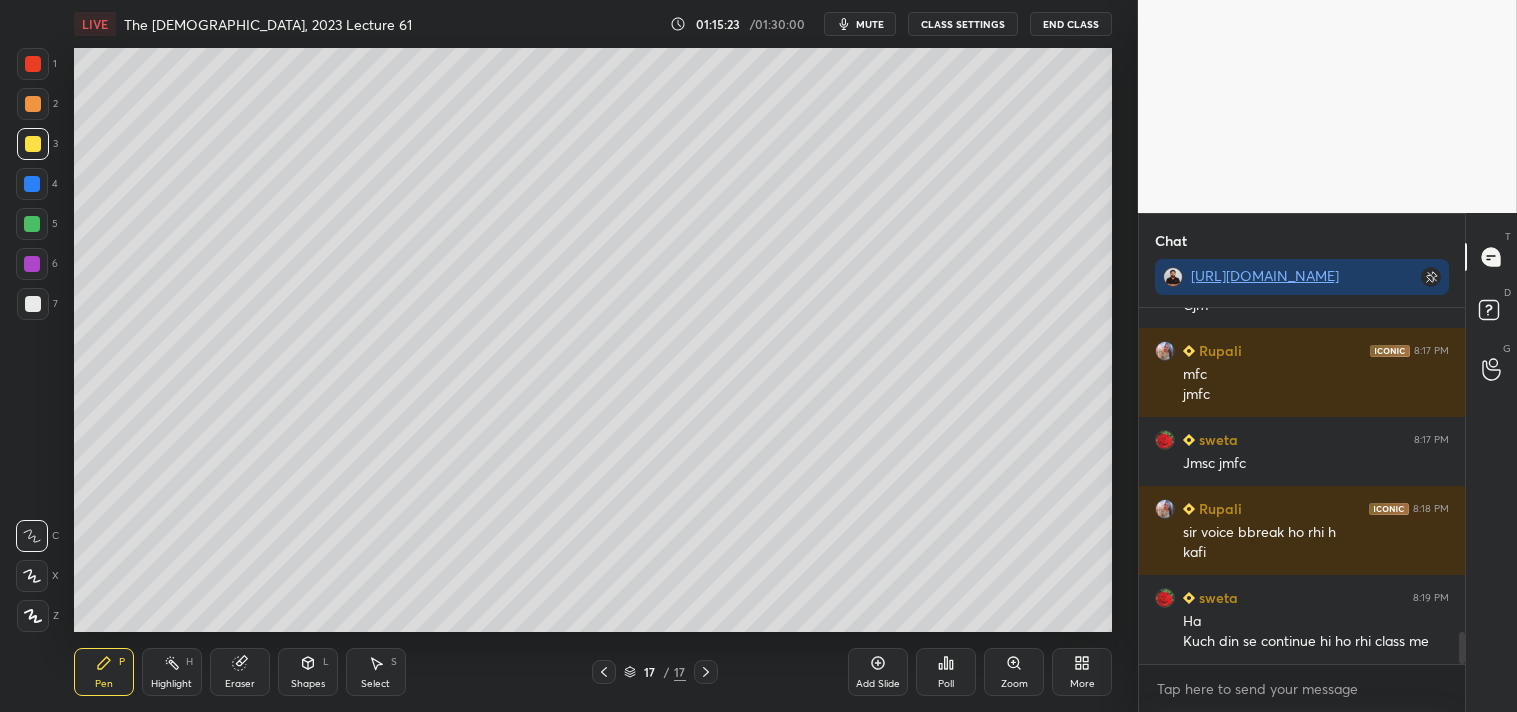 scroll, scrollTop: 3678, scrollLeft: 0, axis: vertical 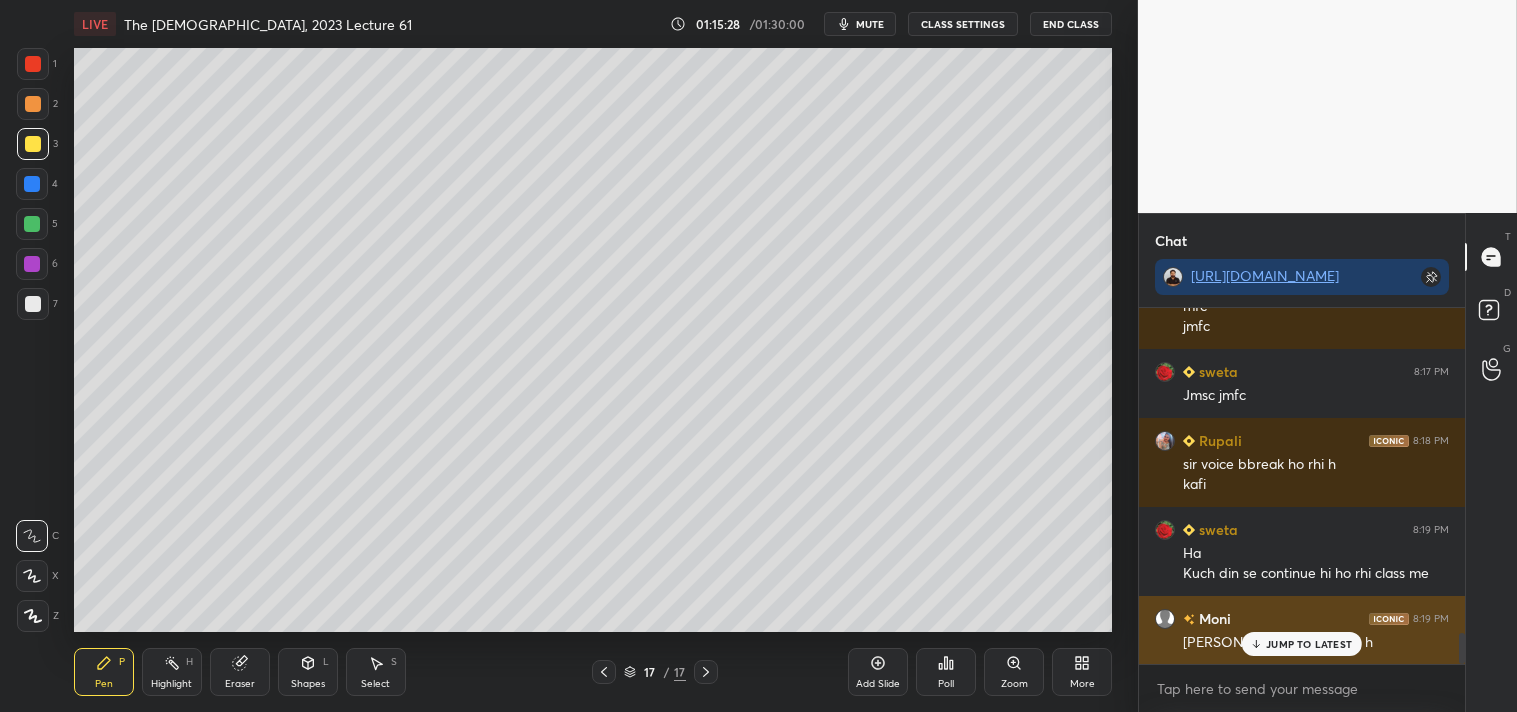 click on "JUMP TO LATEST" at bounding box center [1309, 644] 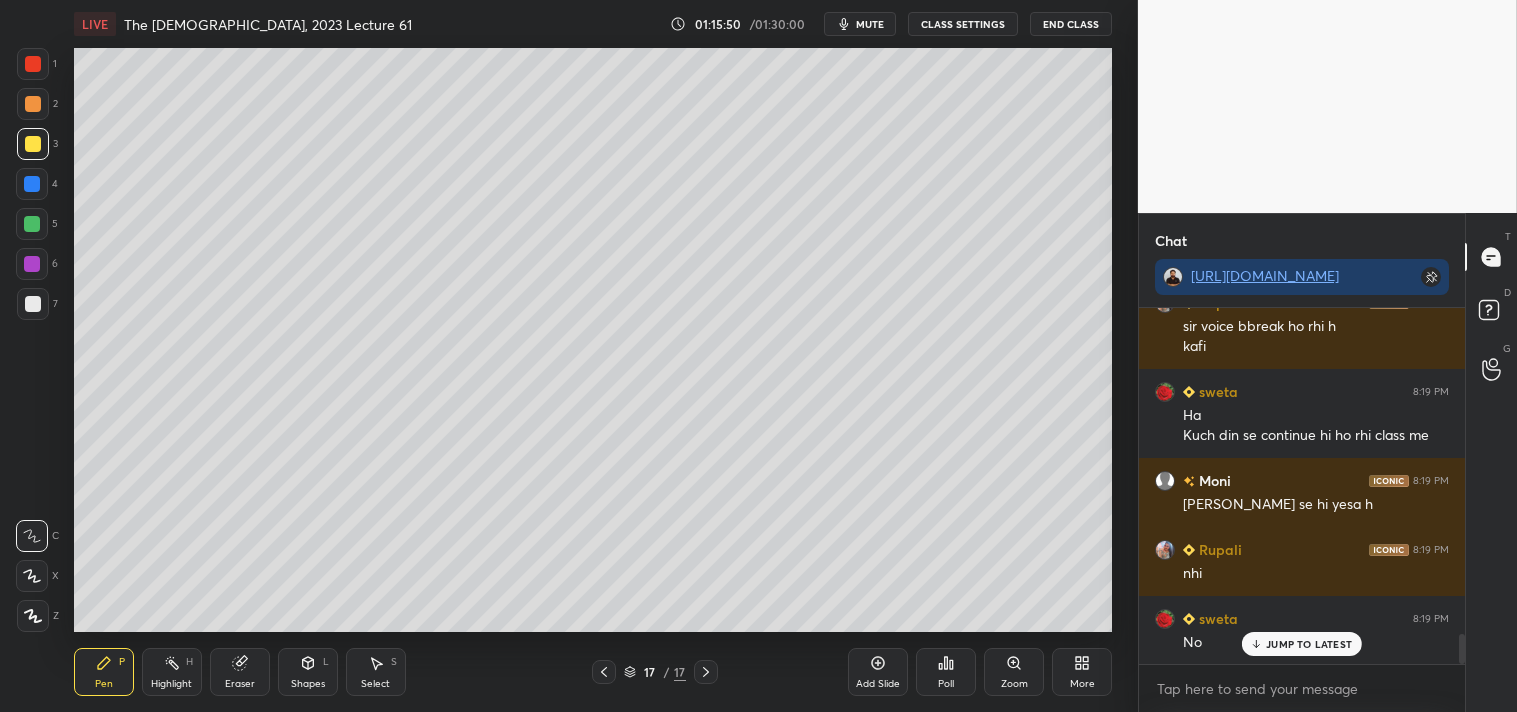 scroll, scrollTop: 3885, scrollLeft: 0, axis: vertical 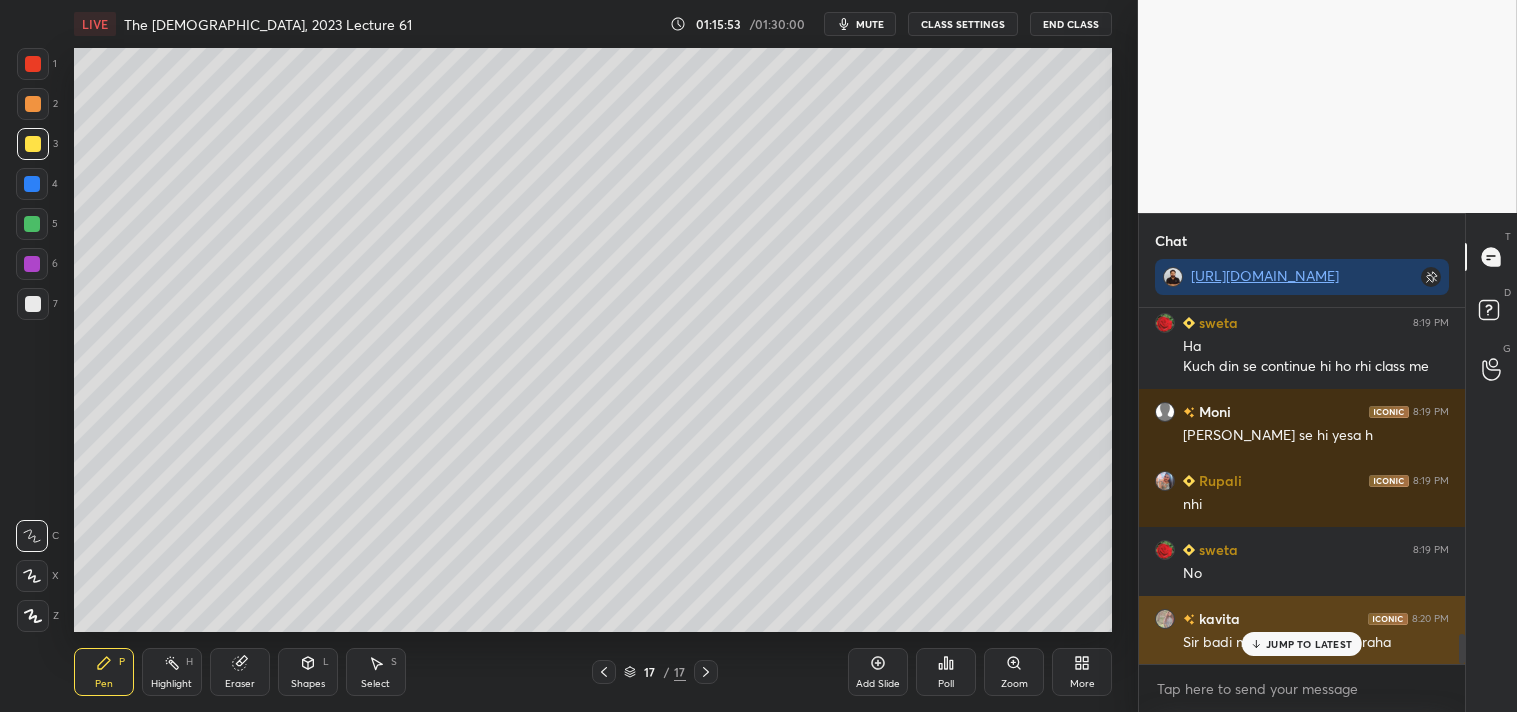 click on "JUMP TO LATEST" at bounding box center [1309, 644] 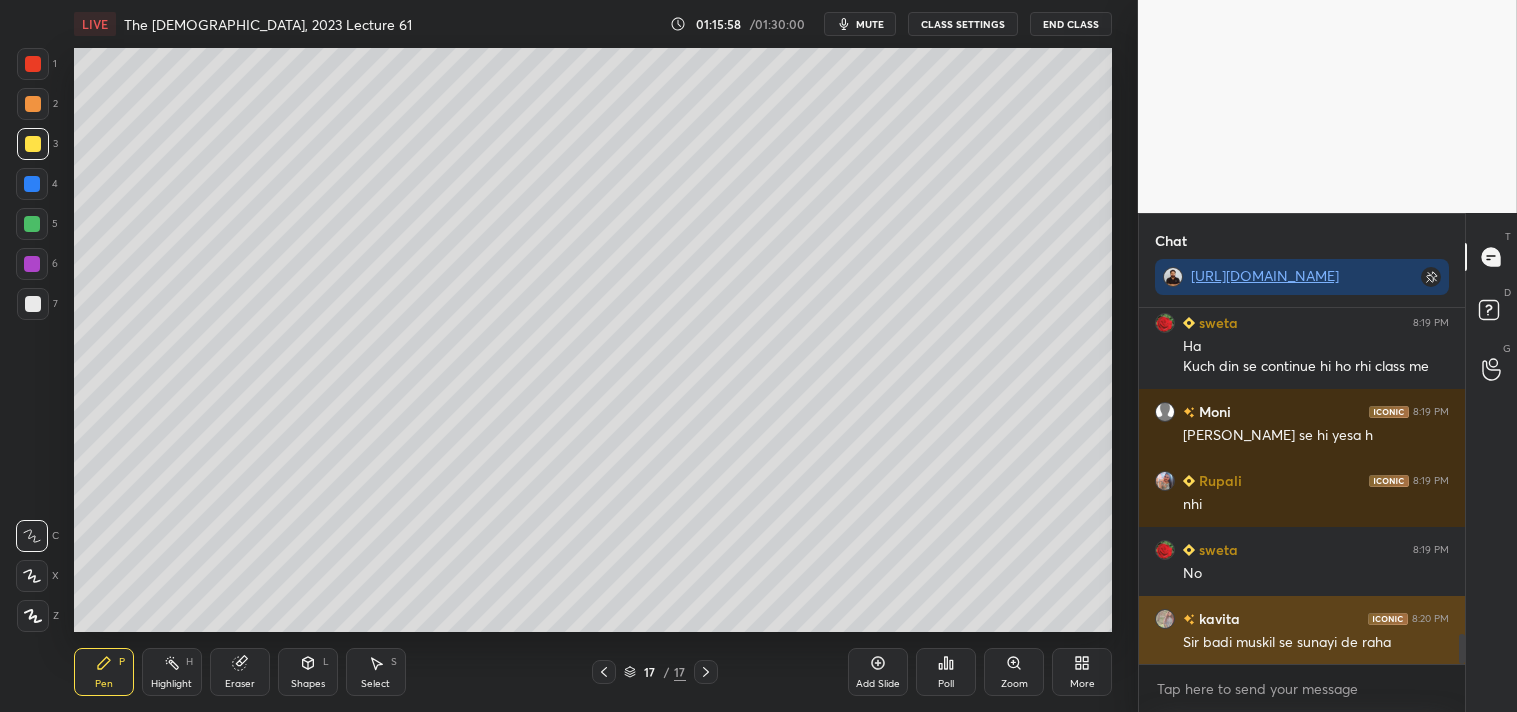 click on "kavita" at bounding box center [1217, 618] 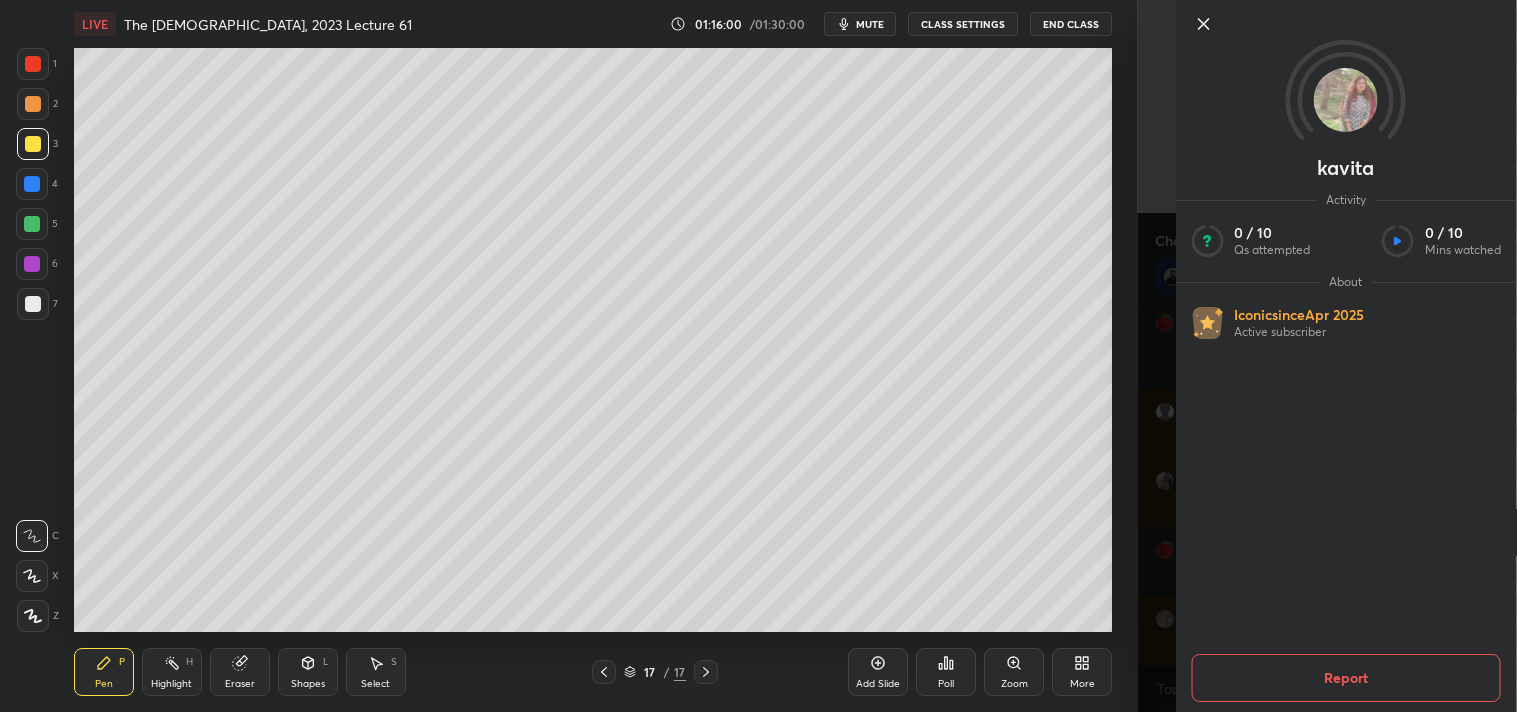 click 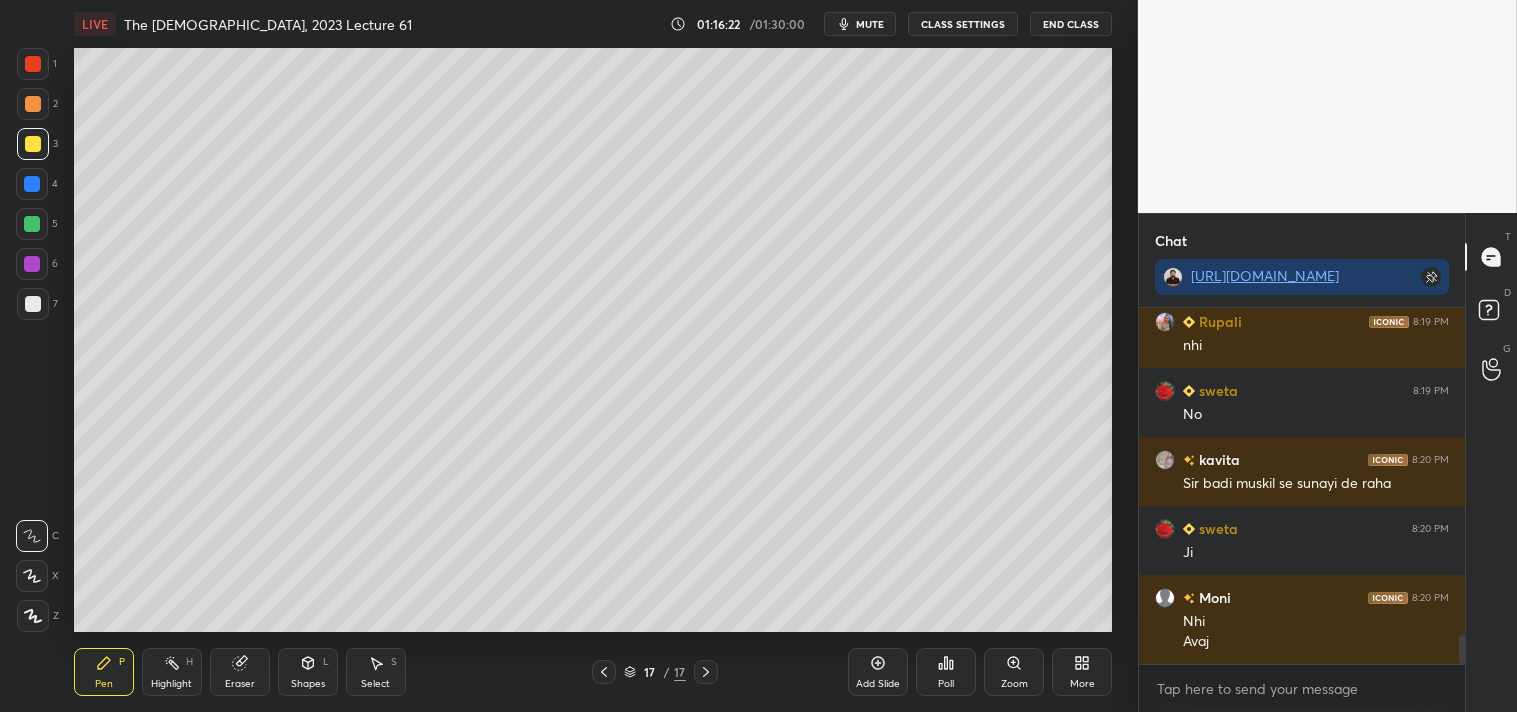 scroll, scrollTop: 4113, scrollLeft: 0, axis: vertical 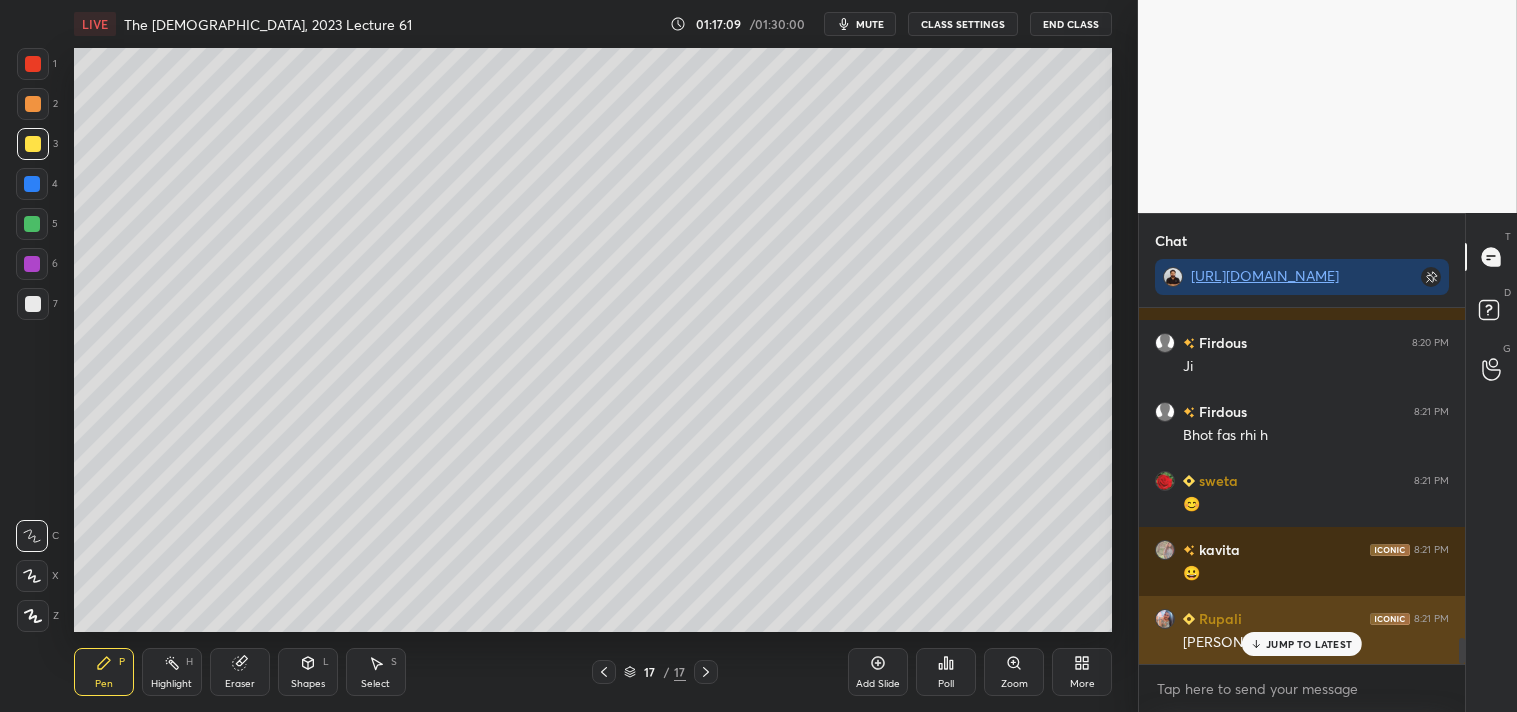 click on "JUMP TO LATEST" at bounding box center (1309, 644) 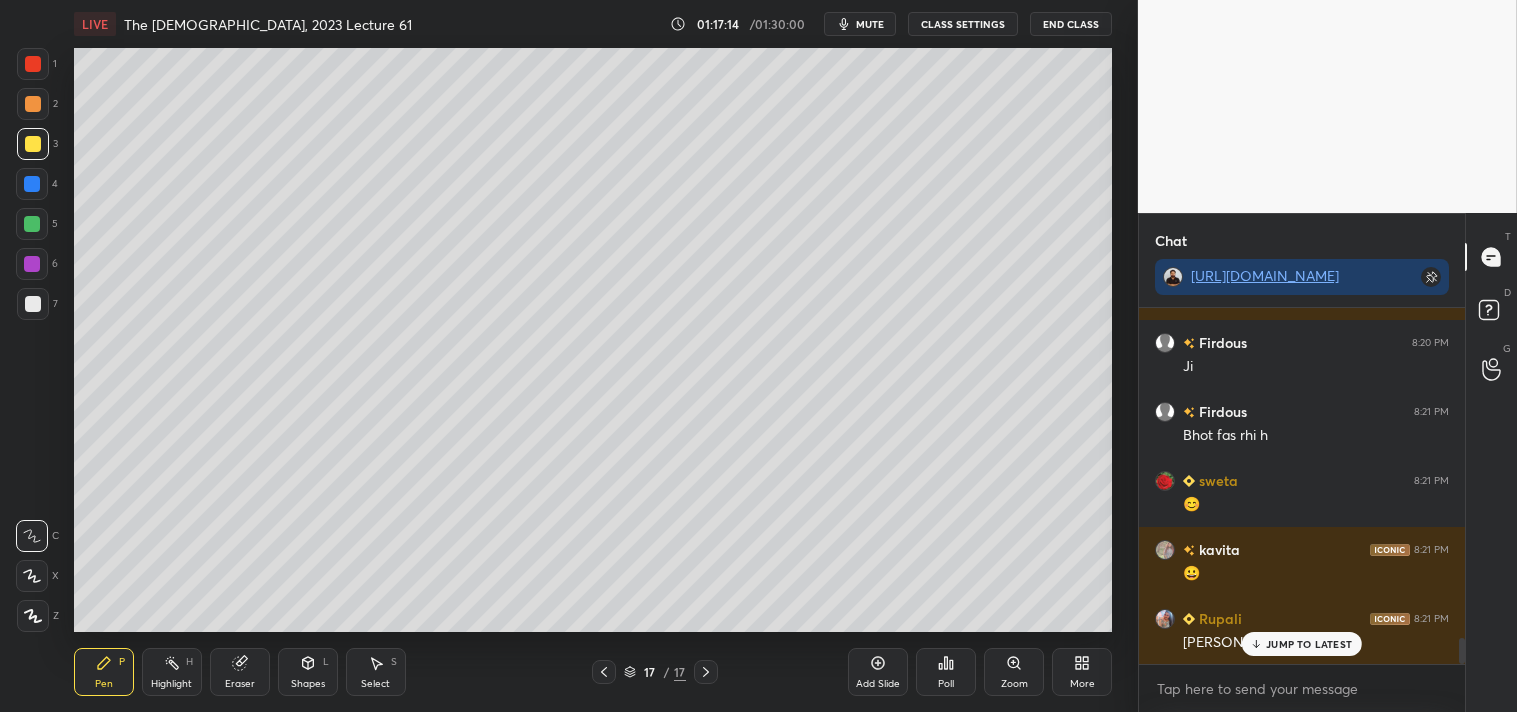 scroll, scrollTop: 4526, scrollLeft: 0, axis: vertical 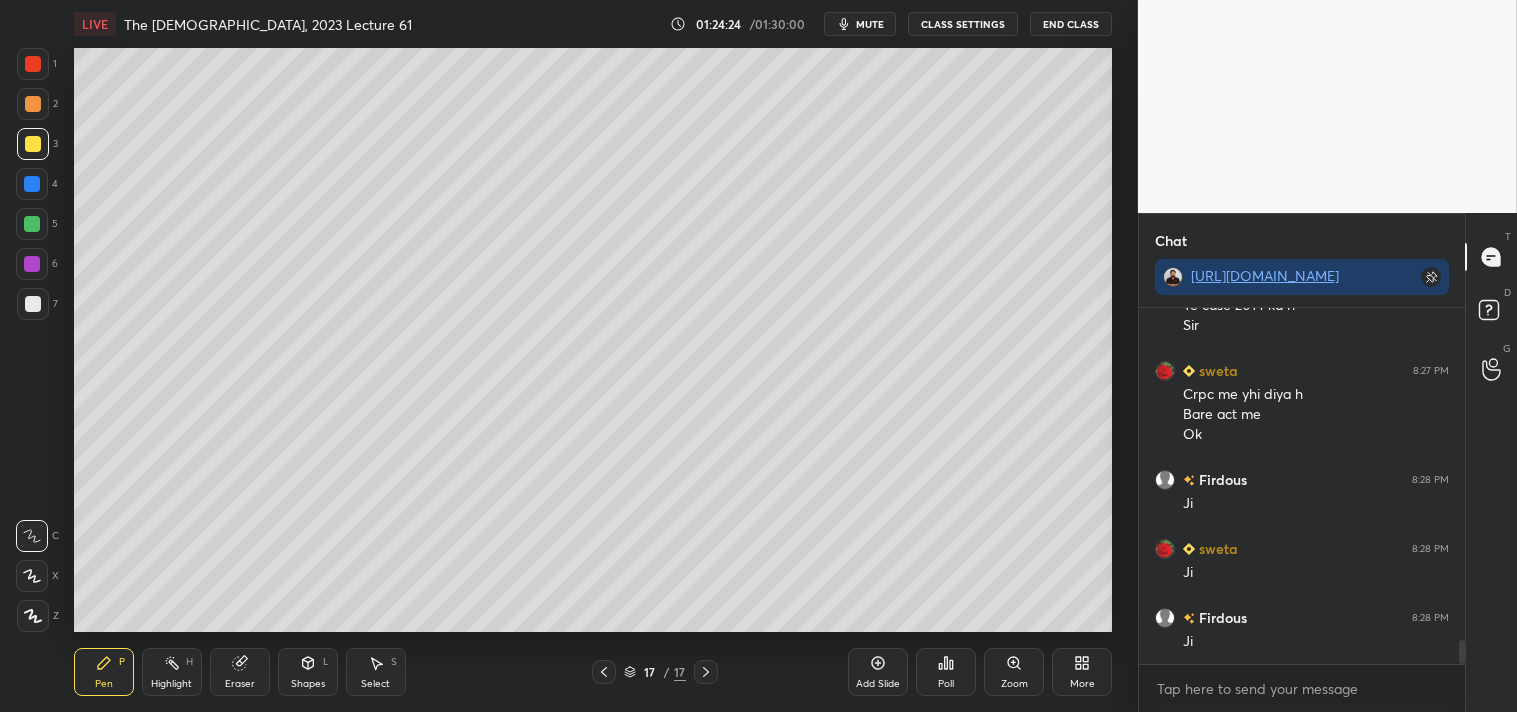 click on "Add Slide" at bounding box center [878, 672] 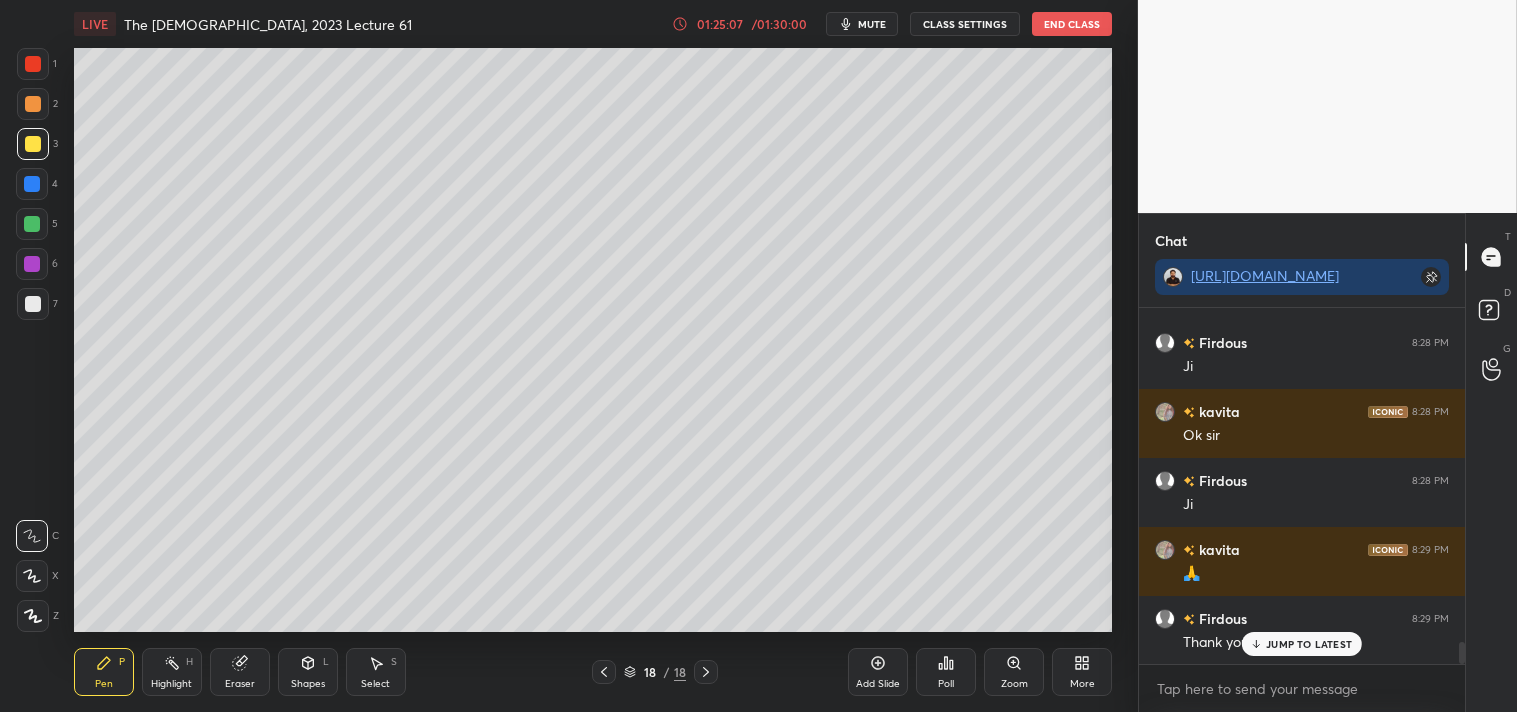 scroll, scrollTop: 5345, scrollLeft: 0, axis: vertical 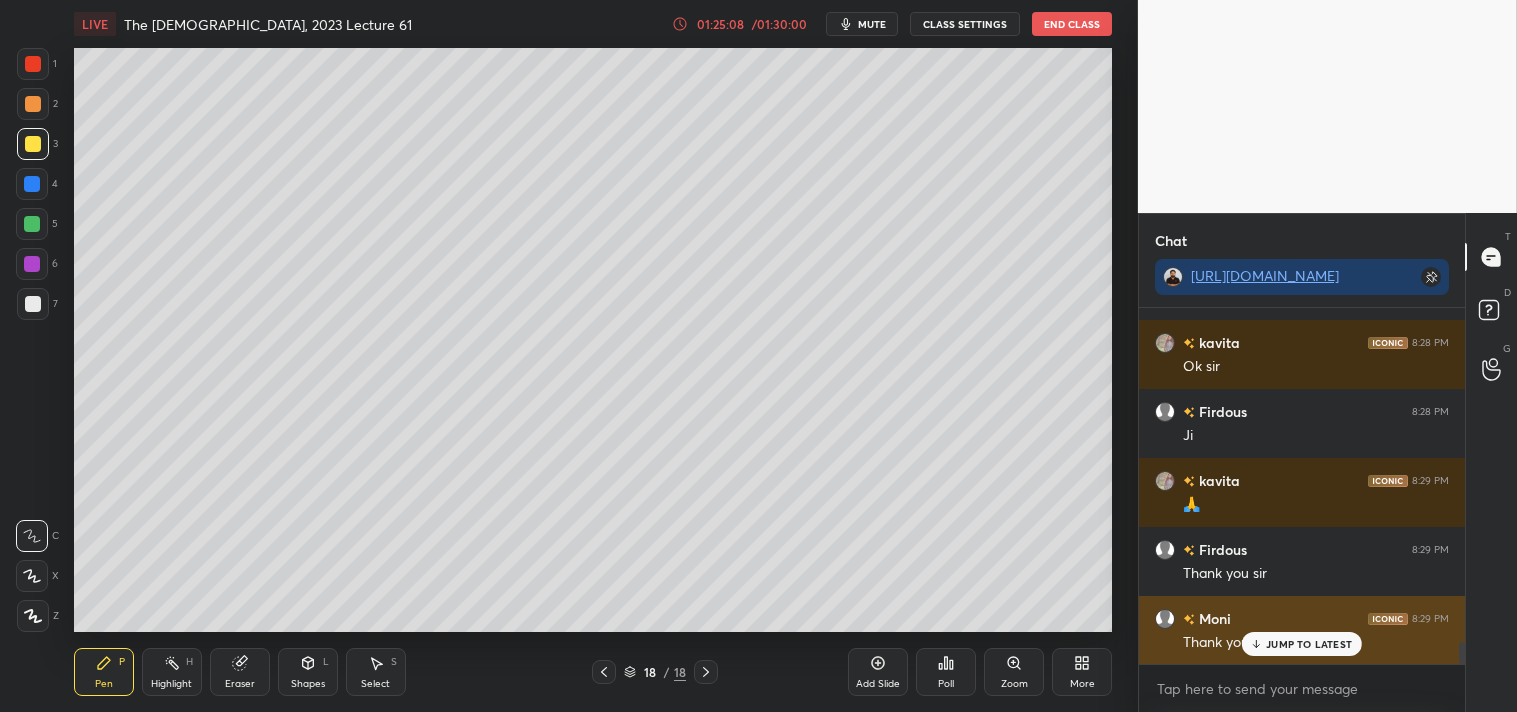 click on "JUMP TO LATEST" at bounding box center [1309, 644] 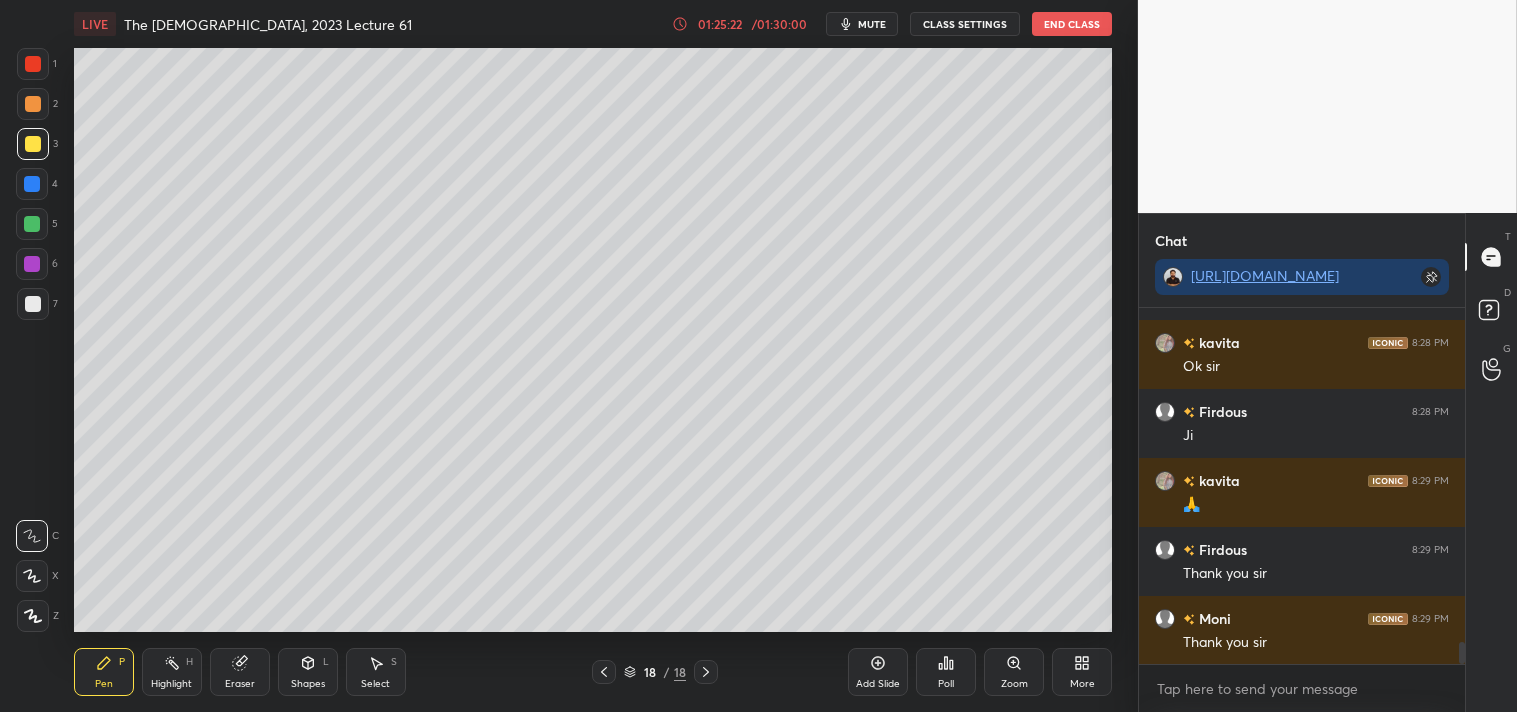 scroll, scrollTop: 5415, scrollLeft: 0, axis: vertical 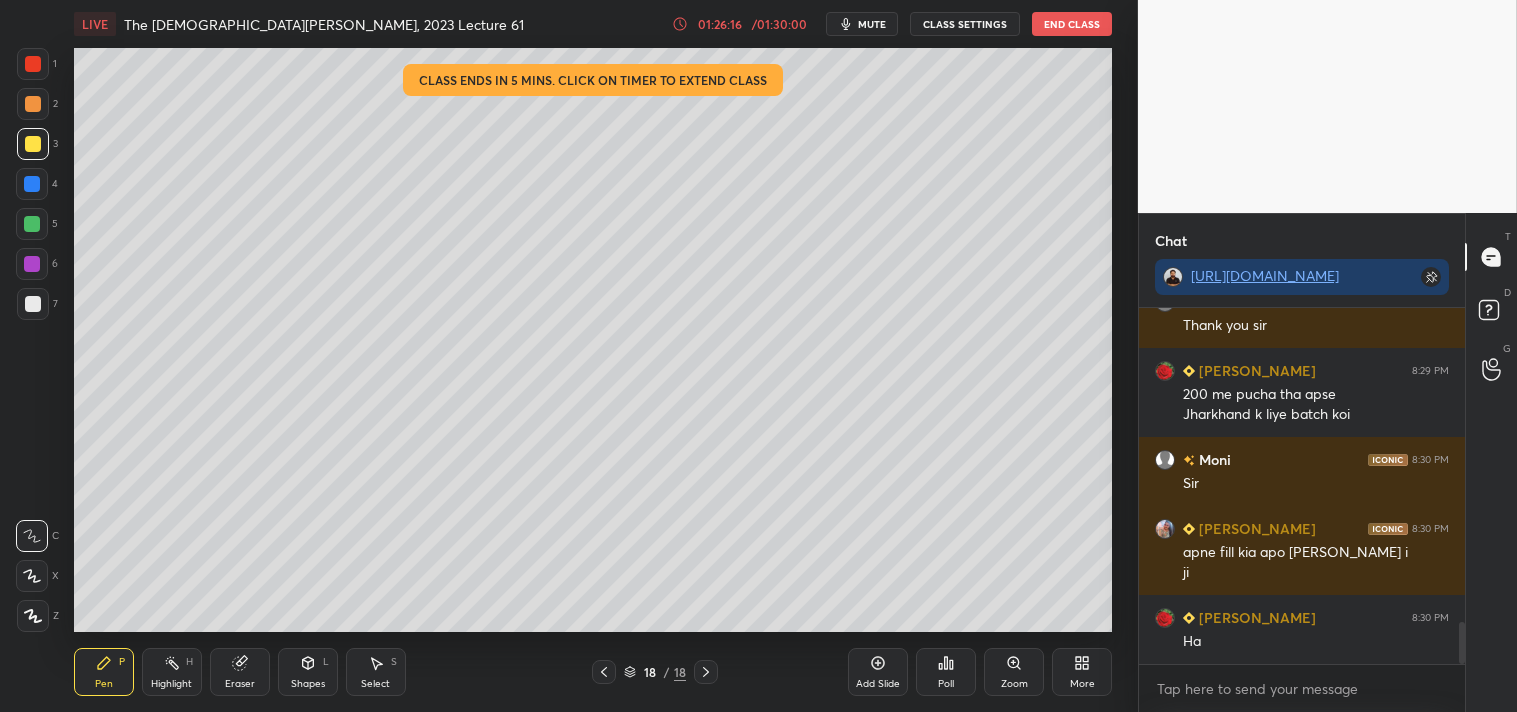 drag, startPoint x: 1464, startPoint y: 640, endPoint x: 1463, endPoint y: 666, distance: 26.019224 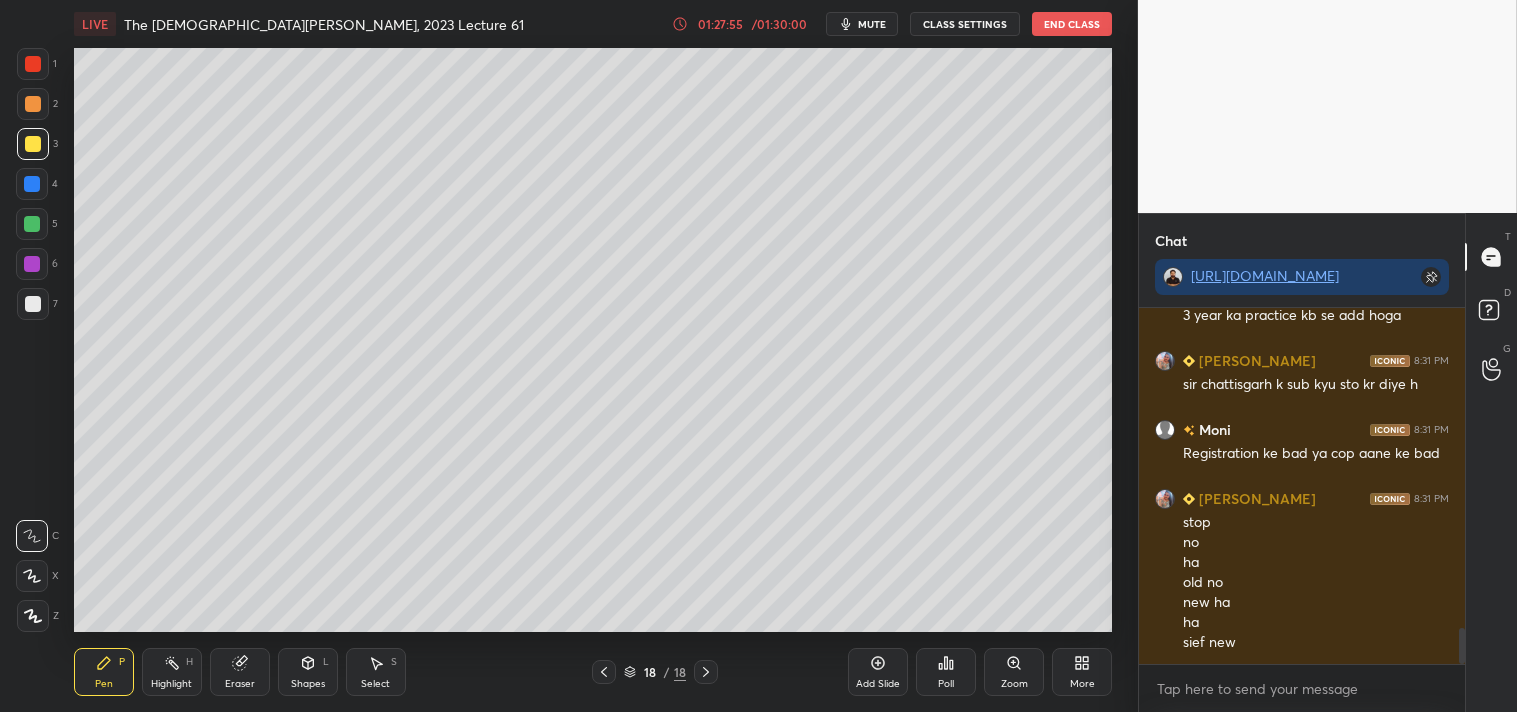 scroll, scrollTop: 3206, scrollLeft: 0, axis: vertical 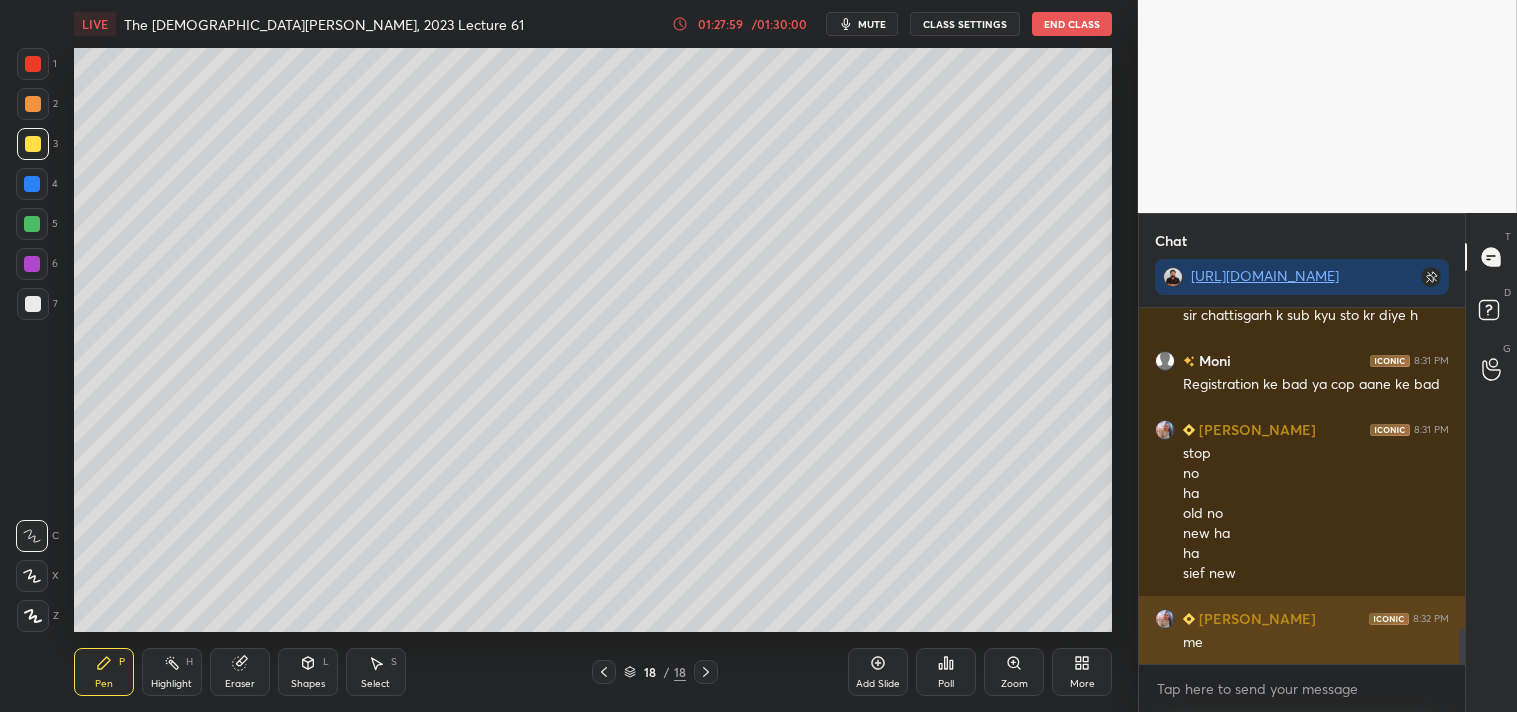 click on "[PERSON_NAME]" at bounding box center (1255, 618) 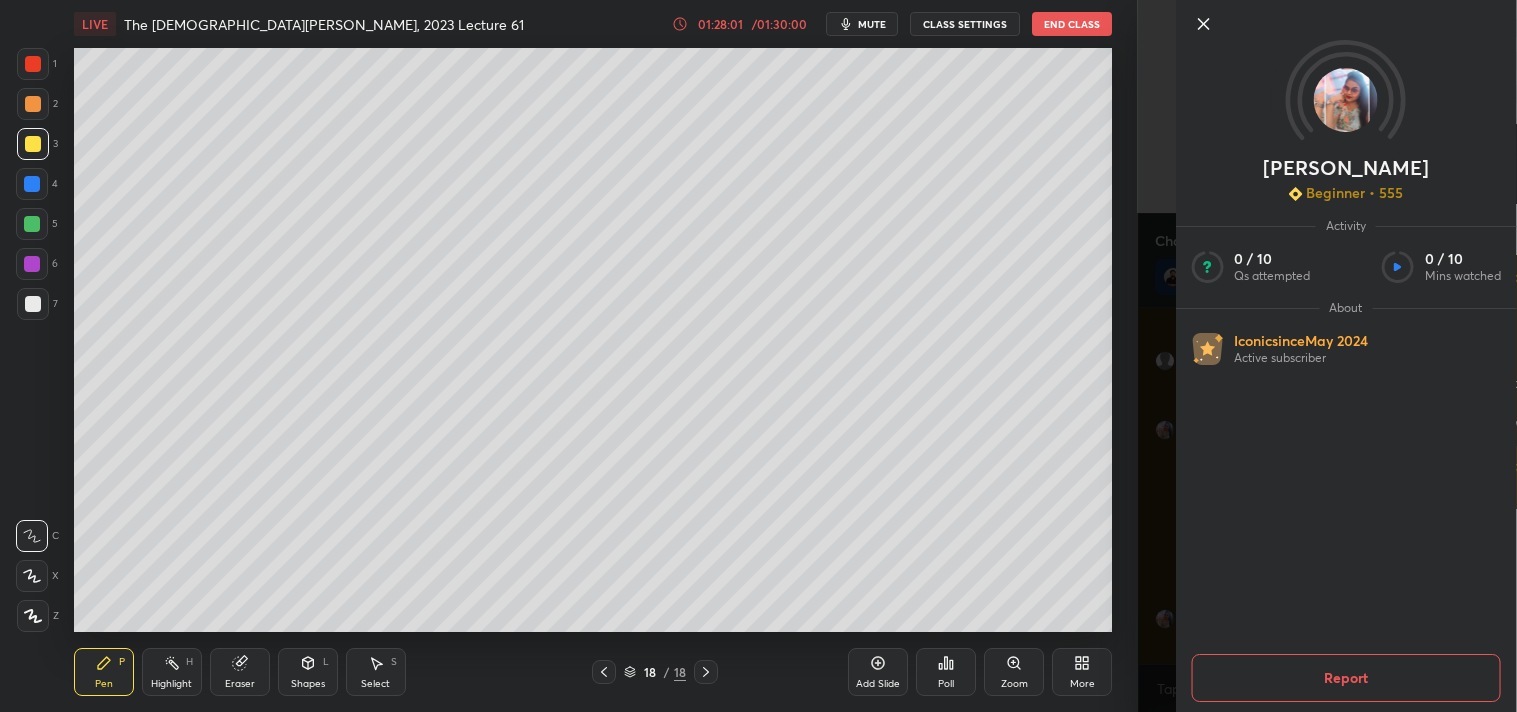 click 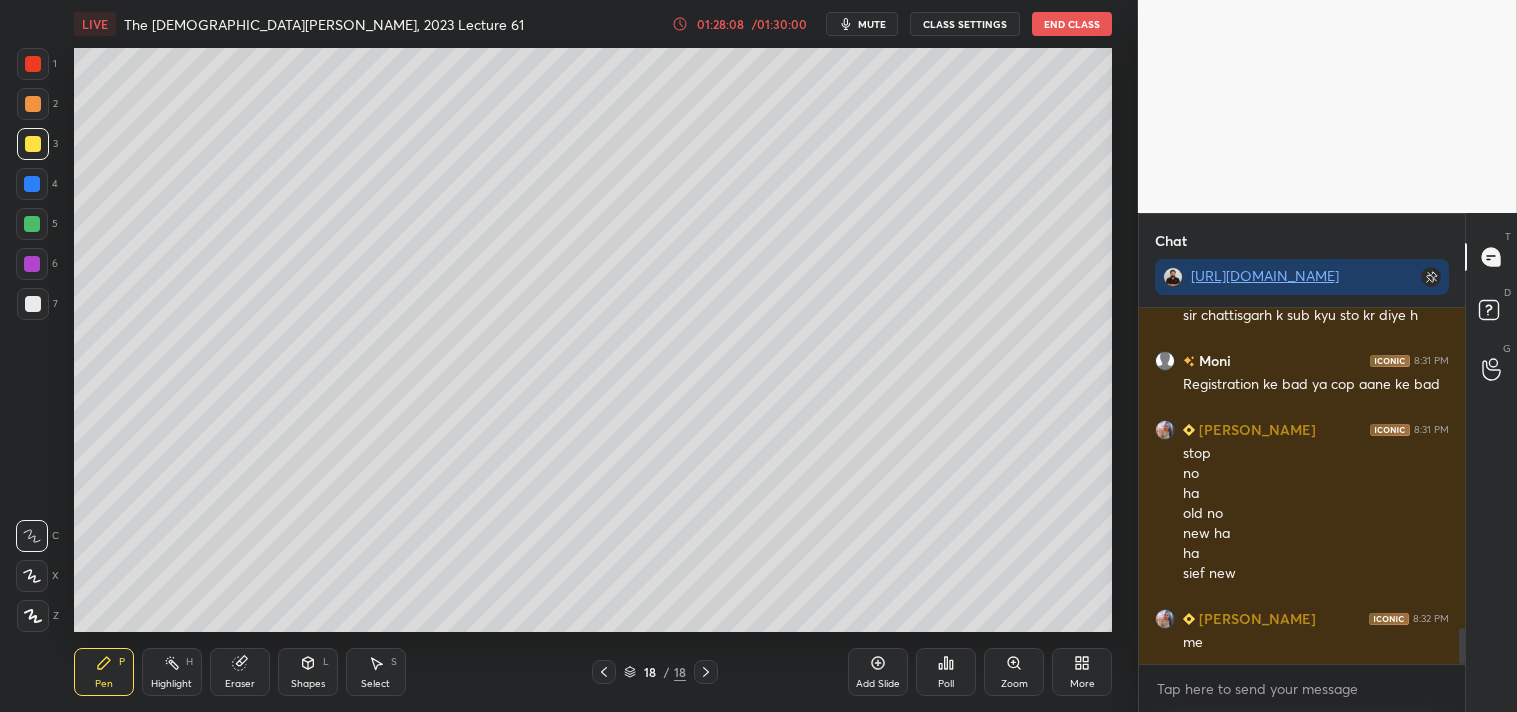 scroll, scrollTop: 3226, scrollLeft: 0, axis: vertical 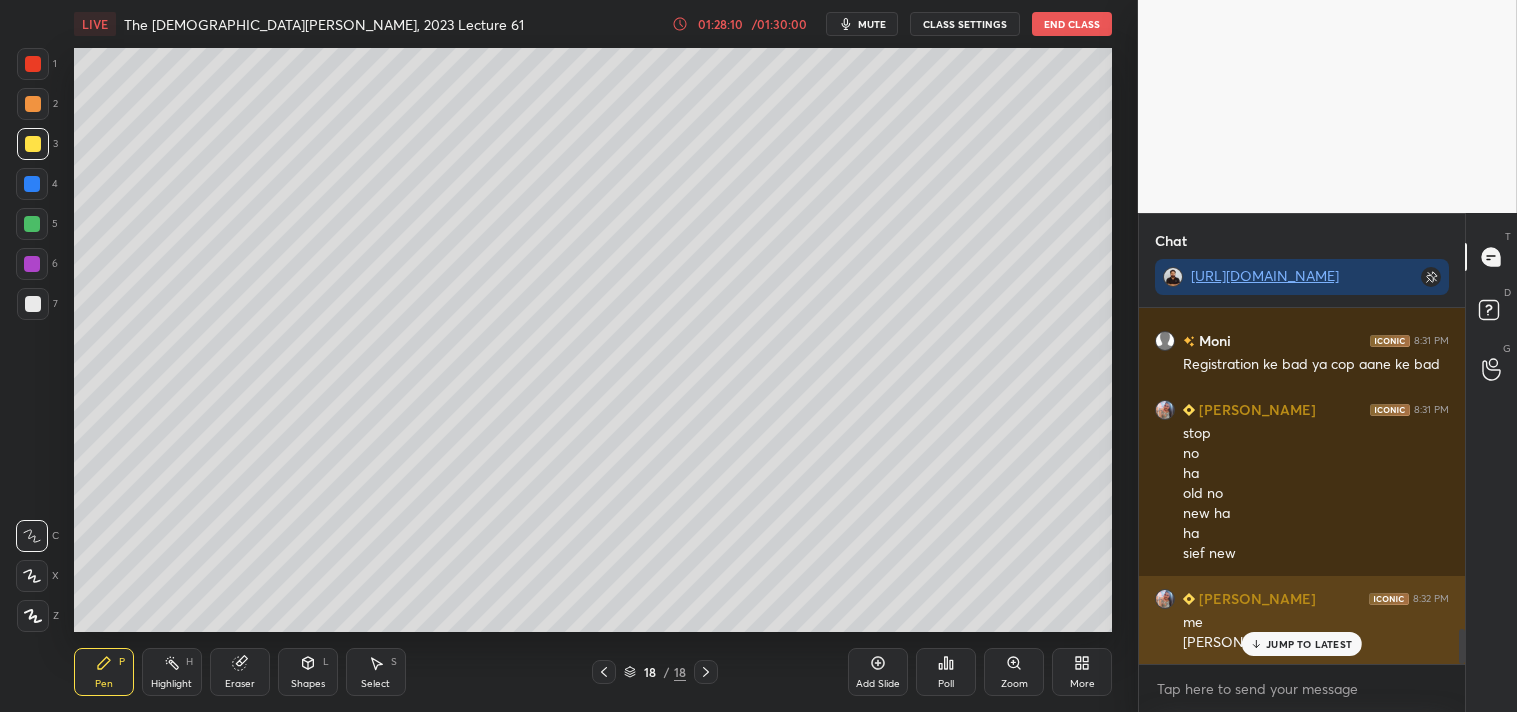 click on "JUMP TO LATEST" at bounding box center [1309, 644] 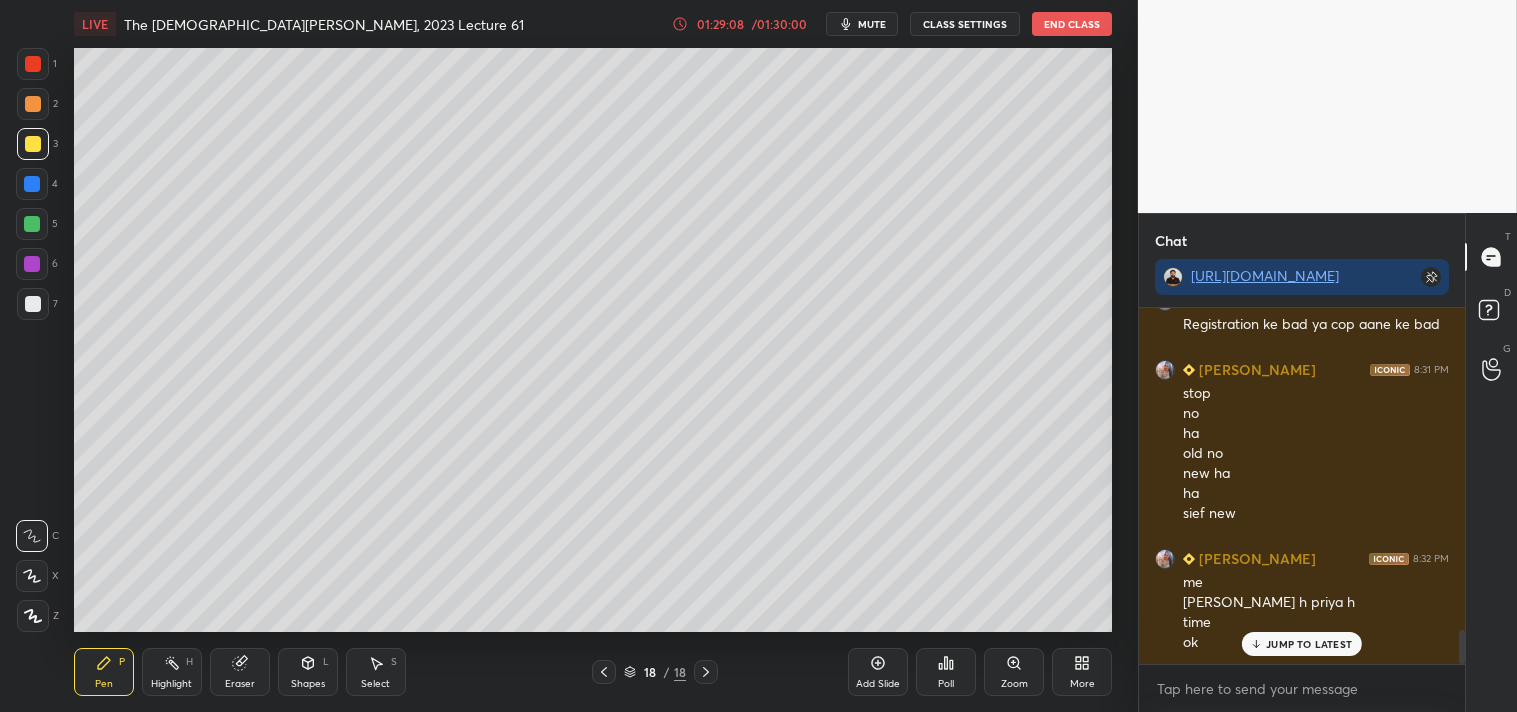 scroll, scrollTop: 3335, scrollLeft: 0, axis: vertical 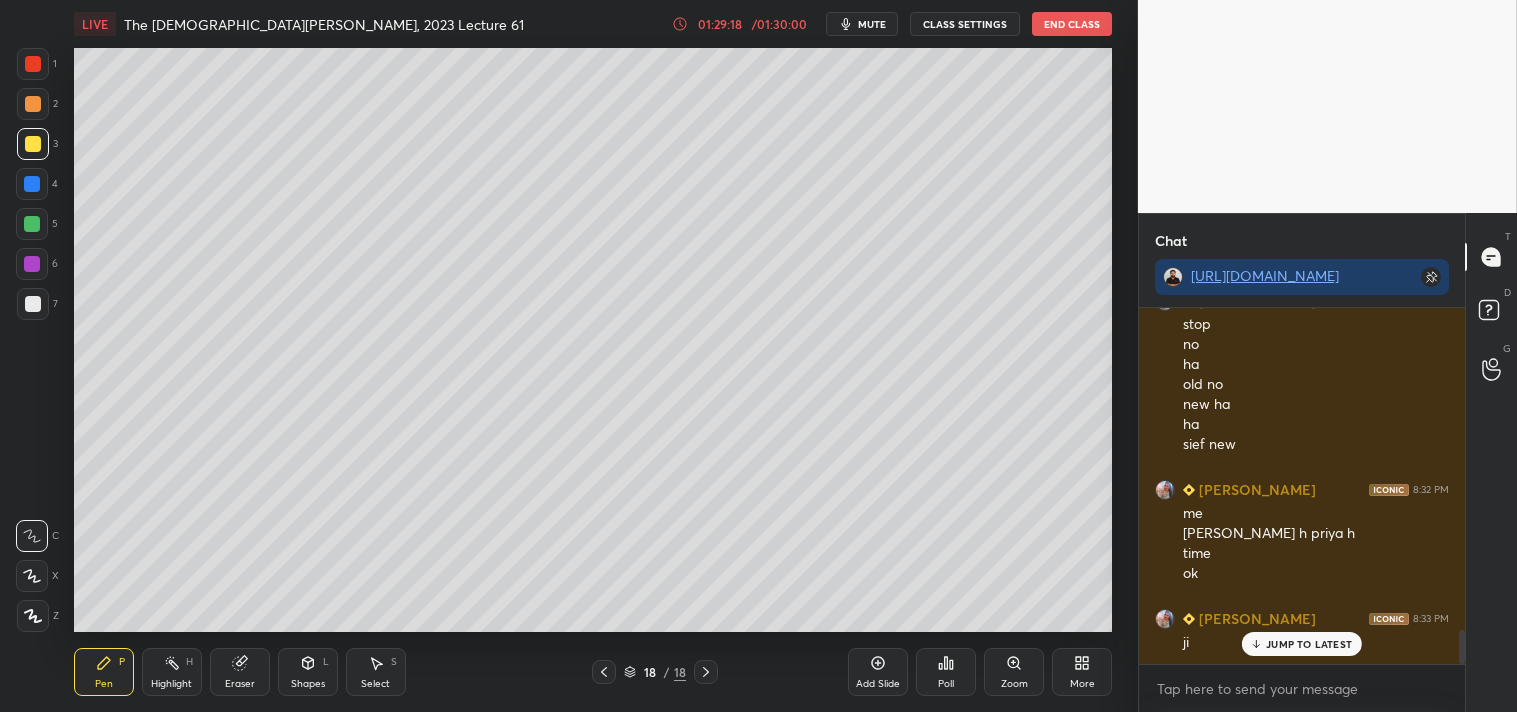 click on "Add Slide" at bounding box center [878, 672] 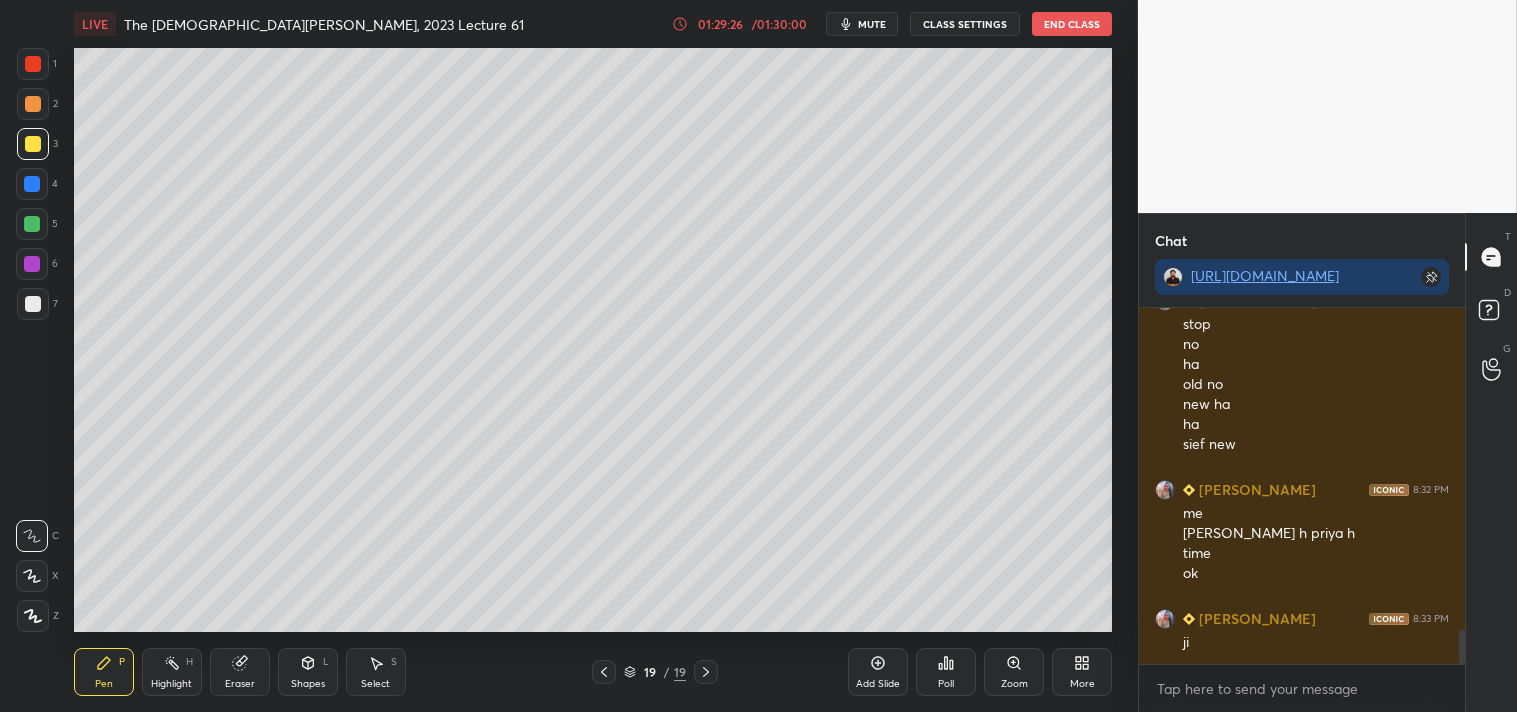 scroll, scrollTop: 3405, scrollLeft: 0, axis: vertical 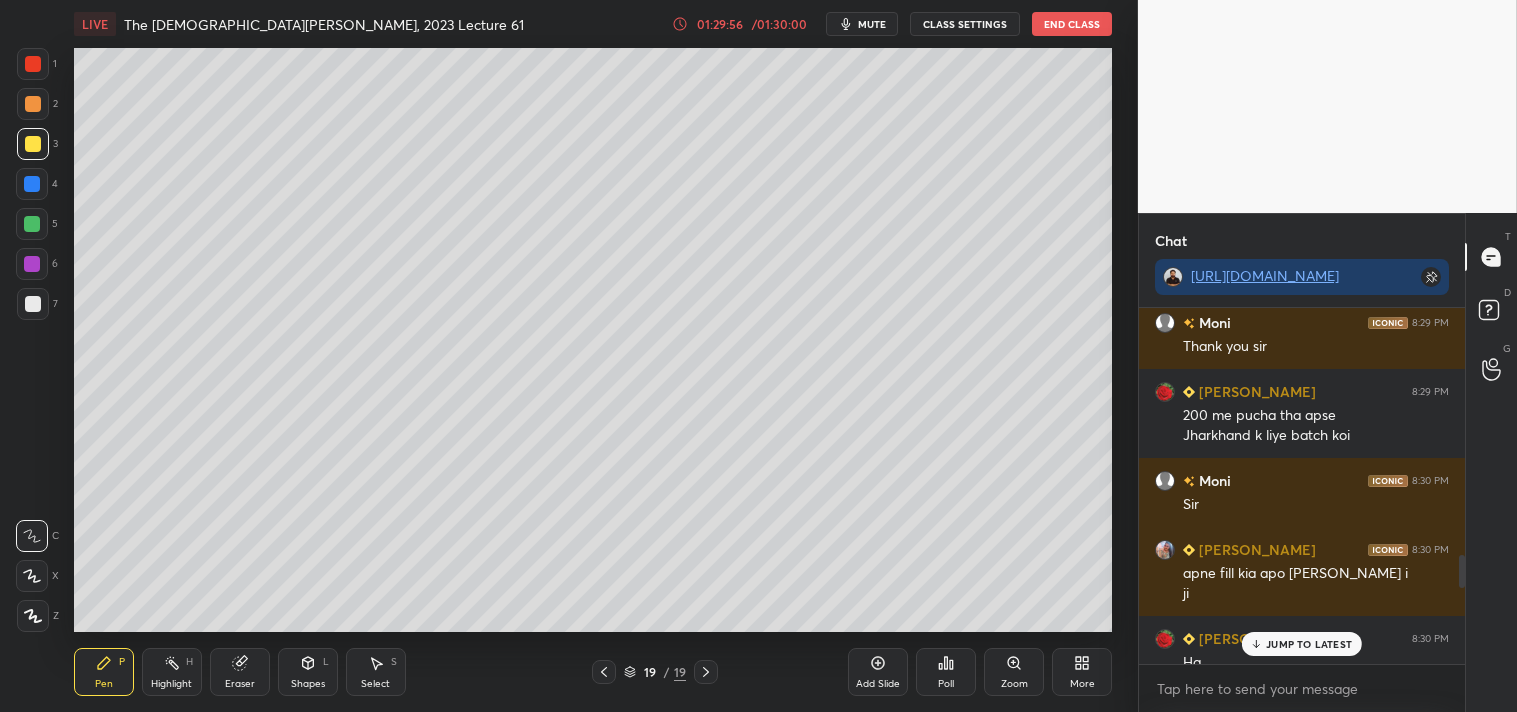 drag, startPoint x: 1461, startPoint y: 643, endPoint x: 1464, endPoint y: 582, distance: 61.073727 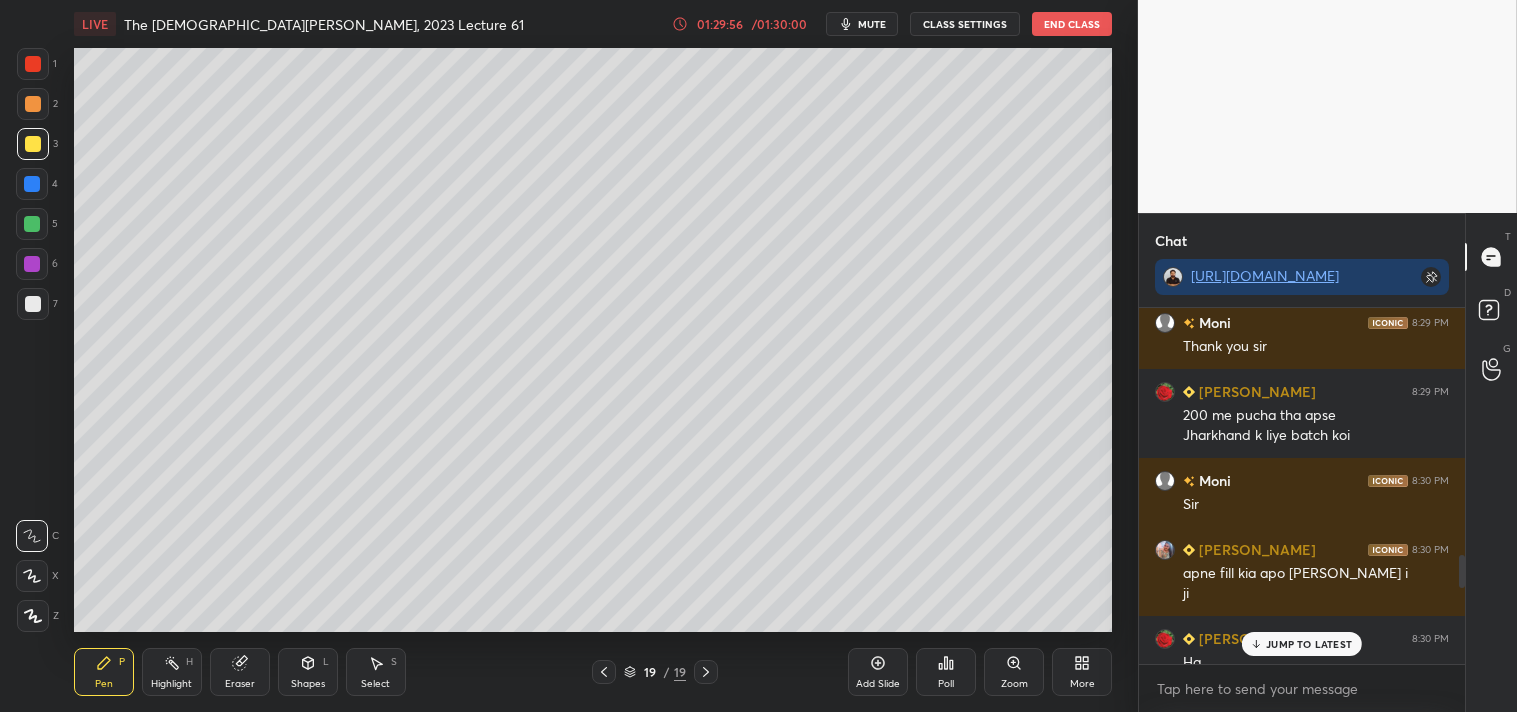 click at bounding box center (1462, 571) 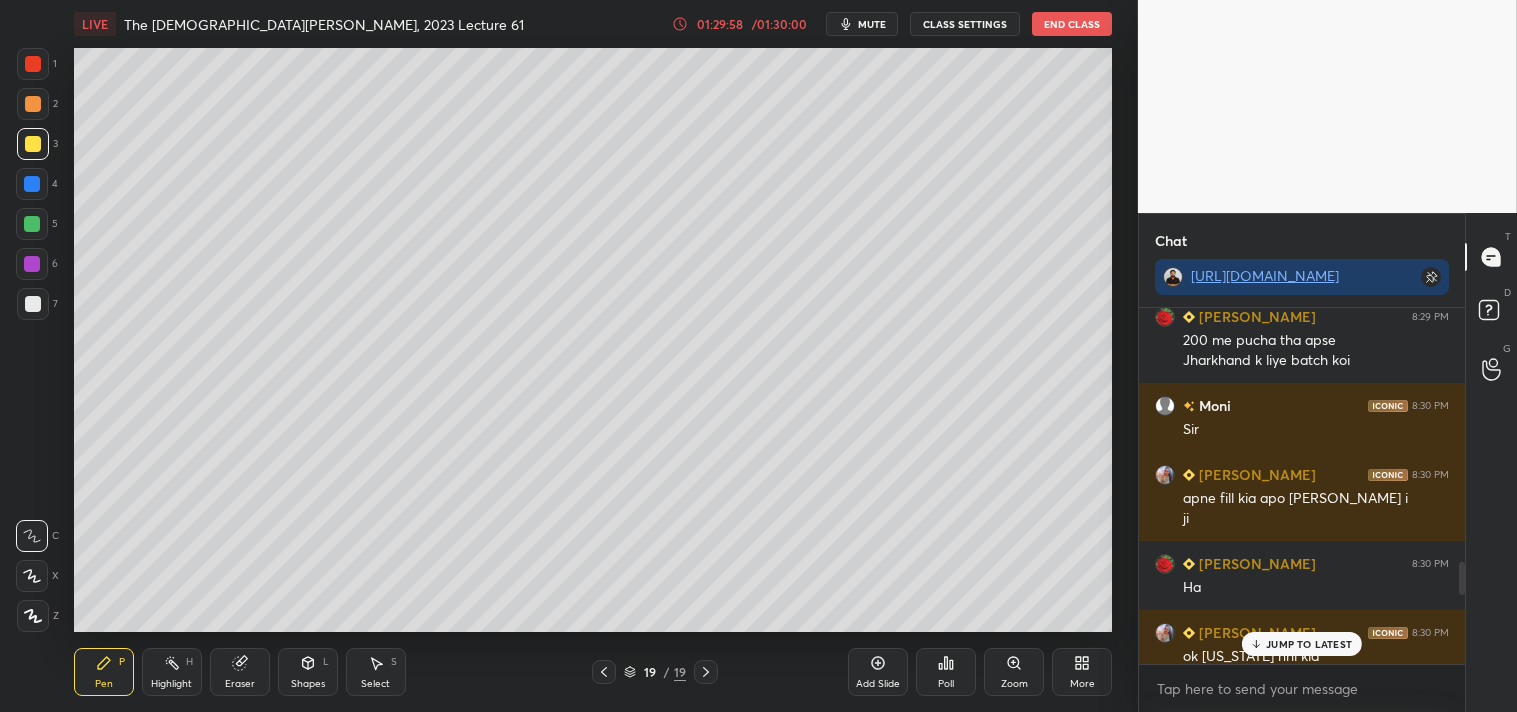 click on "T Messages (T) D Doubts (D) G Raise Hand (G)" at bounding box center [1491, 462] 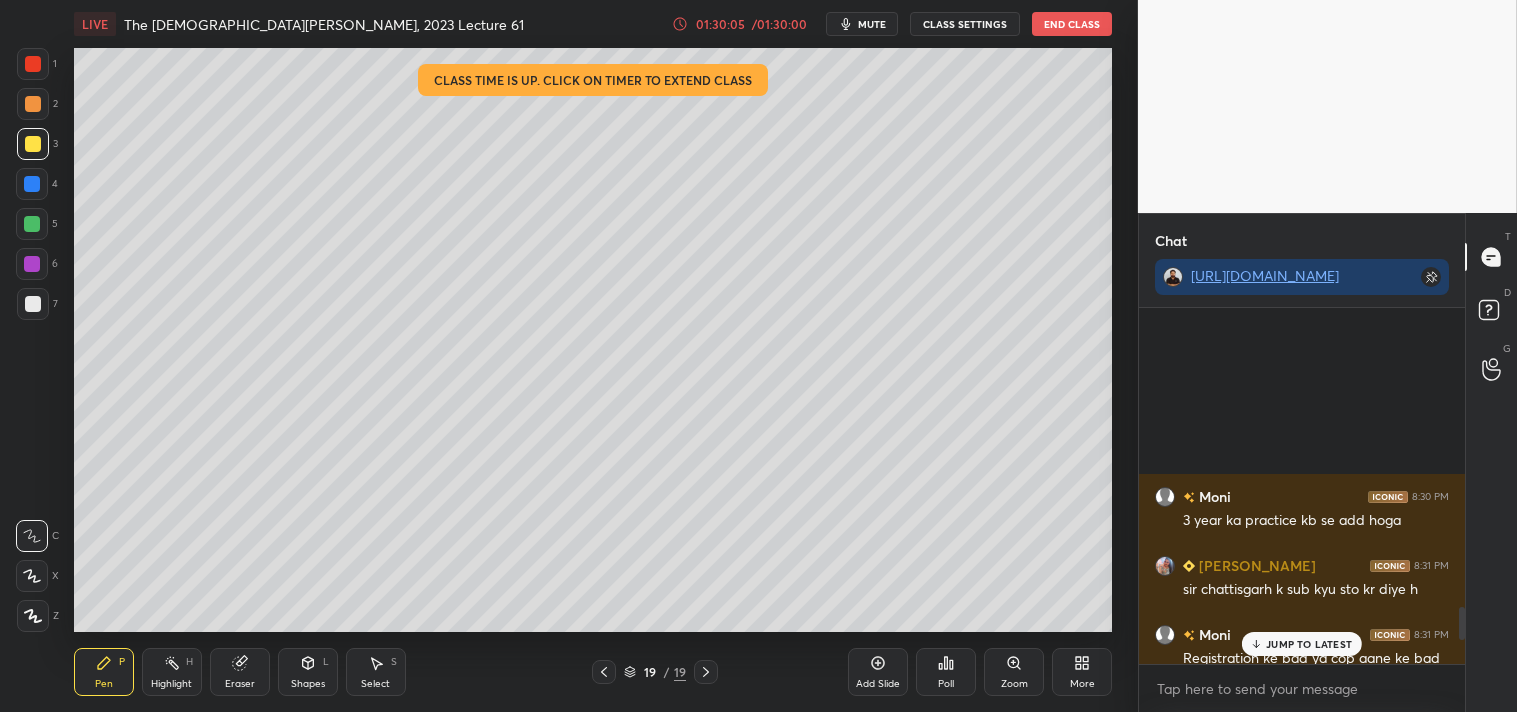 scroll, scrollTop: 3474, scrollLeft: 0, axis: vertical 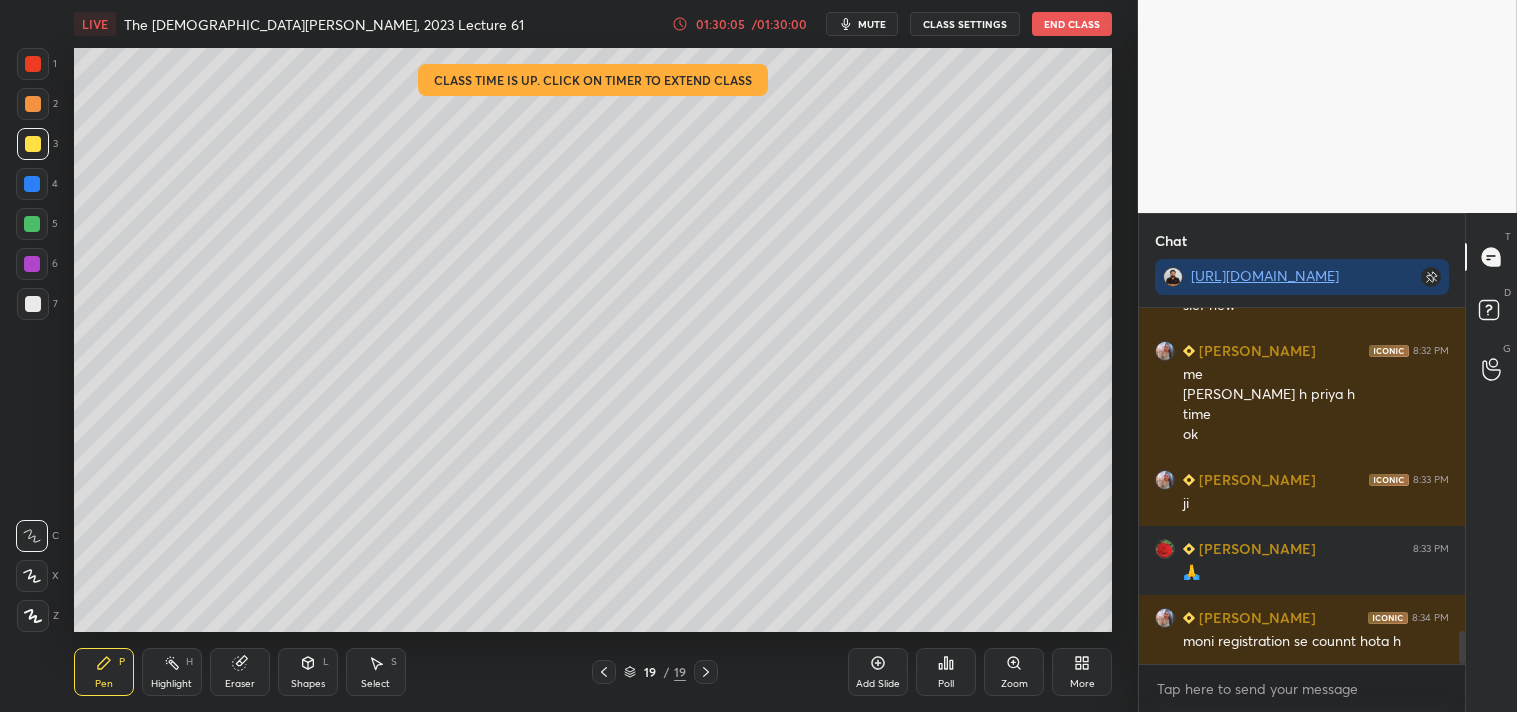 drag, startPoint x: 1463, startPoint y: 577, endPoint x: 1432, endPoint y: 755, distance: 180.67928 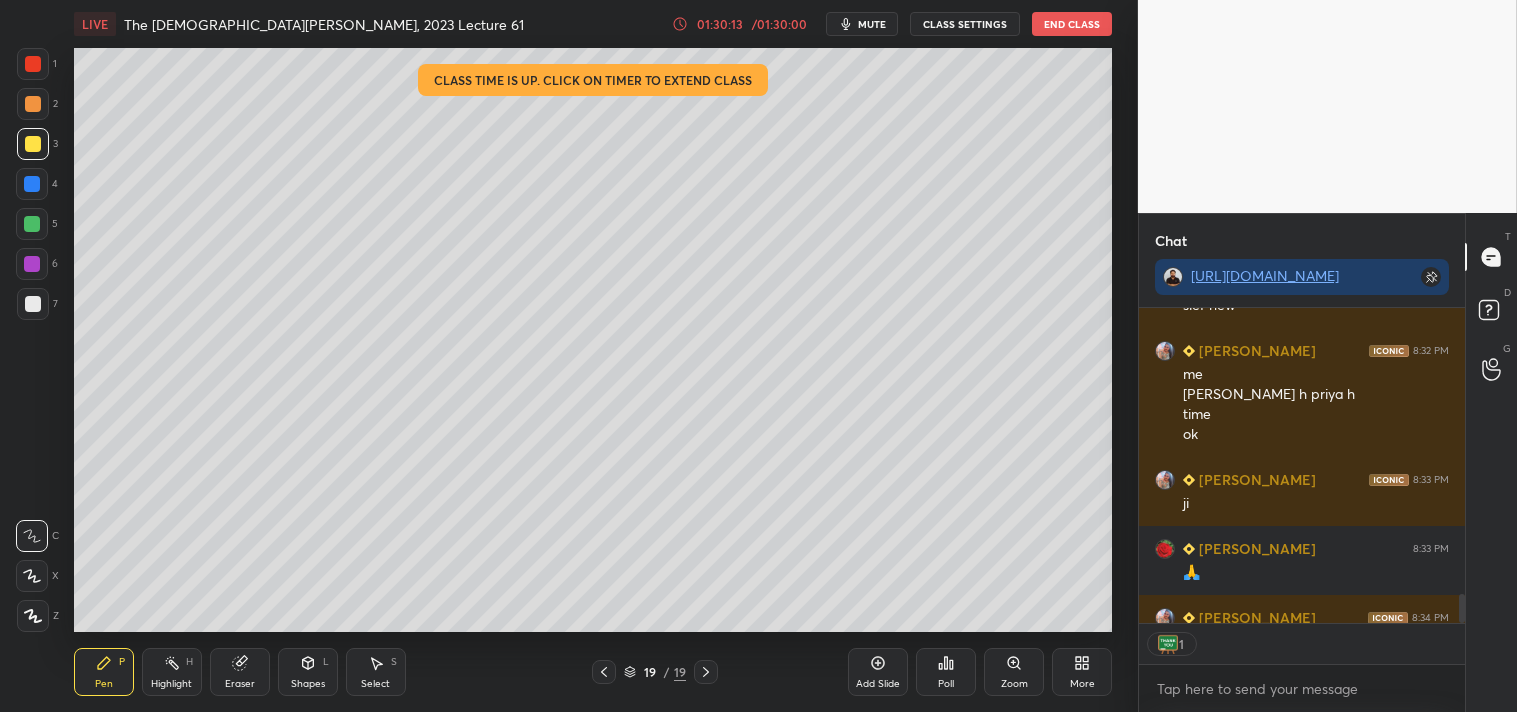 scroll, scrollTop: 310, scrollLeft: 320, axis: both 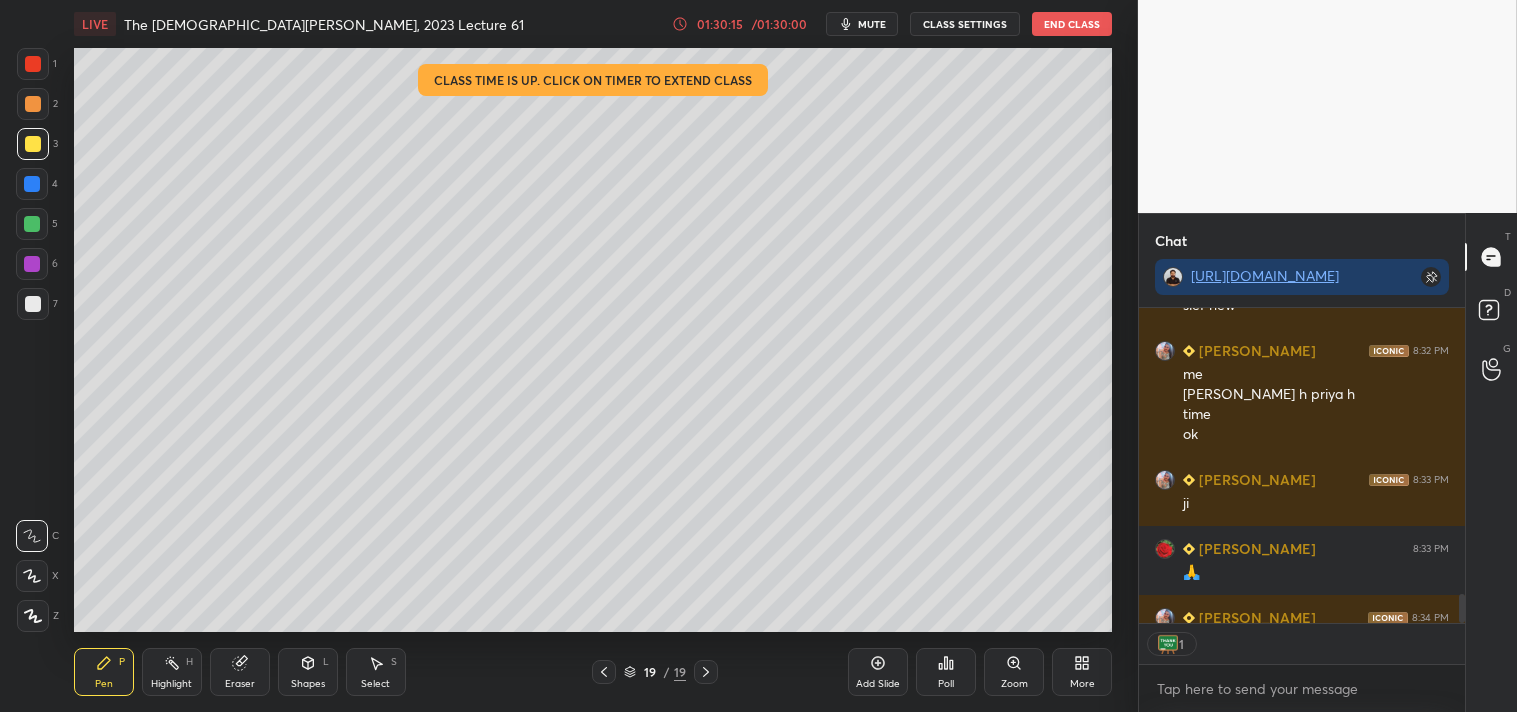 click on "End Class" at bounding box center (1072, 24) 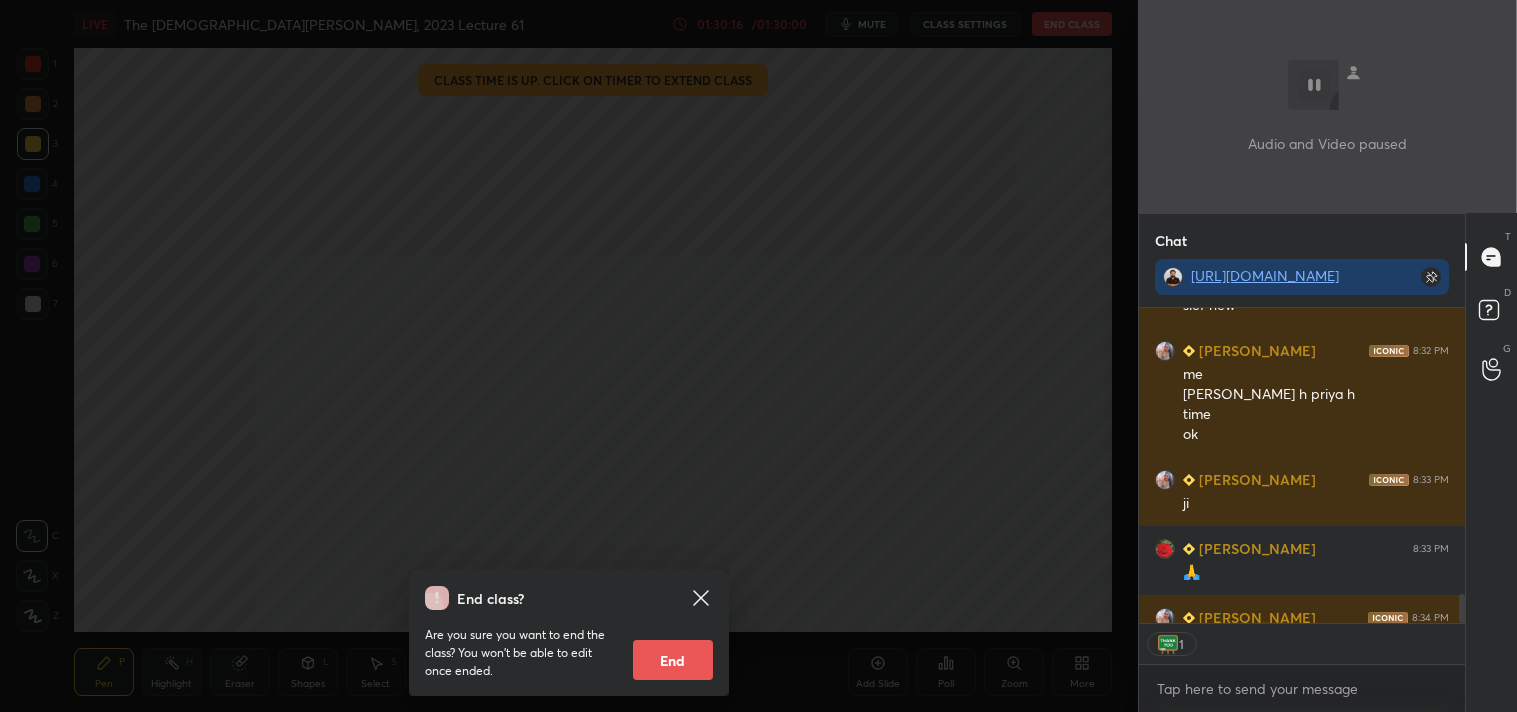 click on "End" at bounding box center [673, 660] 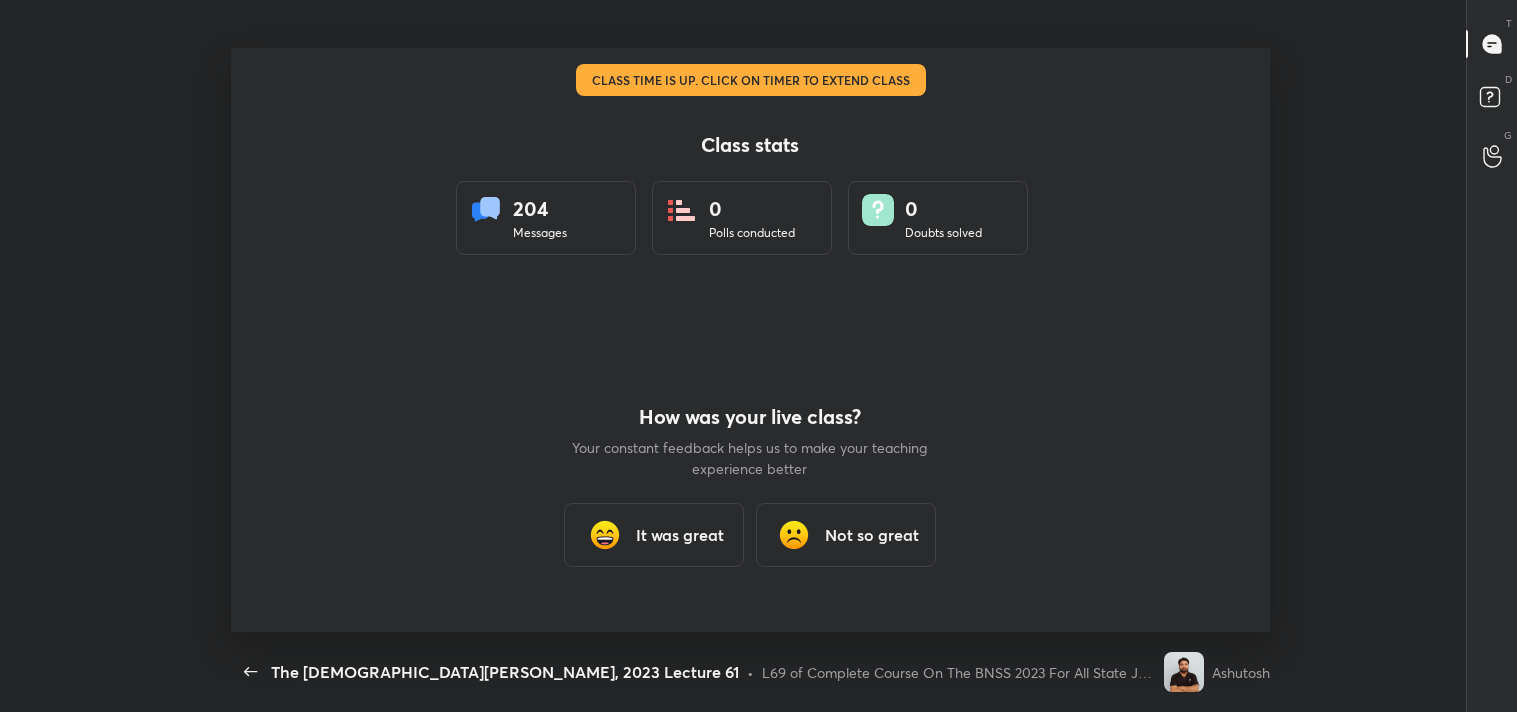scroll, scrollTop: 99415, scrollLeft: 98501, axis: both 